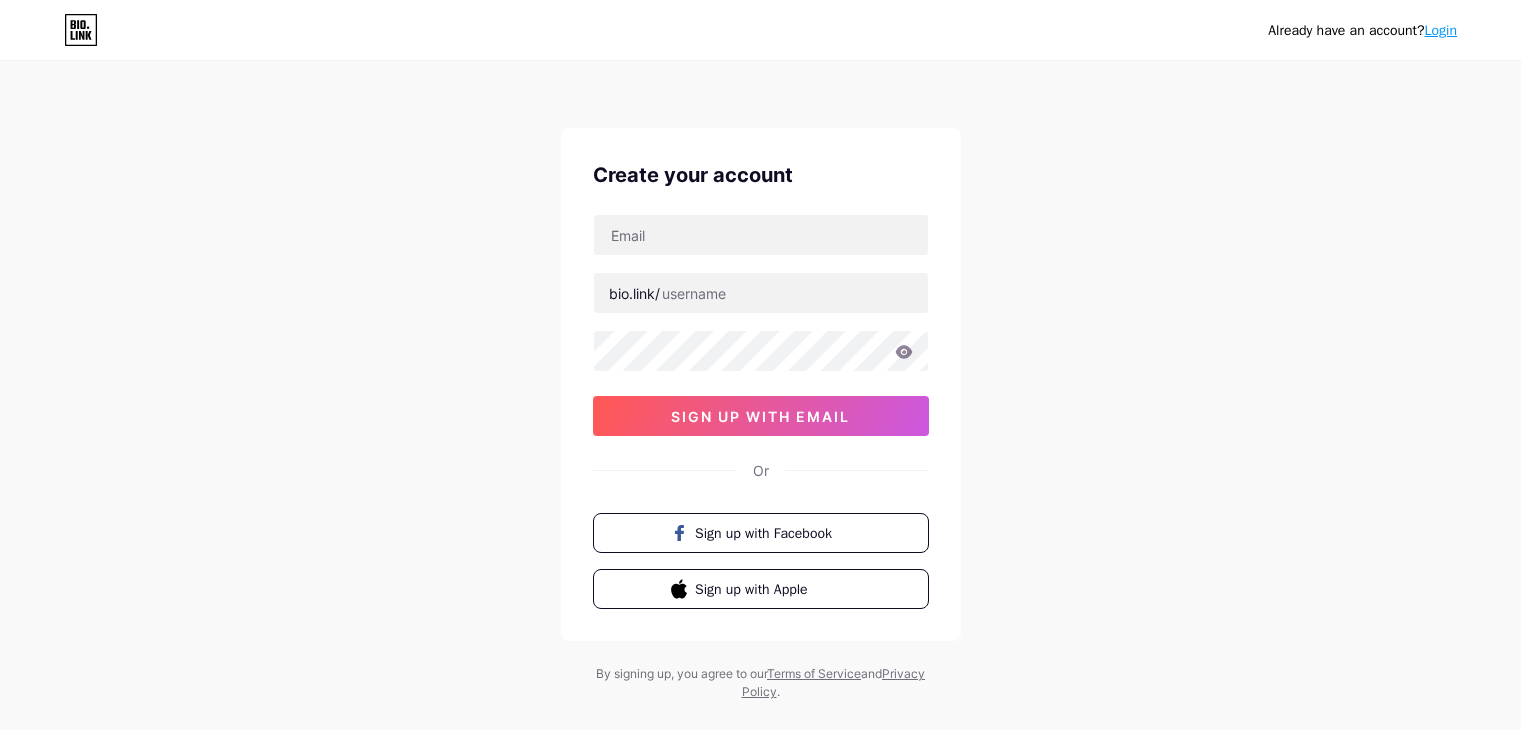scroll, scrollTop: 0, scrollLeft: 0, axis: both 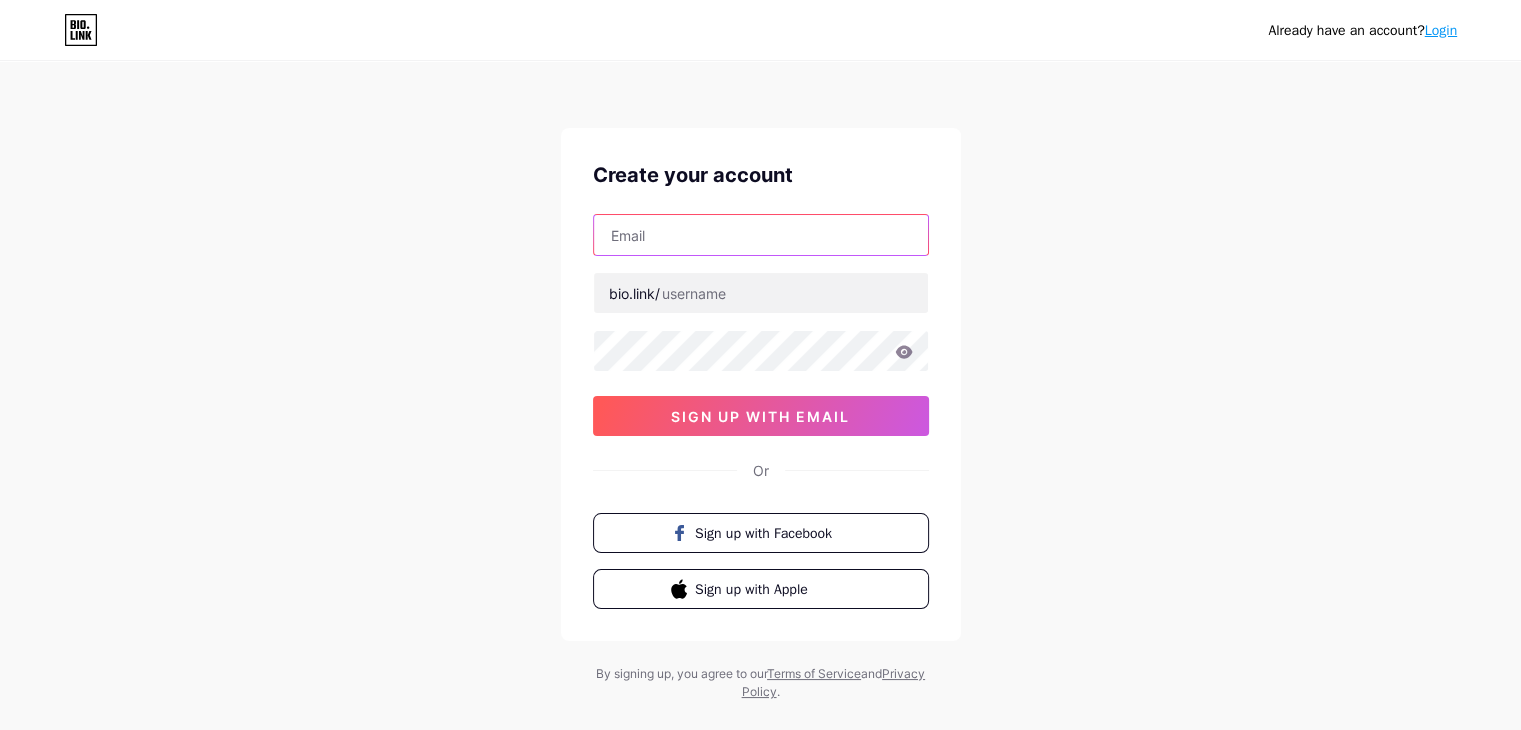 click at bounding box center (761, 235) 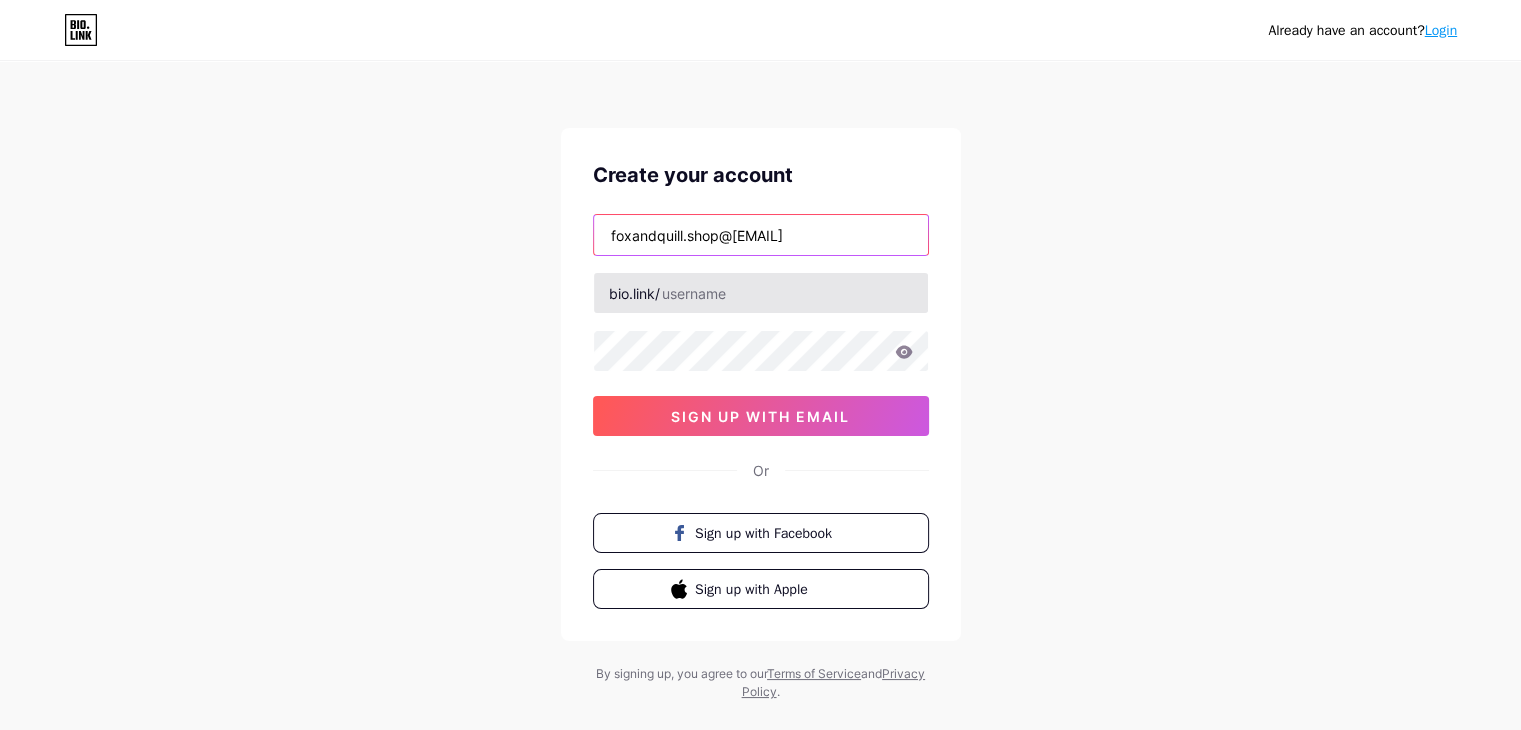 type on "foxandquill.shop@gmail.com" 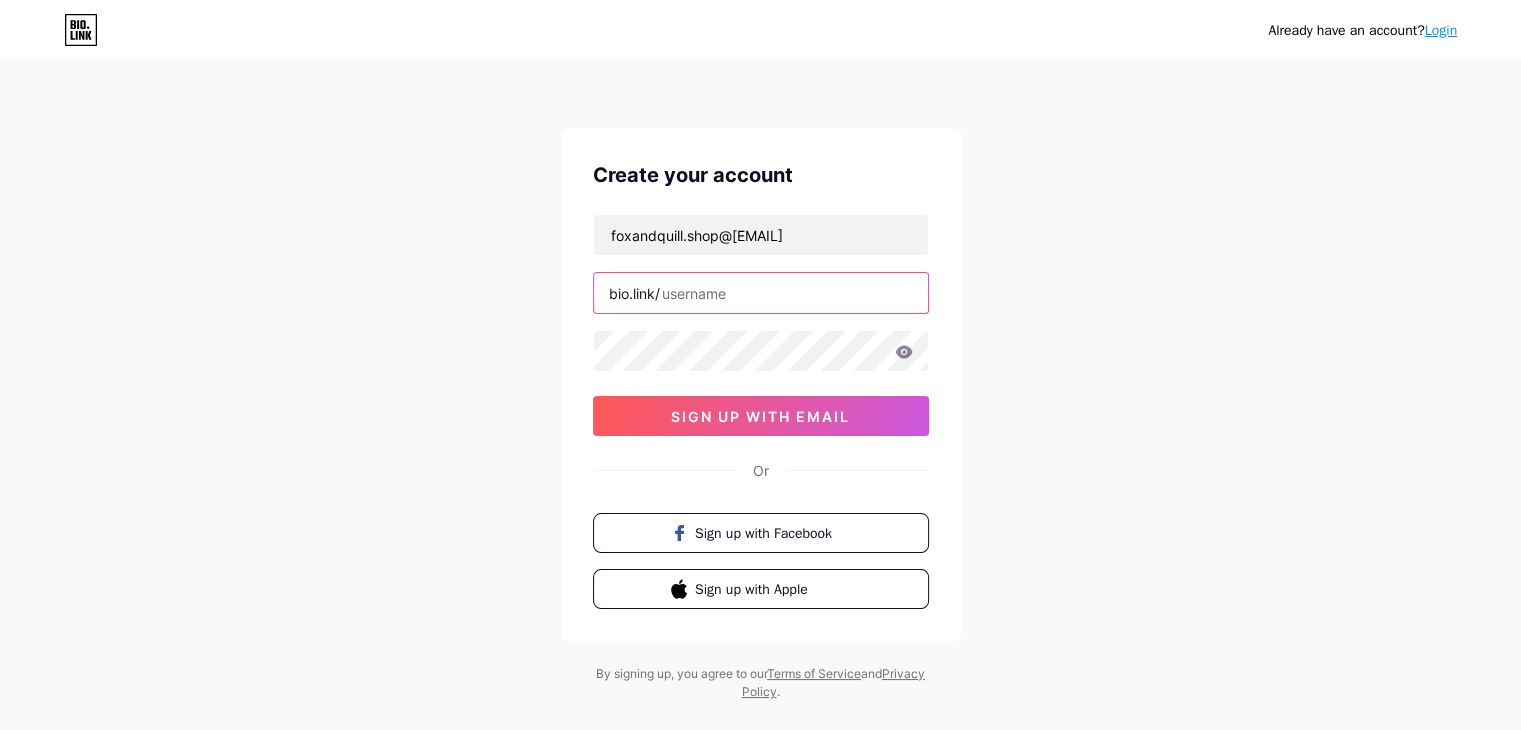 click at bounding box center [761, 293] 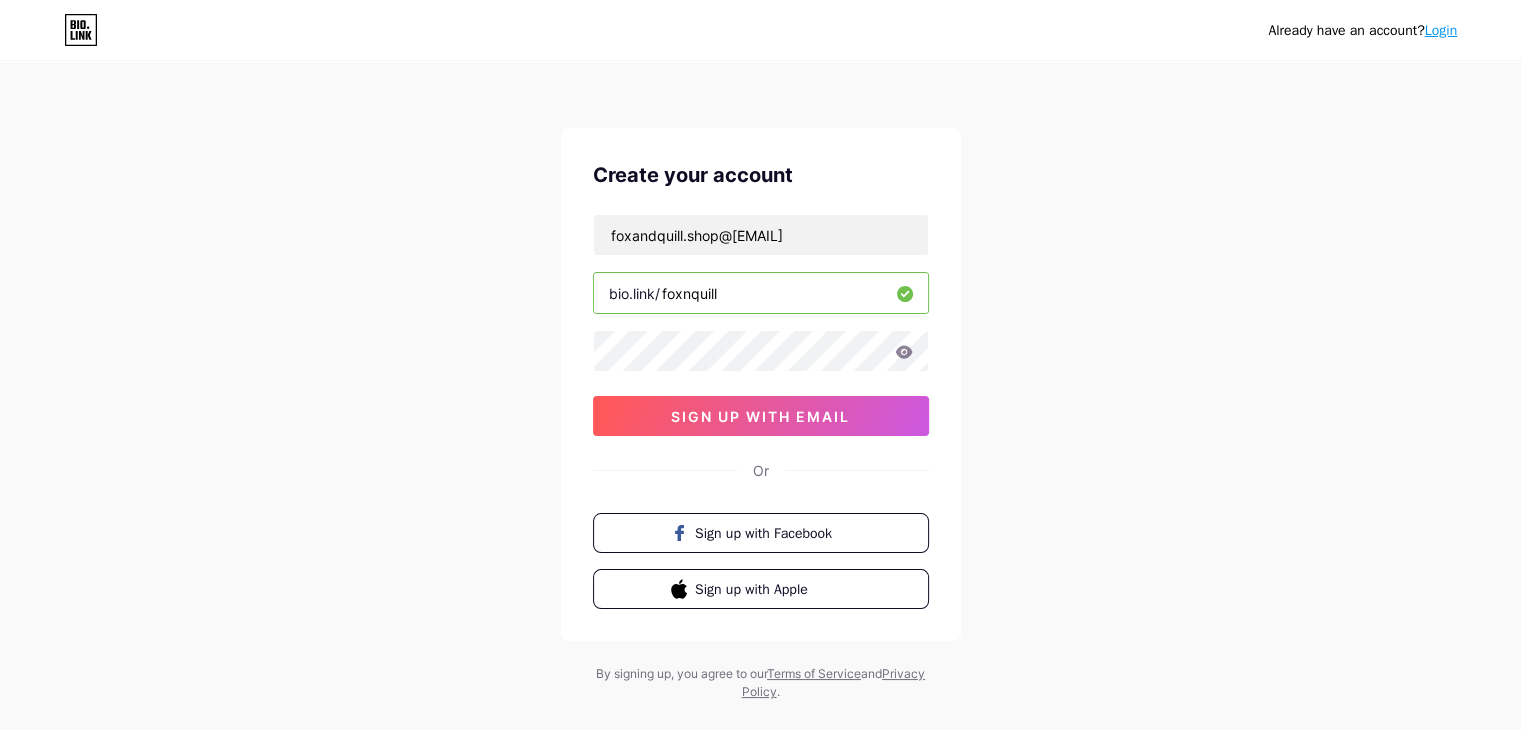 type on "foxnquill" 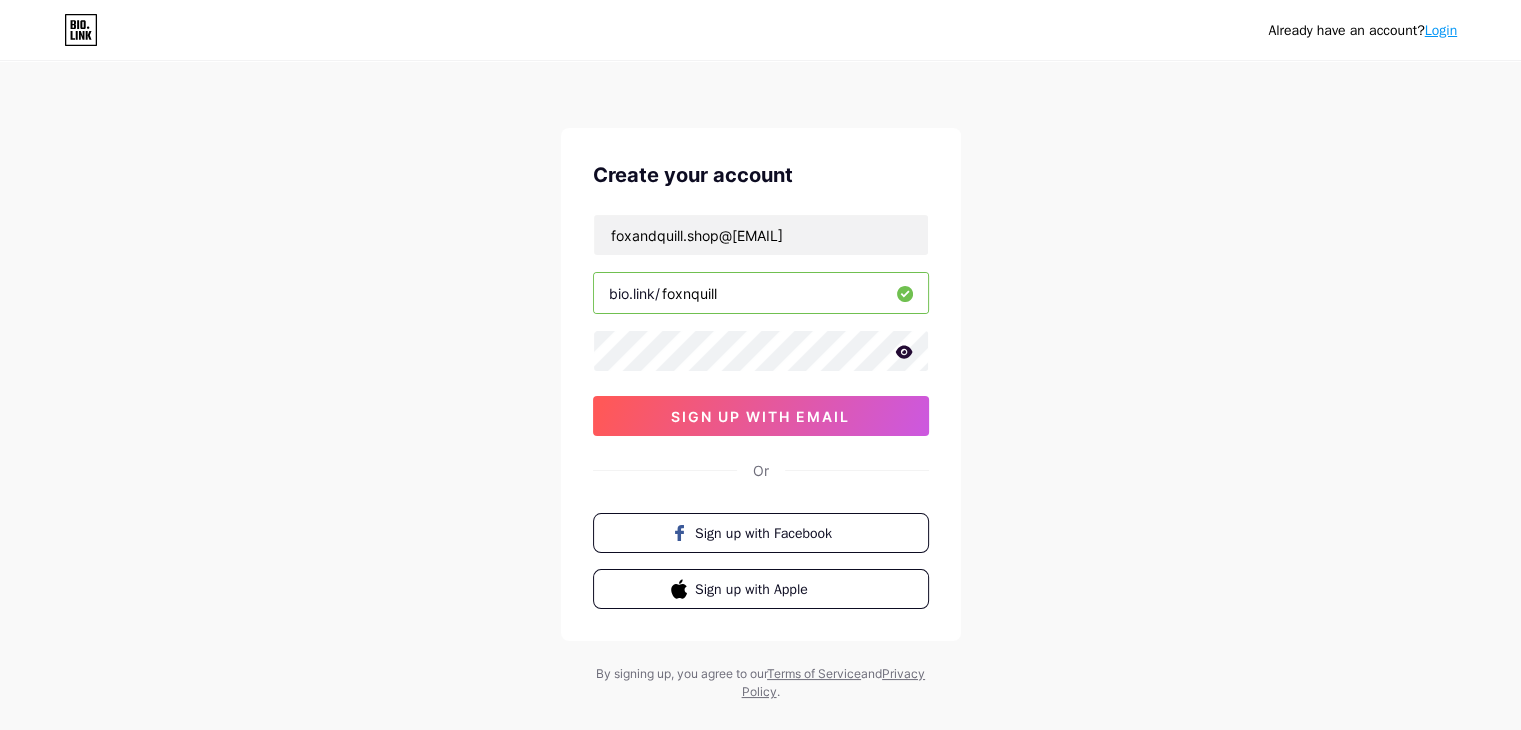 click 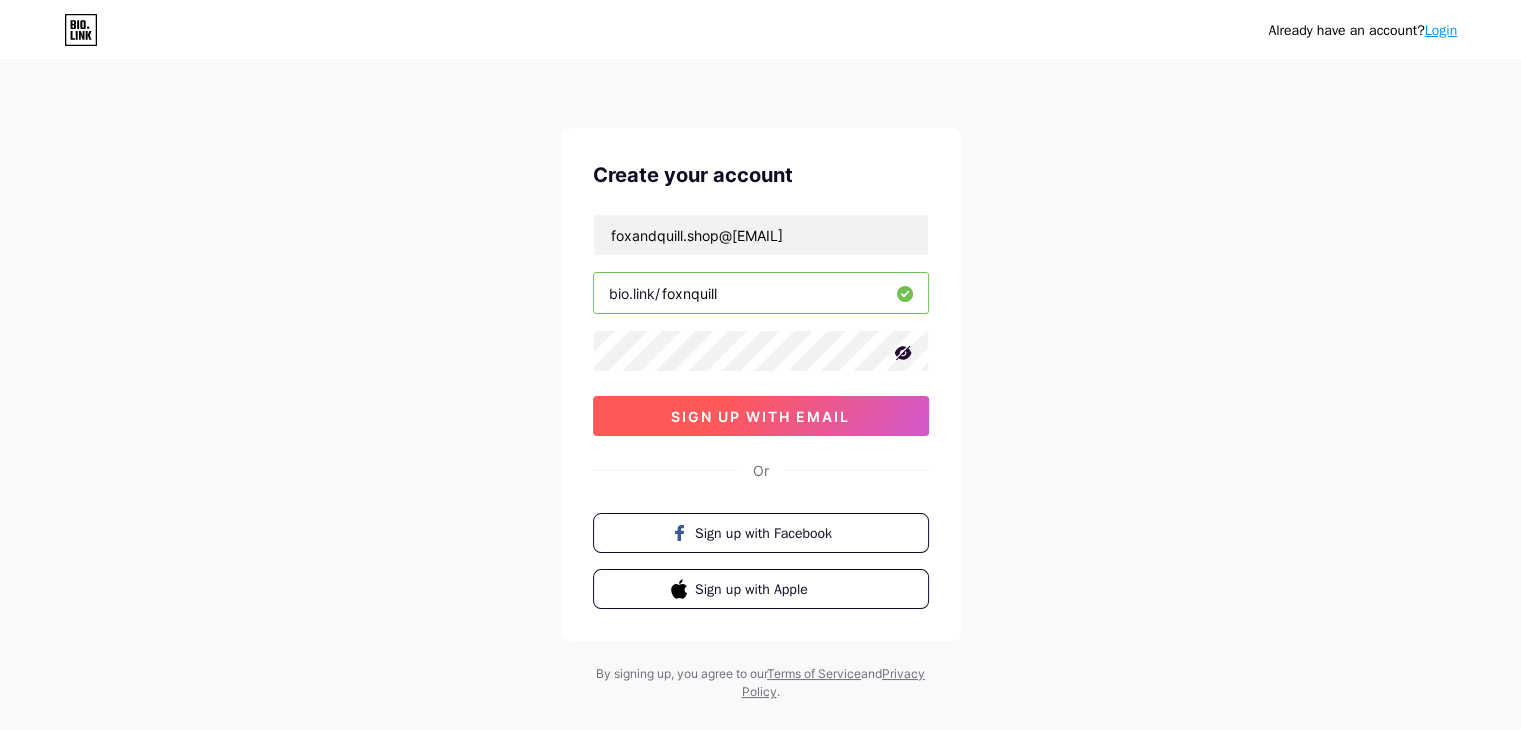 click on "sign up with email" at bounding box center (760, 416) 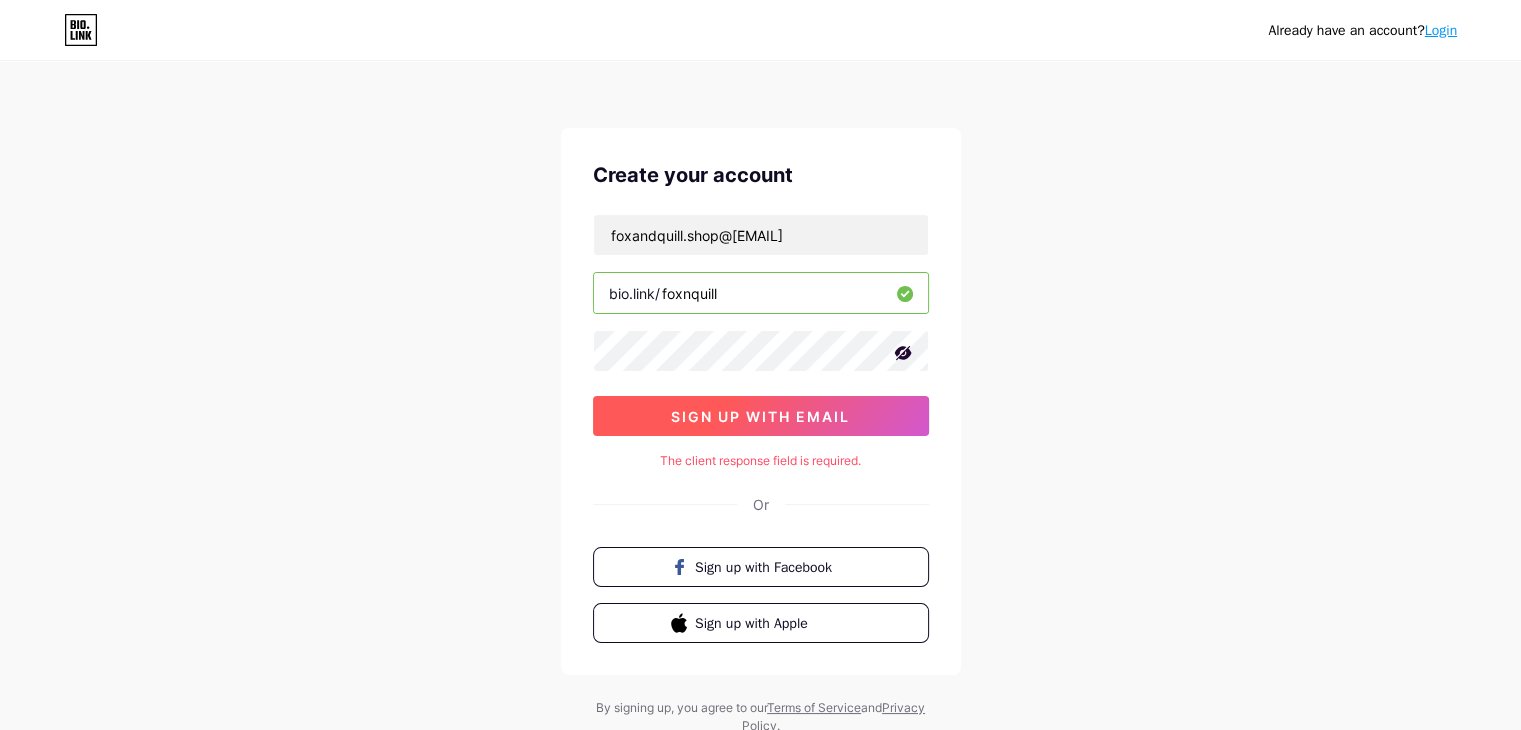 click on "sign up with email" at bounding box center [760, 416] 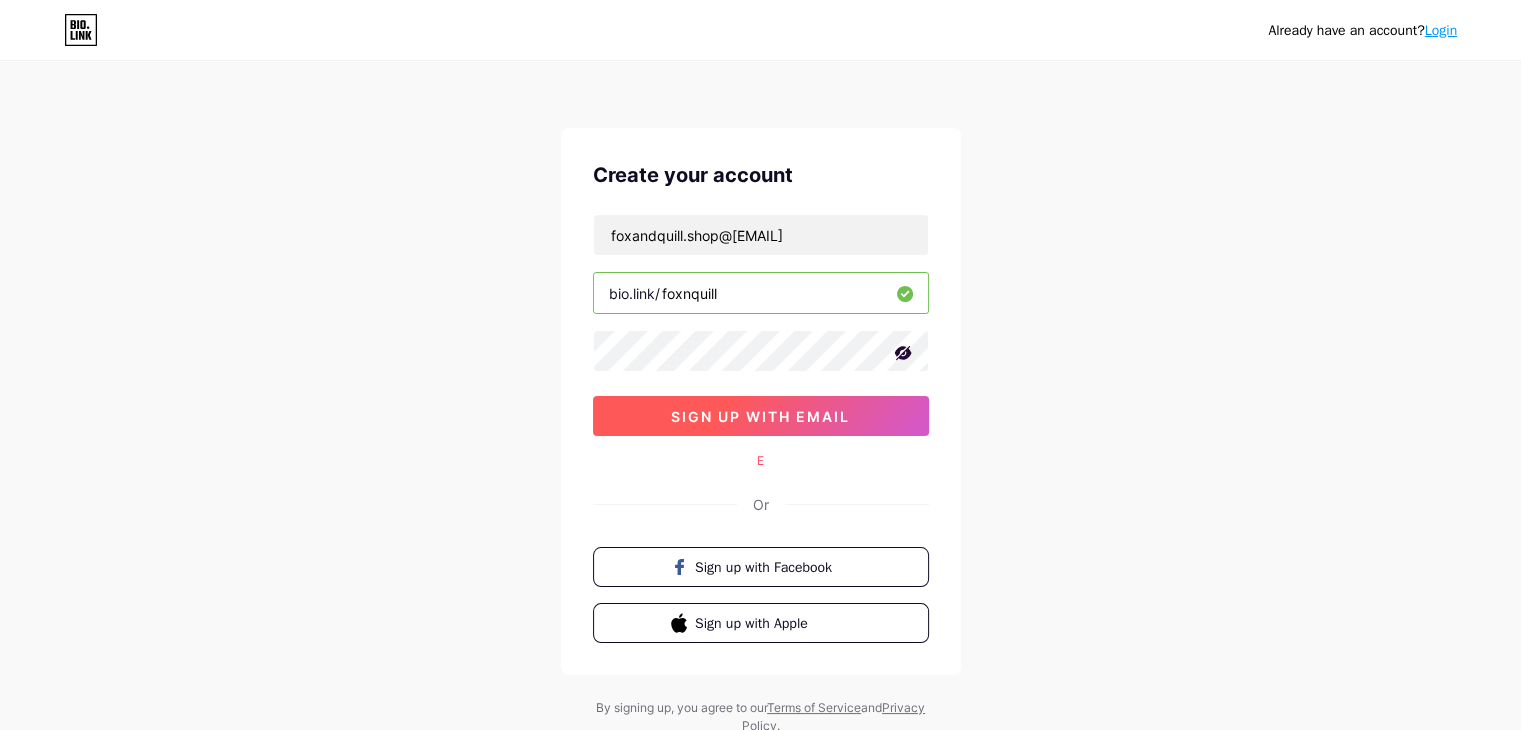 click on "sign up with email" at bounding box center (761, 416) 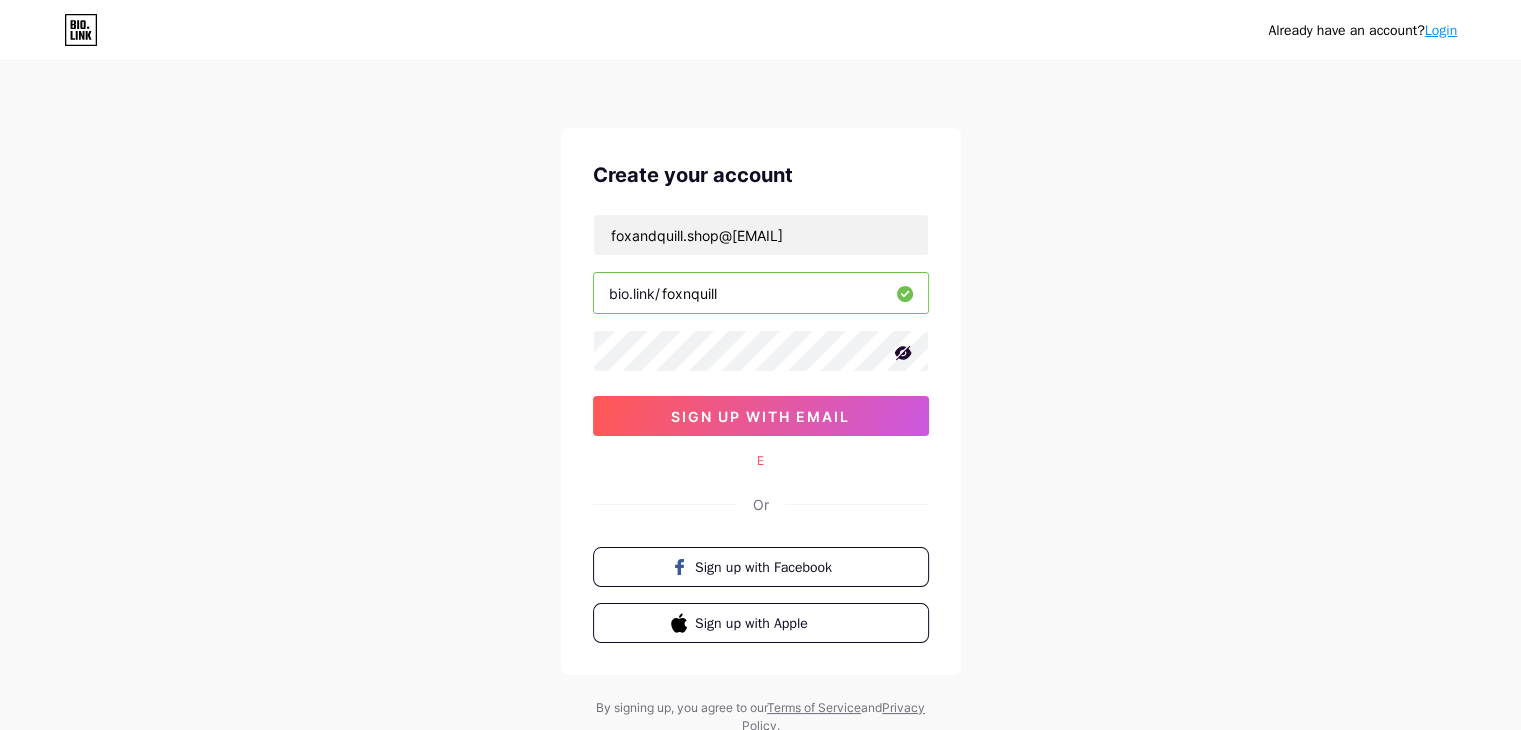 click on "foxnquill" at bounding box center [761, 293] 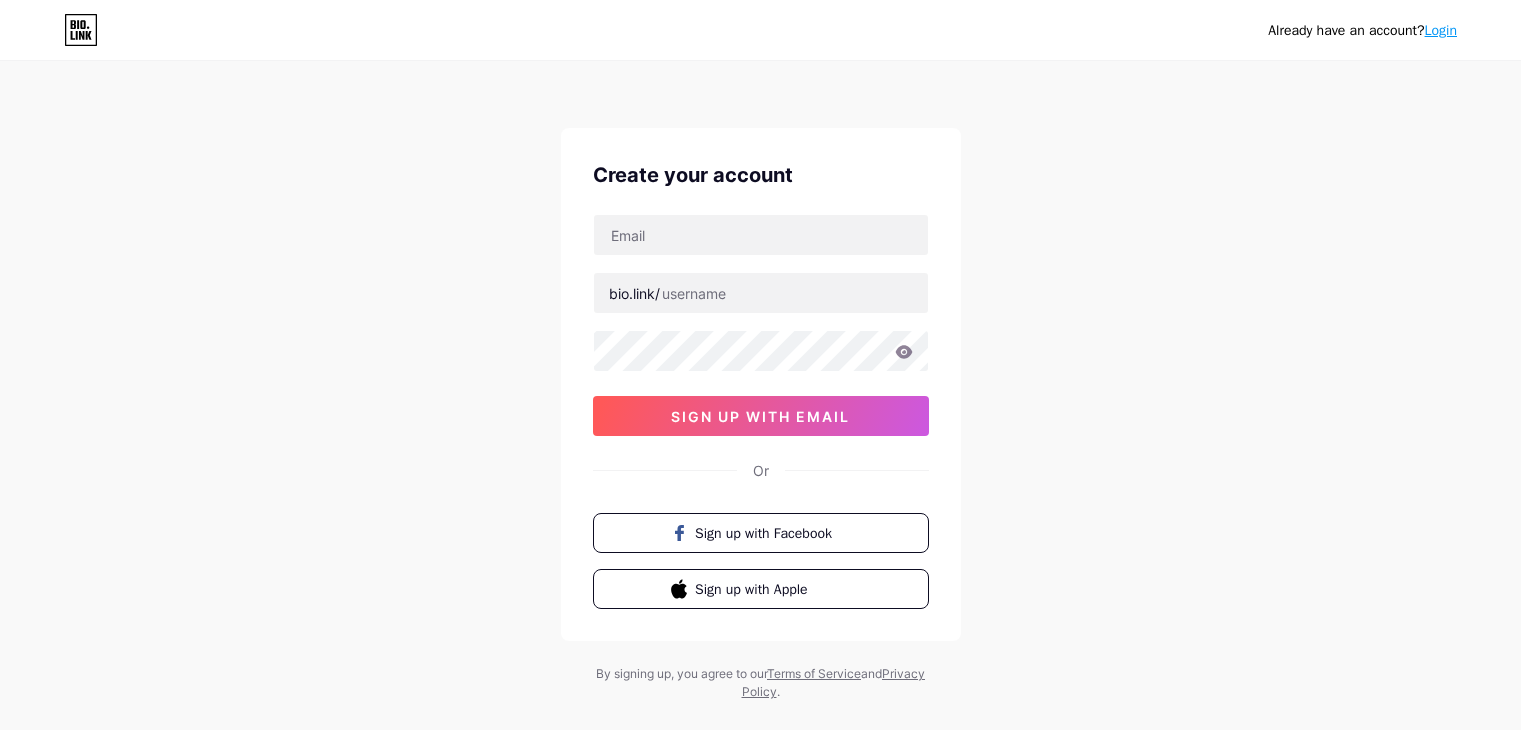 scroll, scrollTop: 0, scrollLeft: 0, axis: both 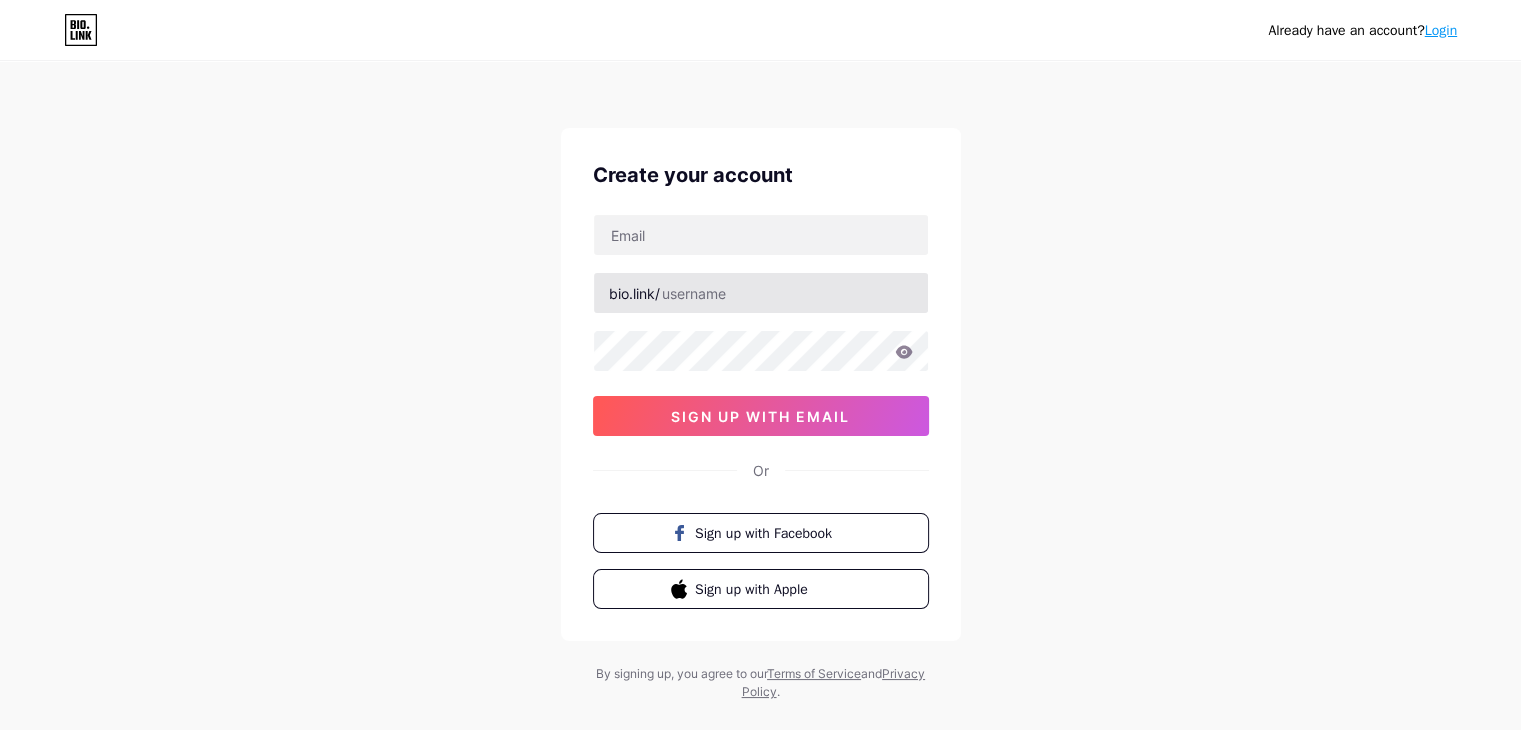 type on "[USERNAME]@[DOMAIN]" 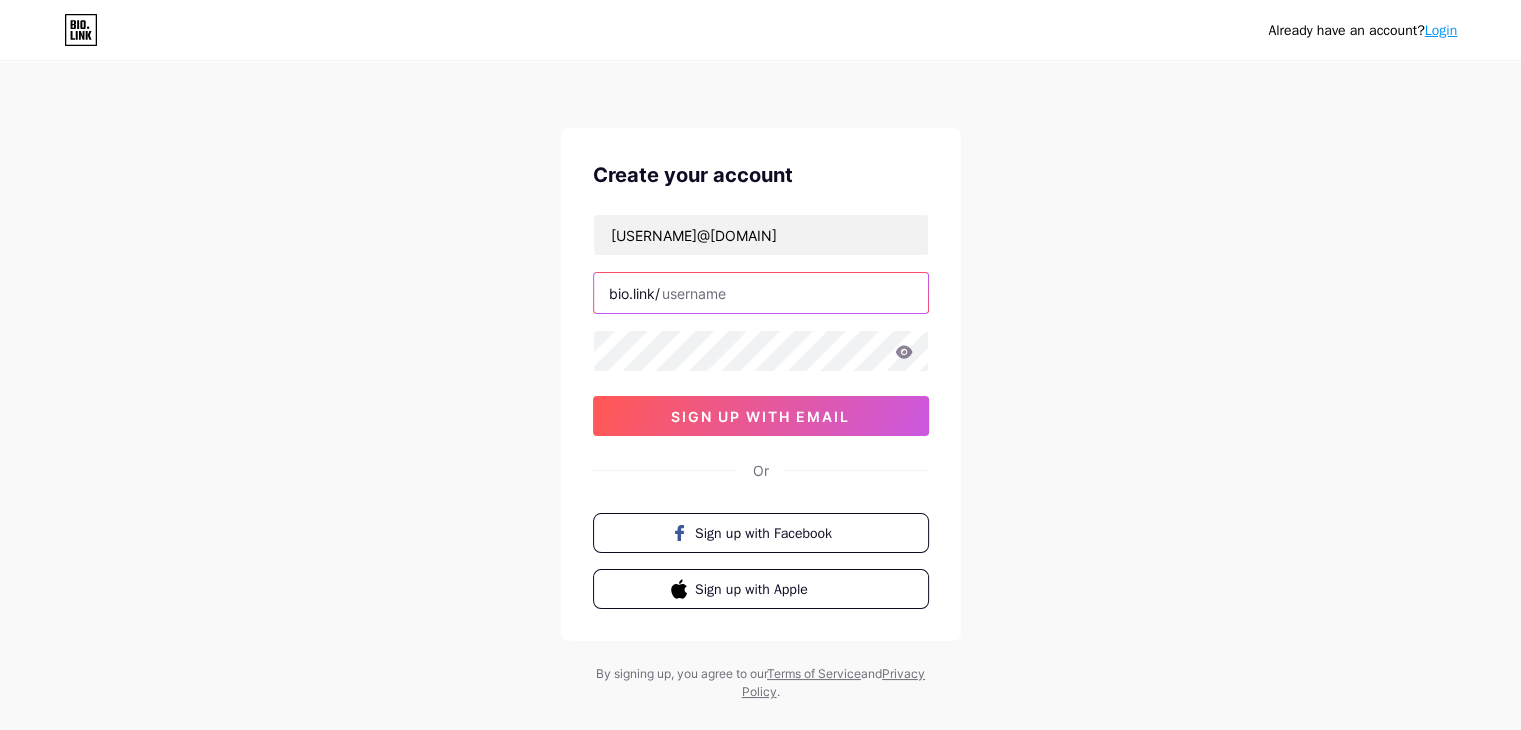 click at bounding box center [761, 293] 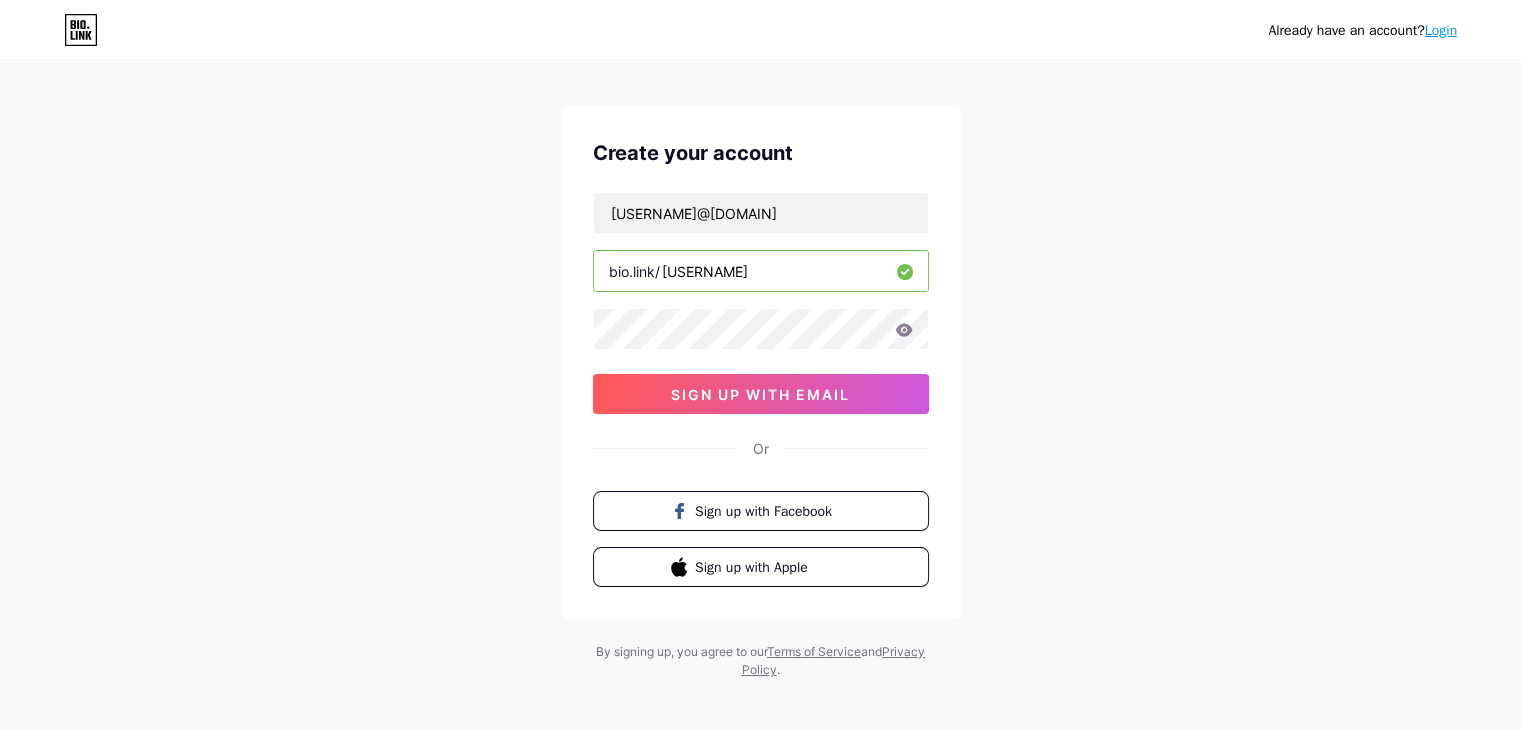 scroll, scrollTop: 34, scrollLeft: 0, axis: vertical 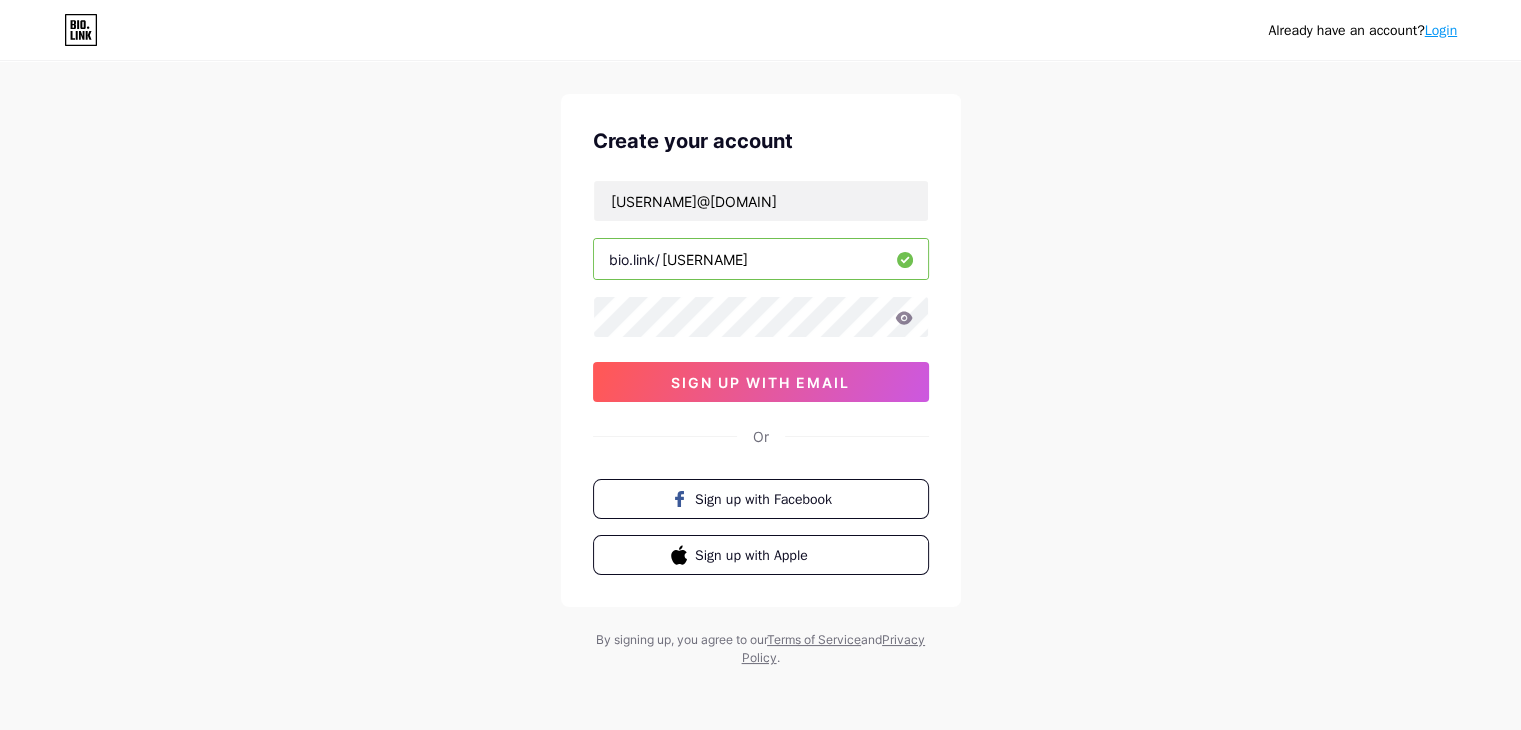 type on "foxandquill" 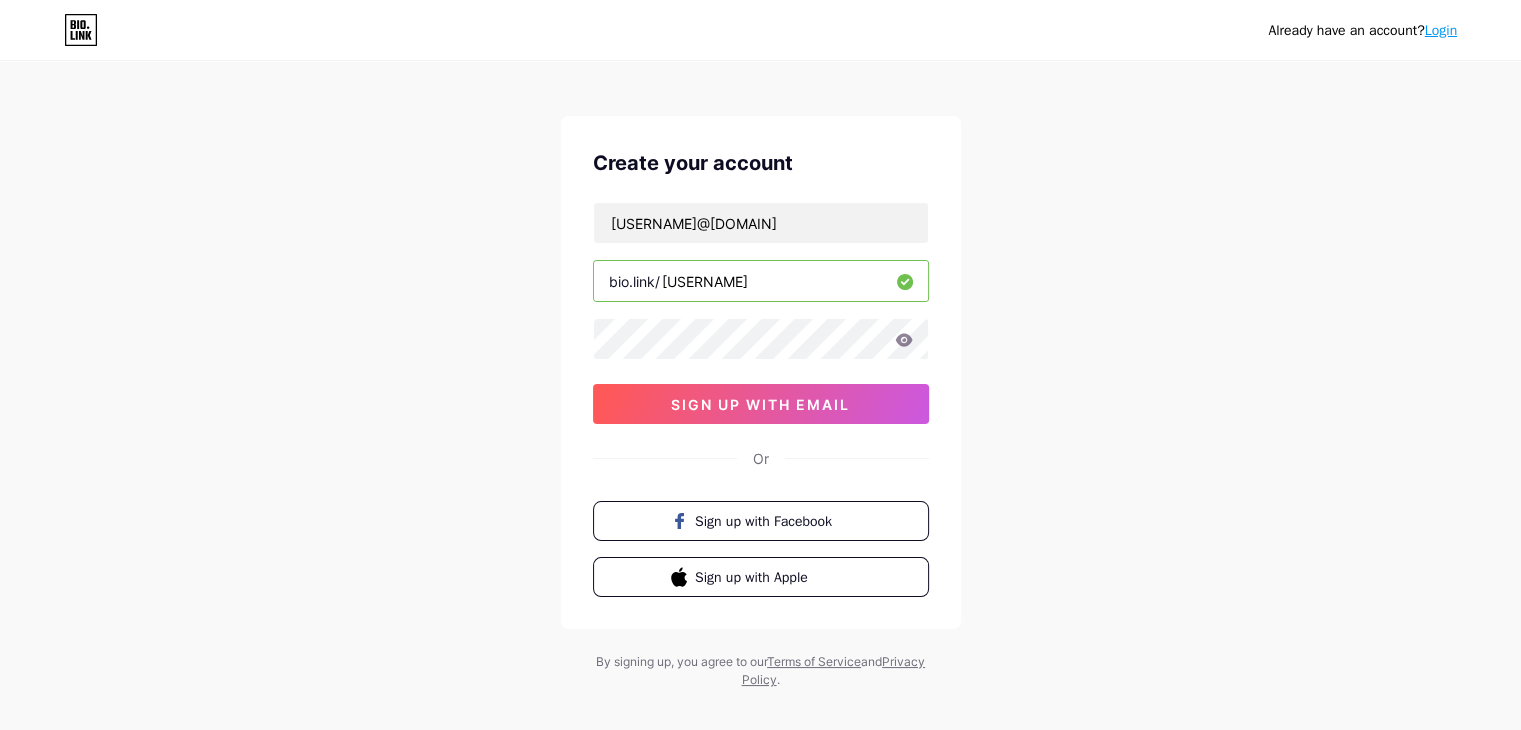 scroll, scrollTop: 0, scrollLeft: 0, axis: both 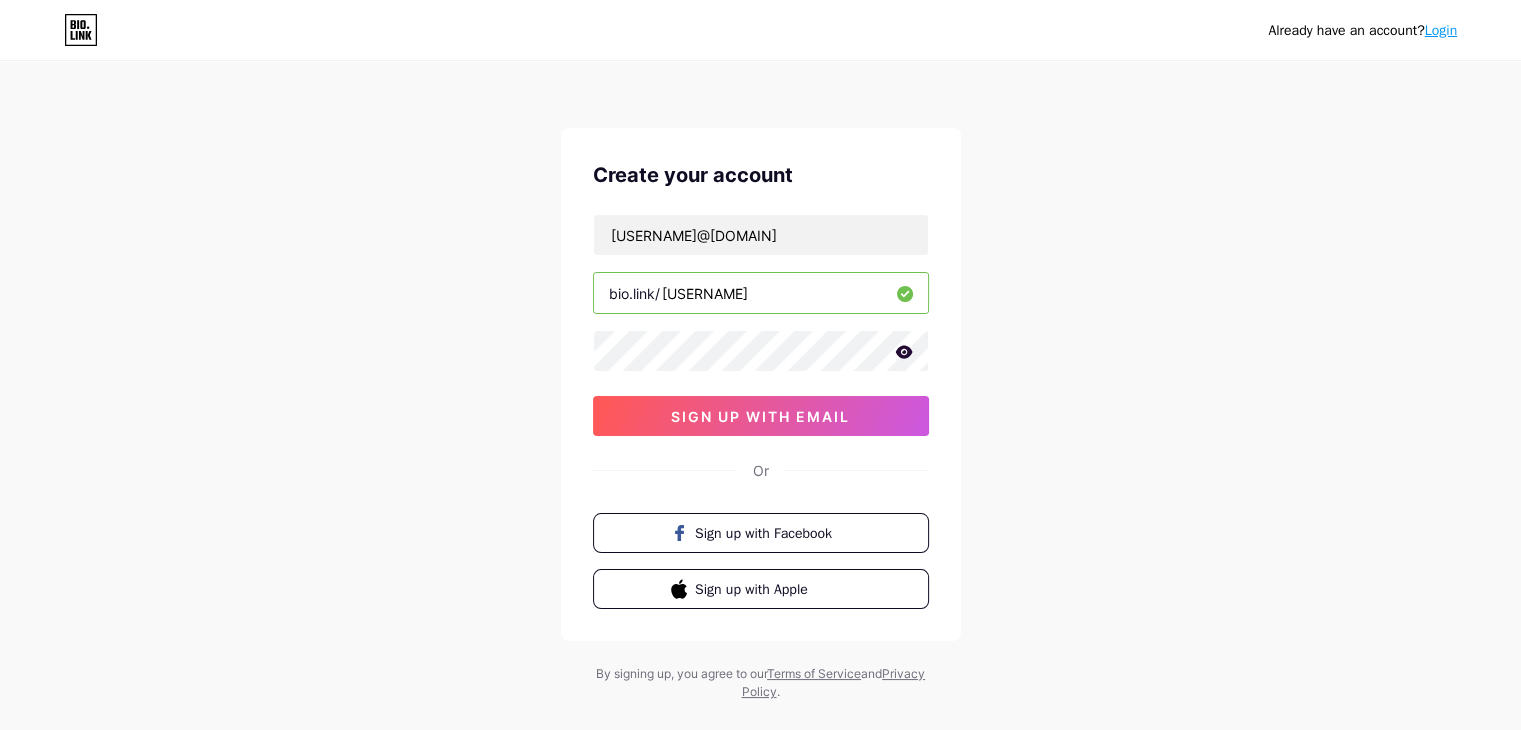 click 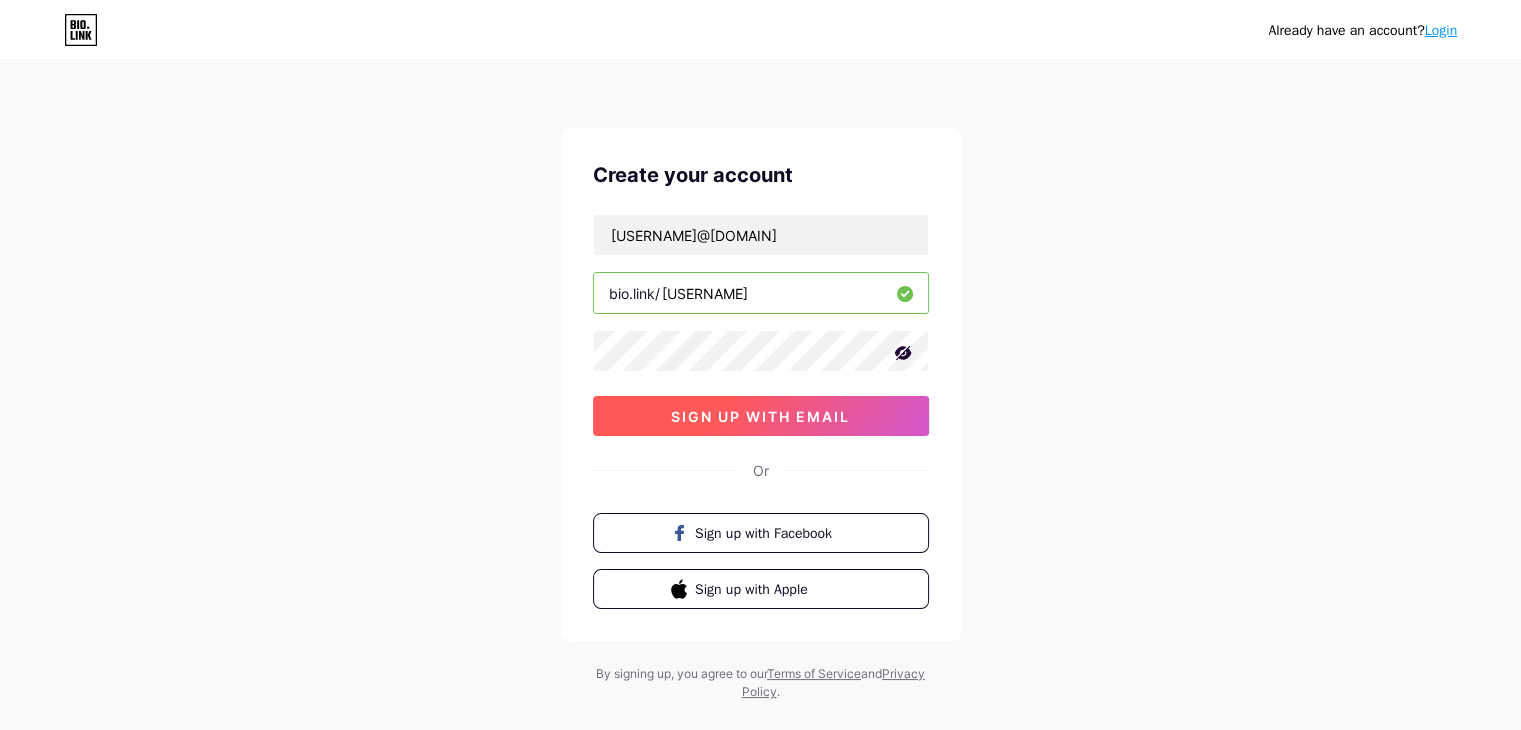 click on "sign up with email" at bounding box center [760, 416] 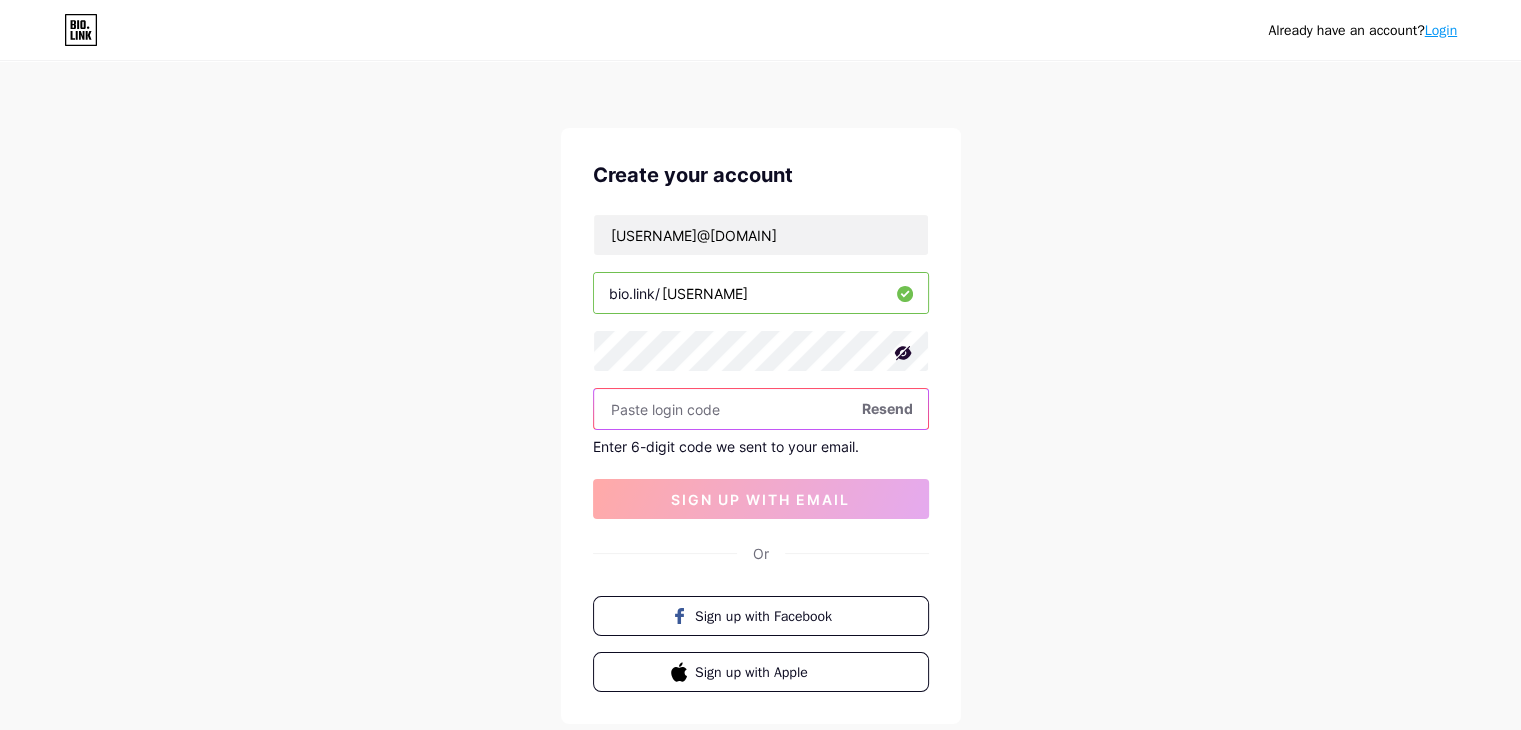 click at bounding box center [761, 409] 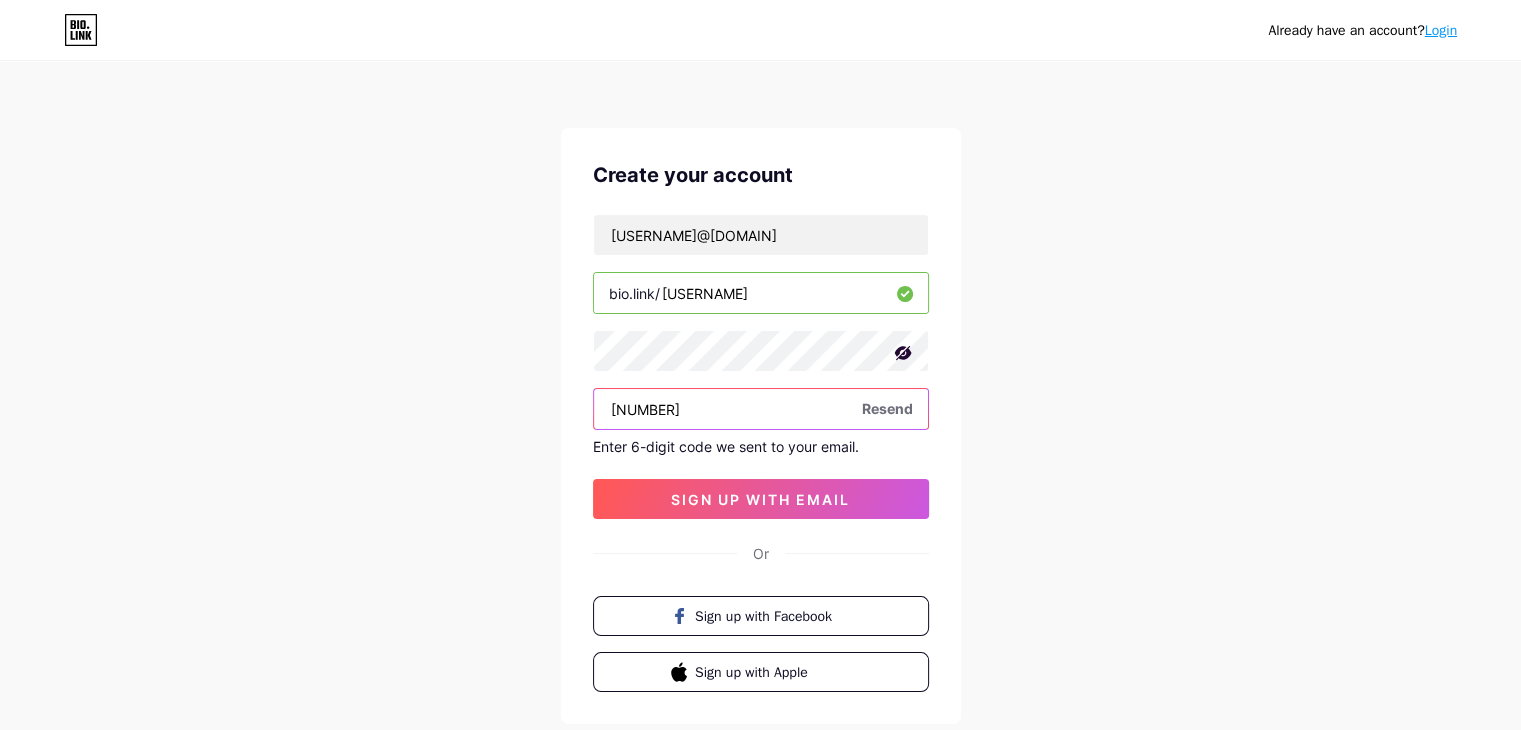 type on "716958" 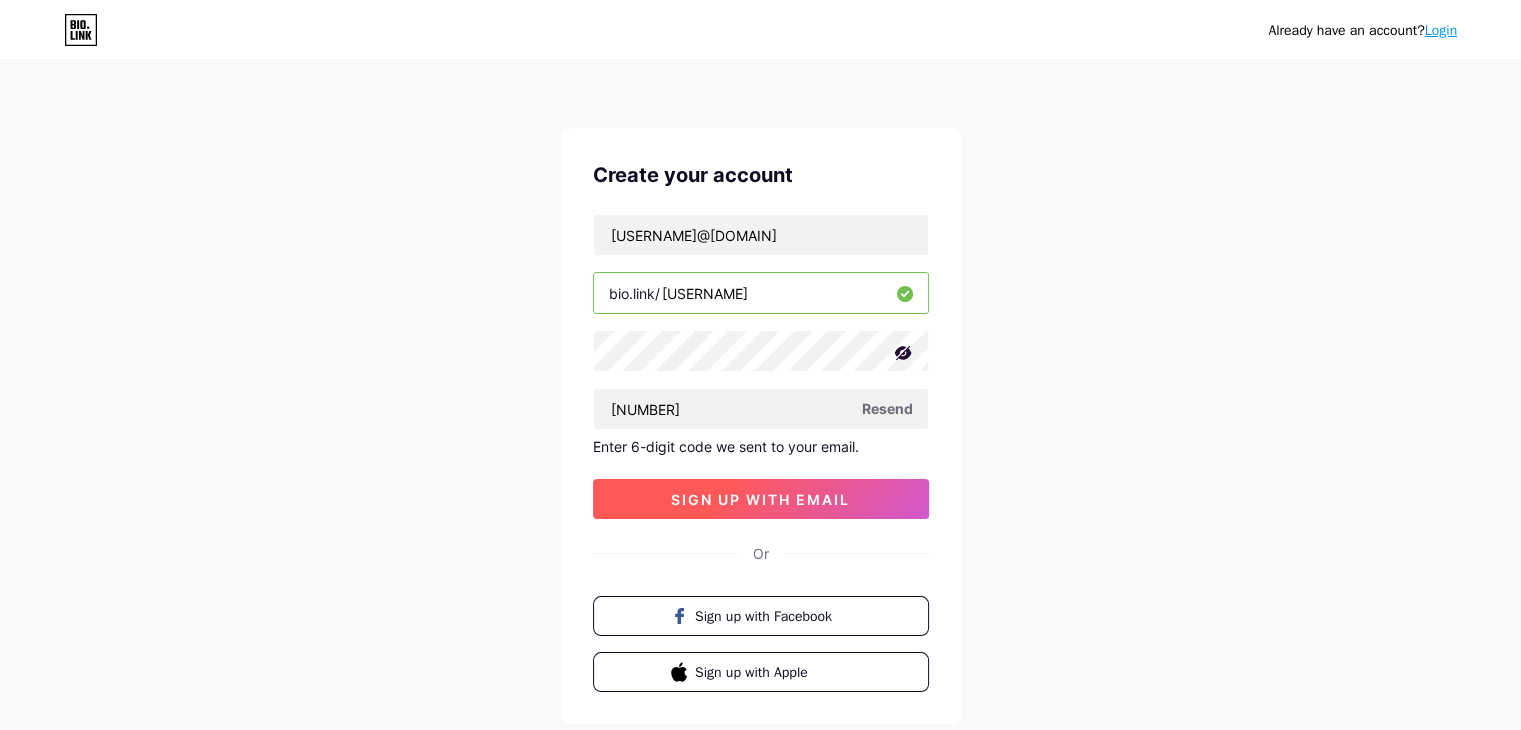 click on "sign up with email" at bounding box center [760, 499] 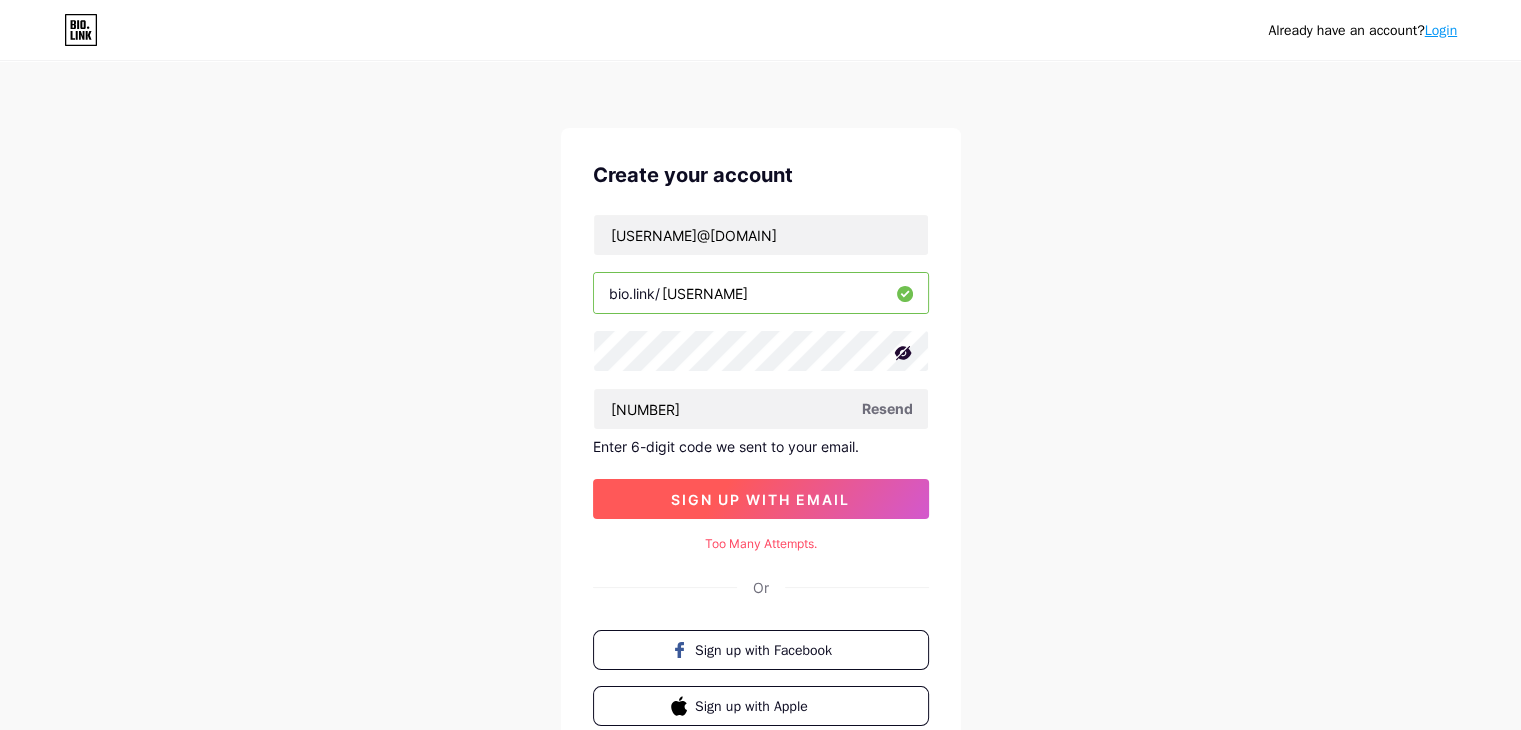 click on "sign up with email" at bounding box center (760, 499) 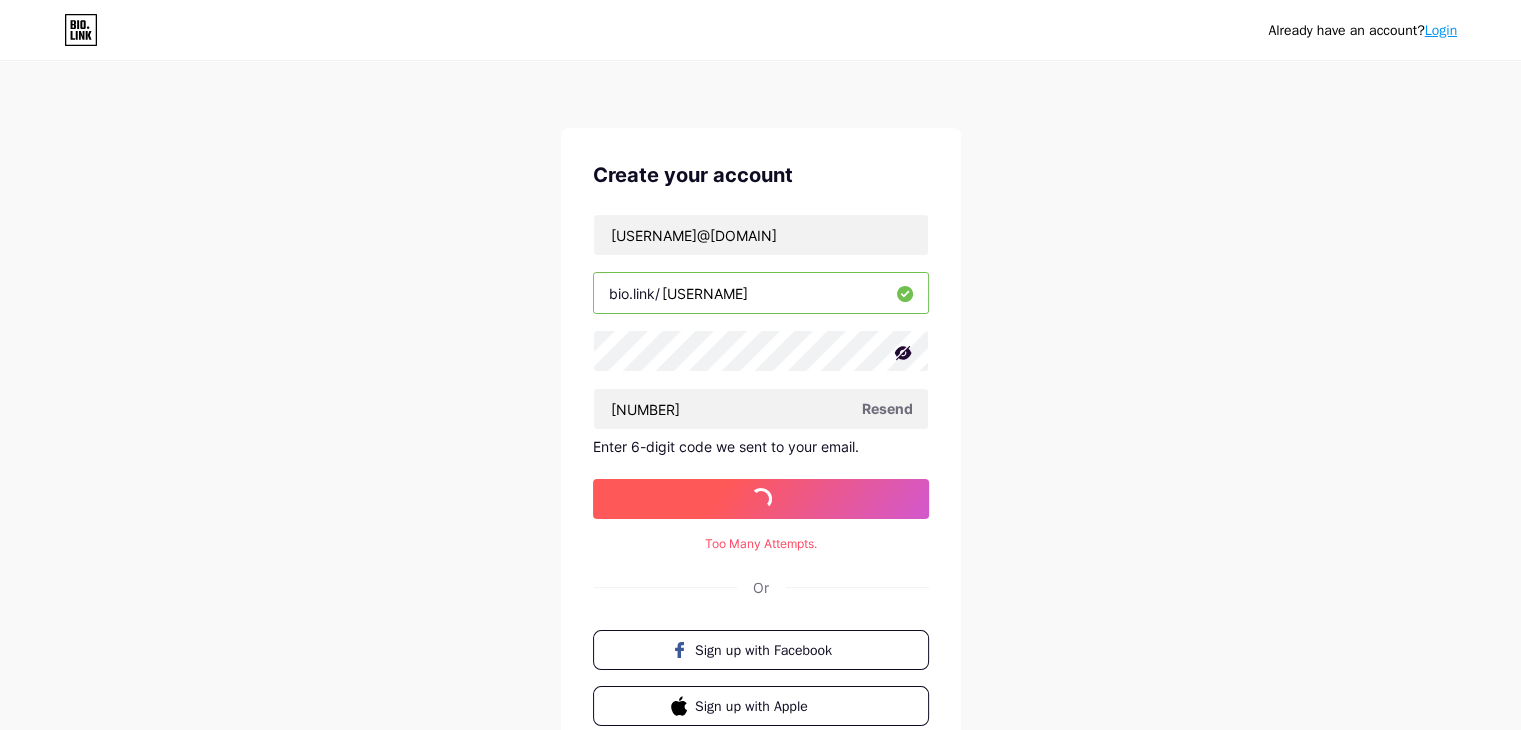click on "sign up with email" at bounding box center (760, 499) 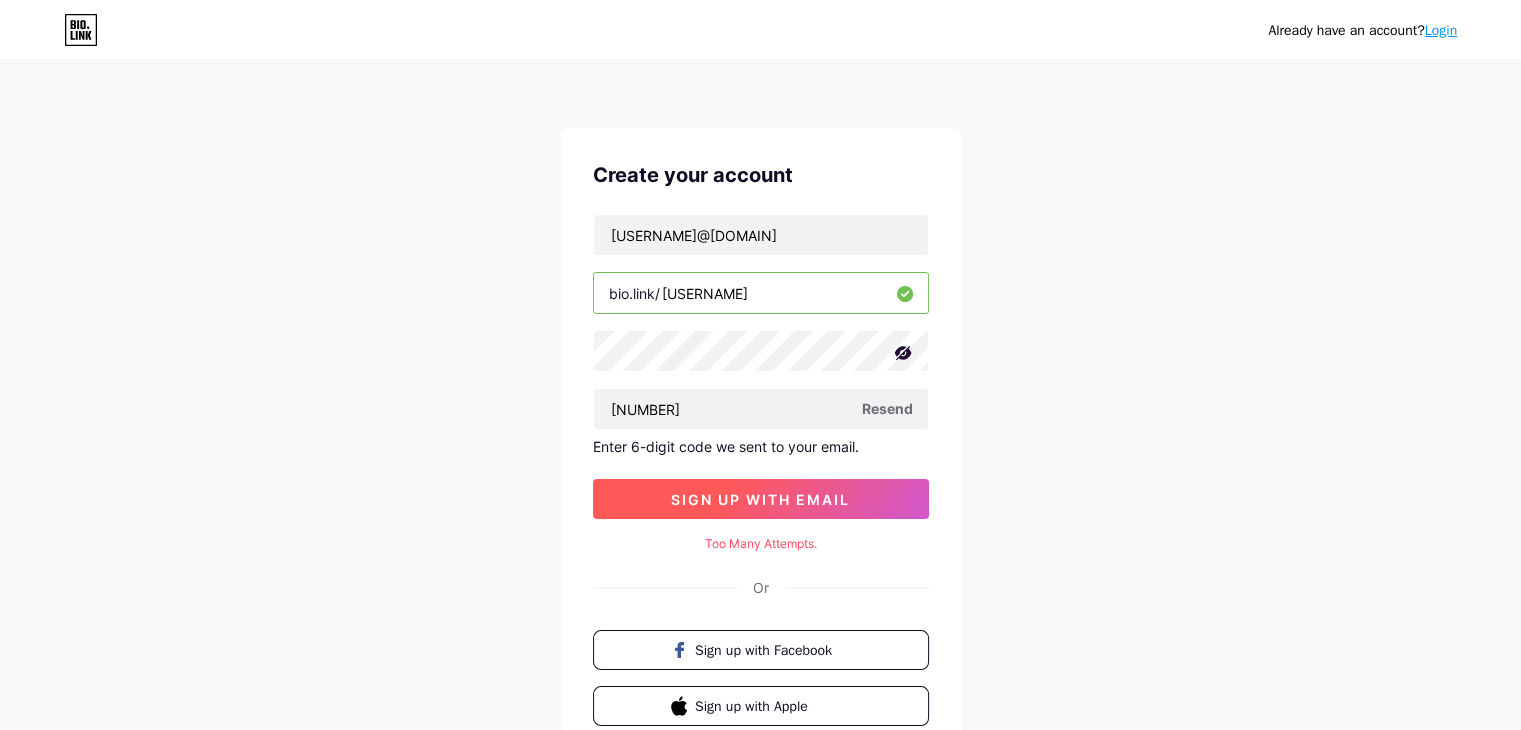 click on "sign up with email" at bounding box center [760, 499] 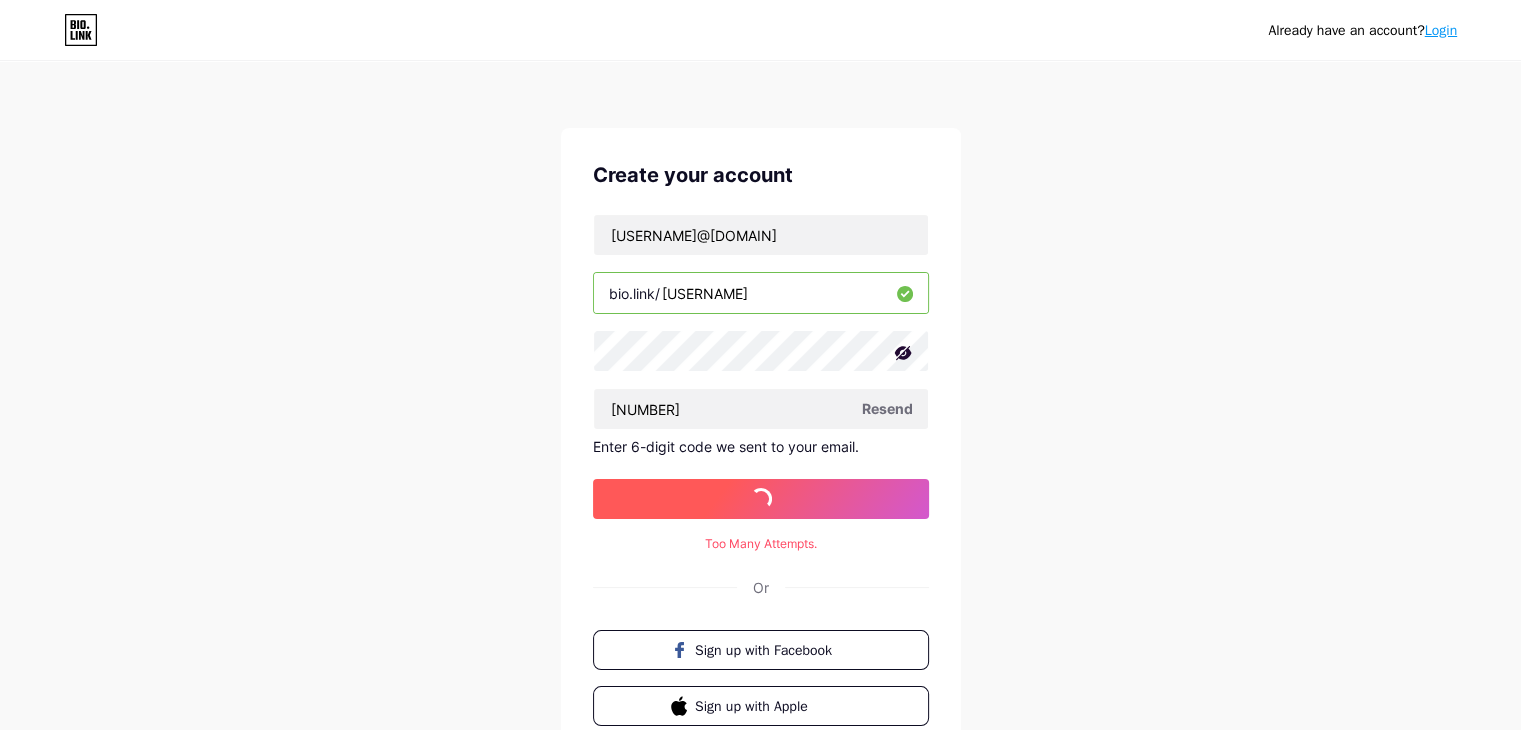 click on "sign up with email" at bounding box center (760, 499) 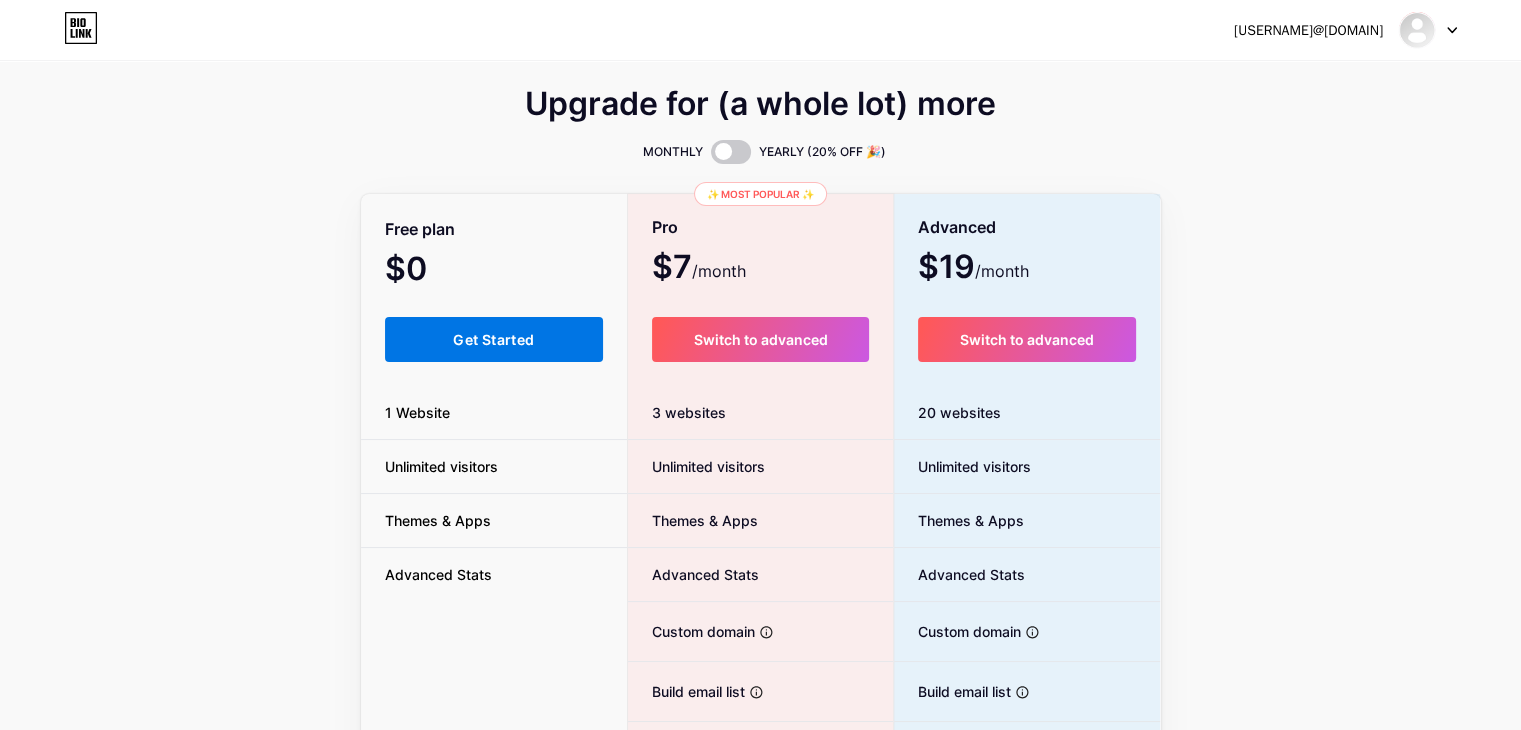 click on "Get Started" at bounding box center [494, 339] 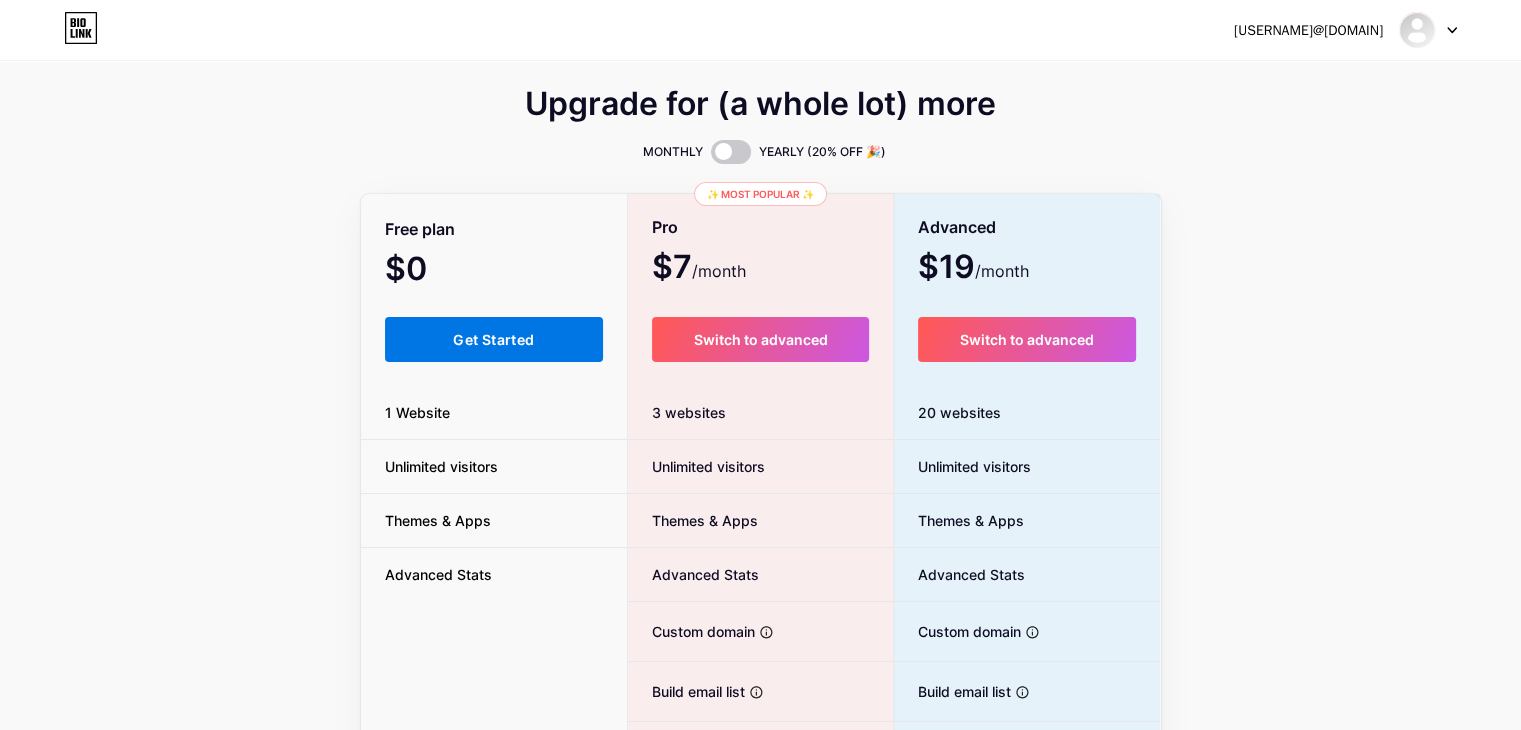 click on "Get Started" at bounding box center (494, 339) 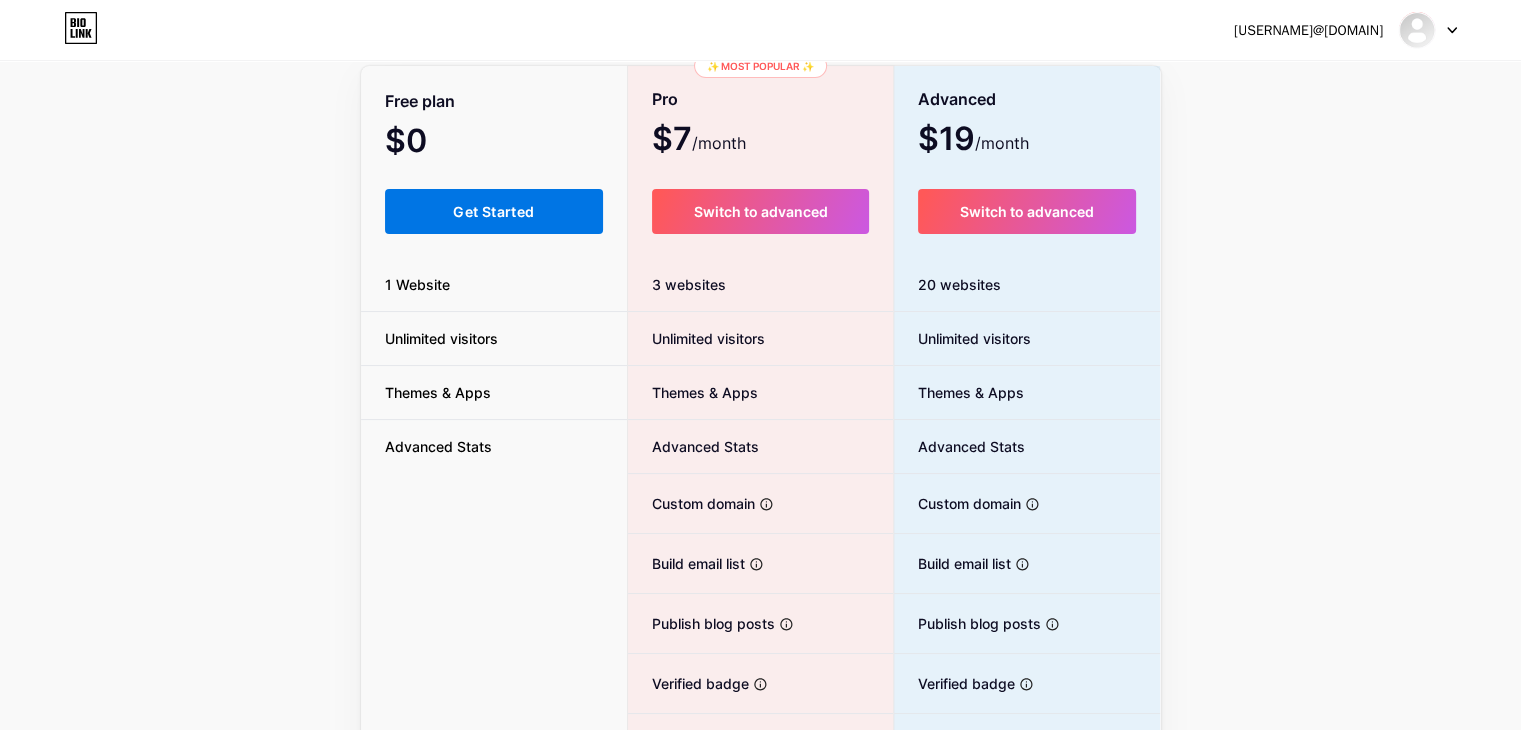 scroll, scrollTop: 250, scrollLeft: 0, axis: vertical 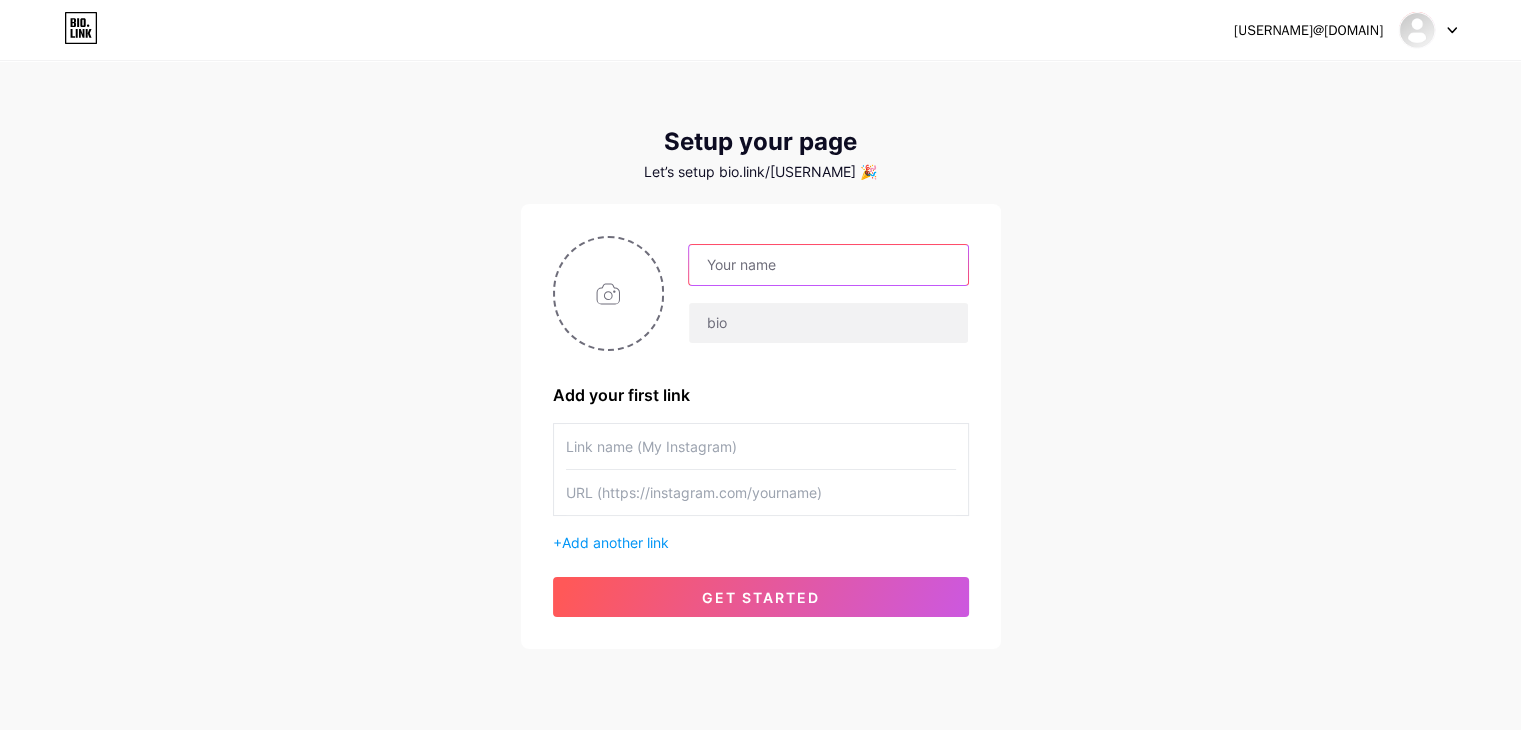 click at bounding box center (828, 265) 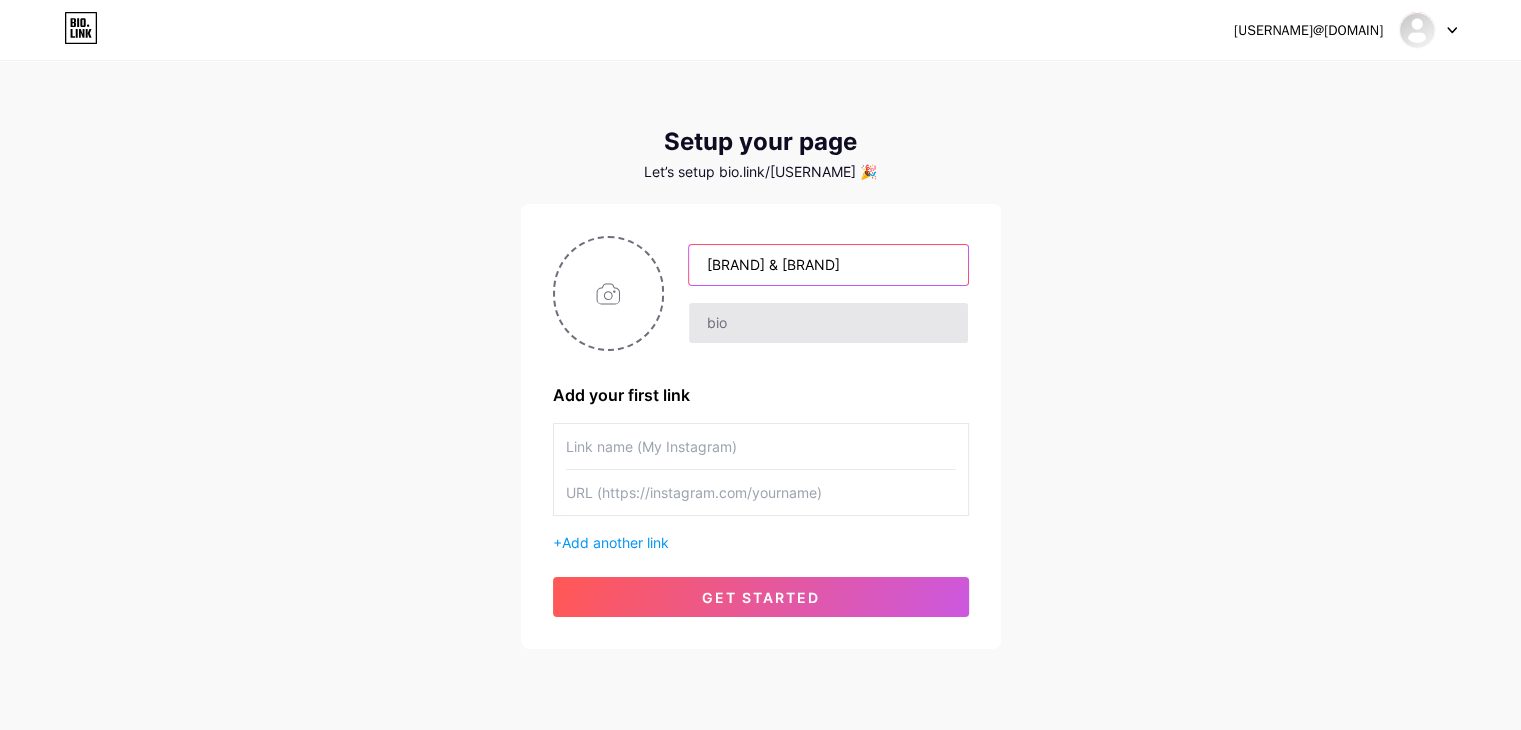 type on "Fox & Quill" 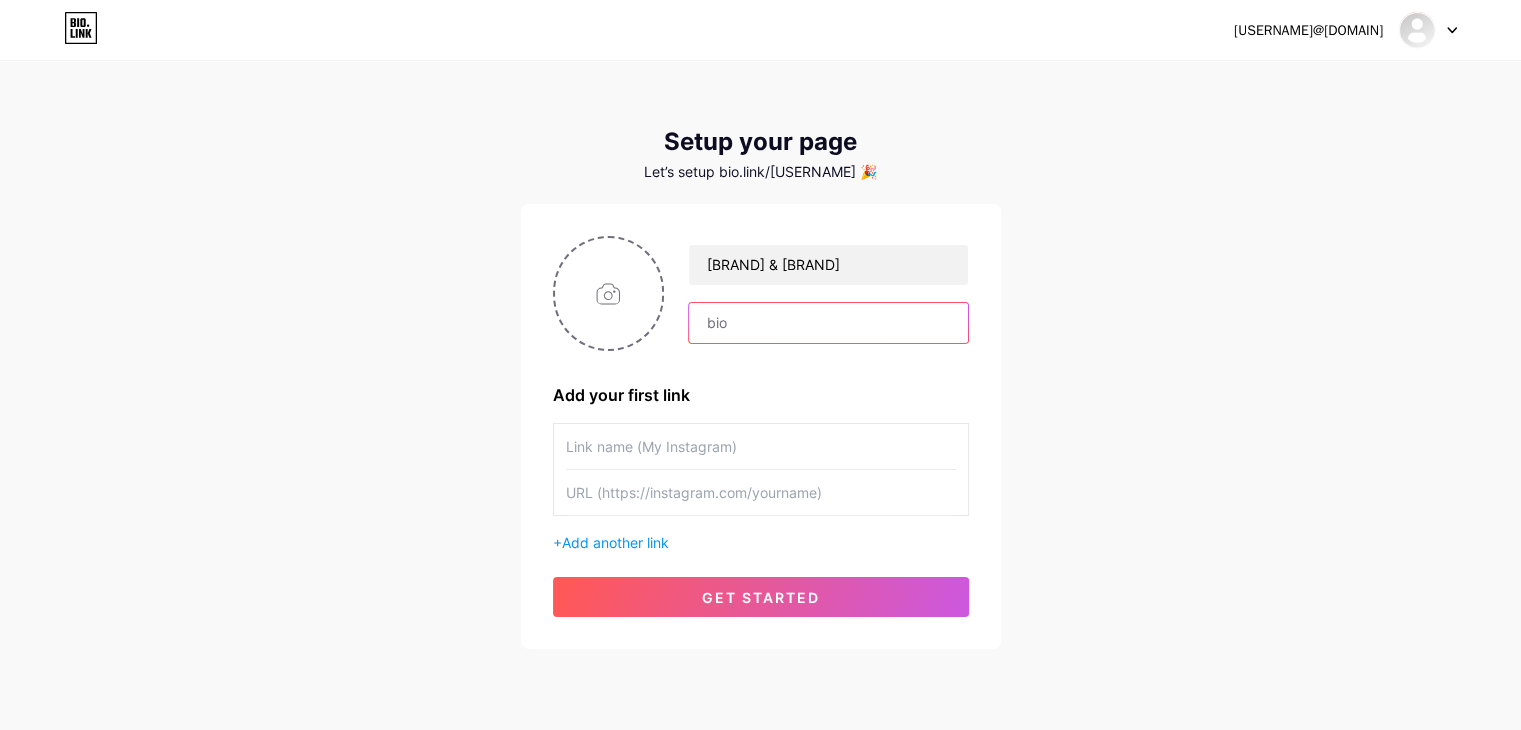 click at bounding box center (828, 323) 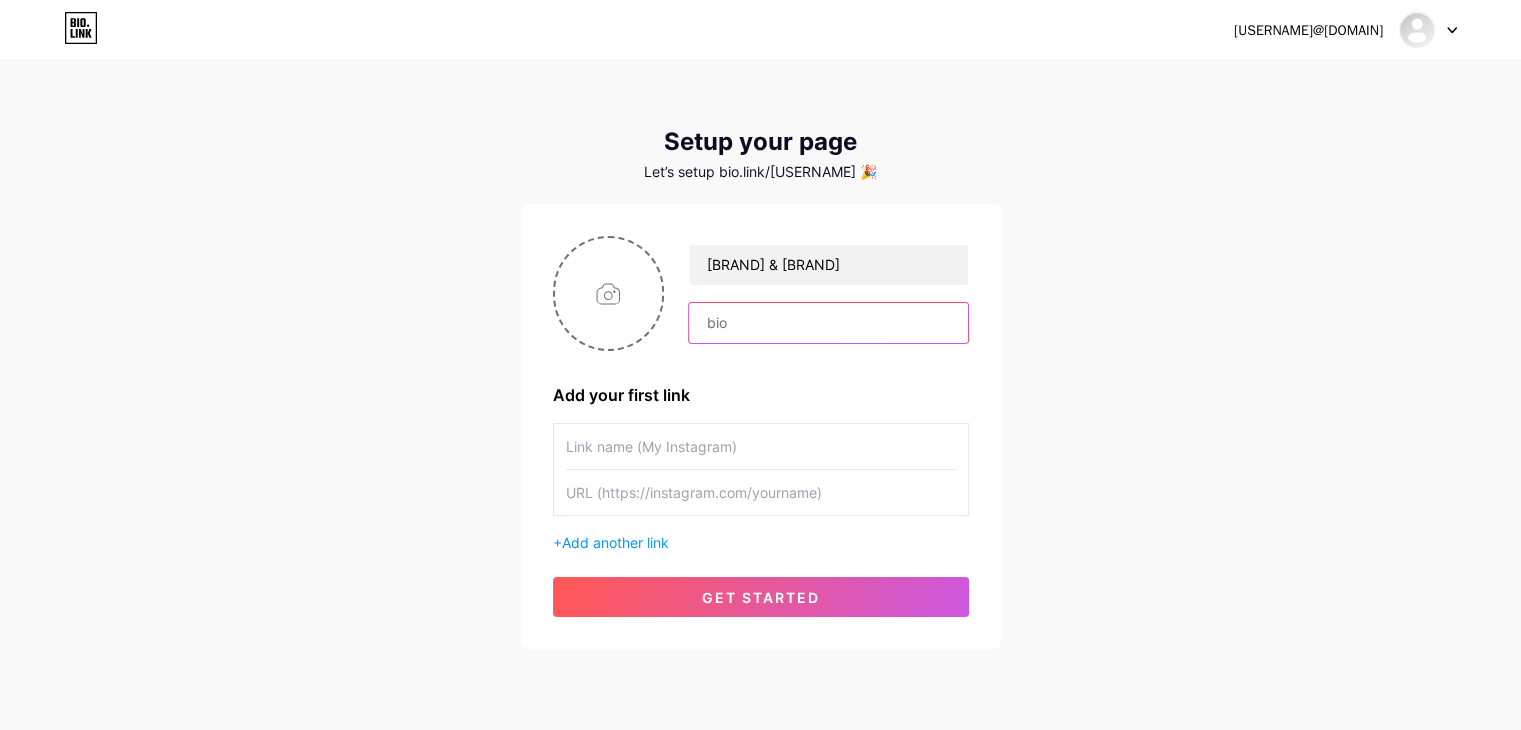 paste on "𖦹 your desired stationary 𖦹 ✧･ﾟ: *Cute and cozy little things*:･ﾟ✧  📍🇧🇩 || DM to Order ✿ ⋆｡°☁︎｡⋆ Stay creative, stay cozy" 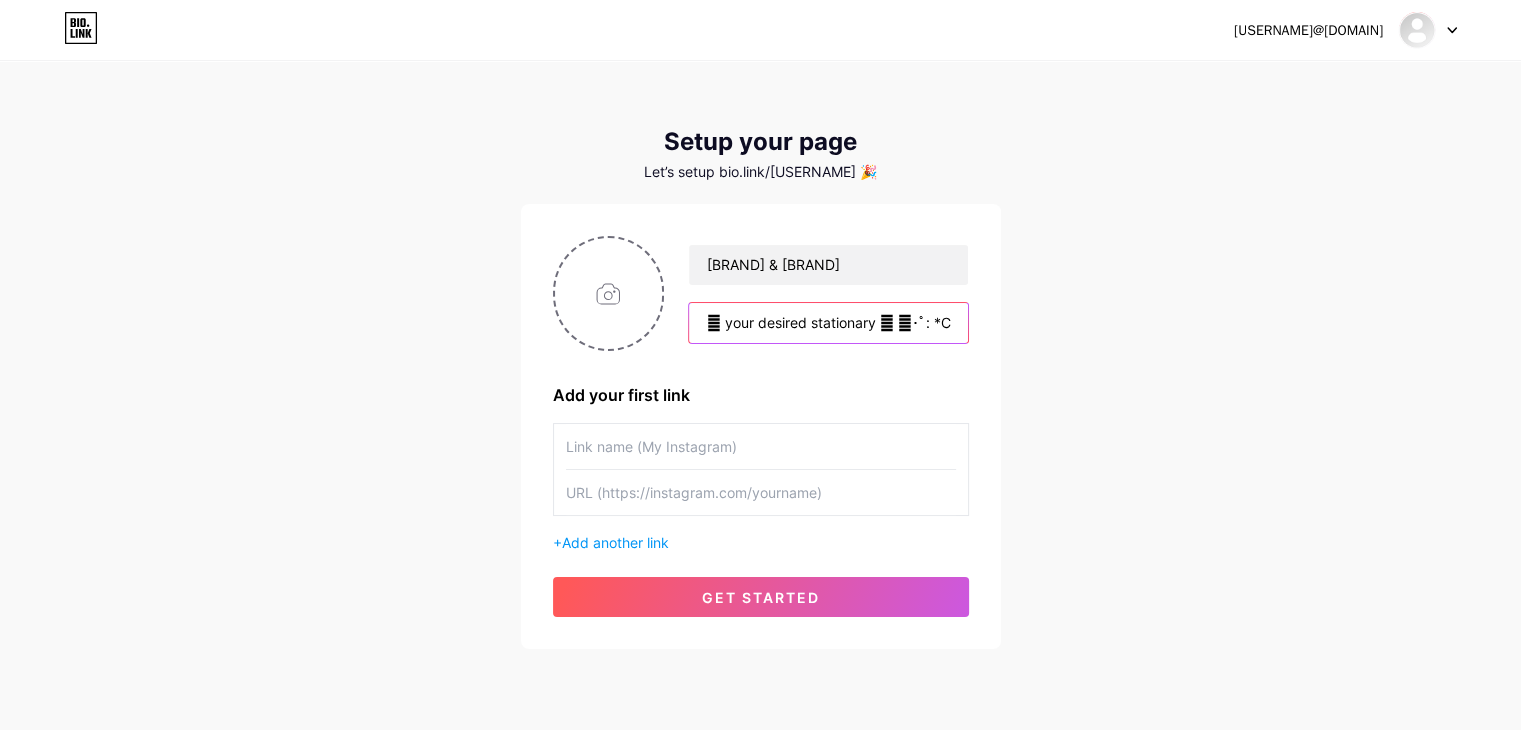scroll, scrollTop: 0, scrollLeft: 558, axis: horizontal 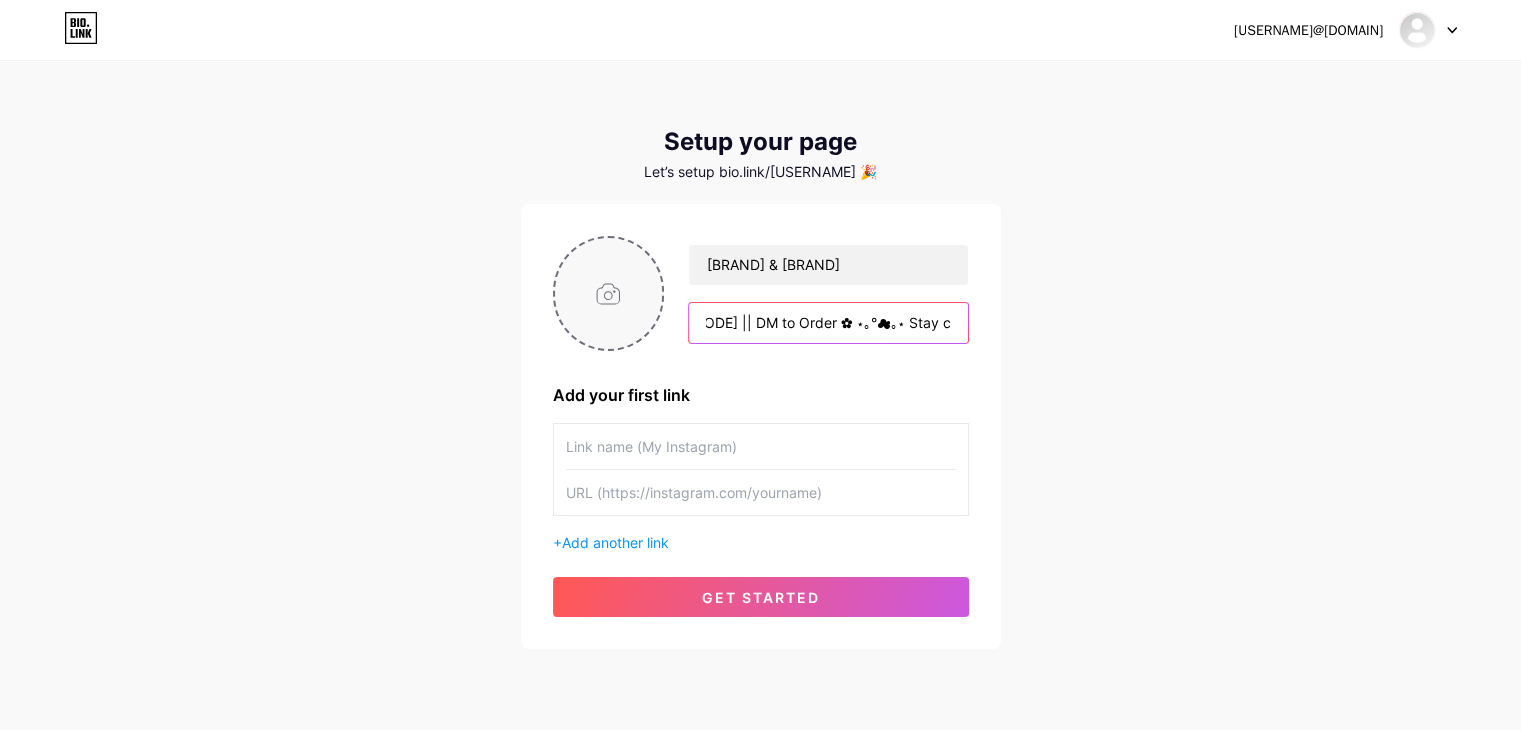 type on "𖦹 your desired stationary 𖦹 ✧･ﾟ: *Cute and cozy little things*:･ﾟ✧  📍🇧🇩 || DM to Order ✿ ⋆｡°☁︎｡⋆ Stay creative, stay cozy" 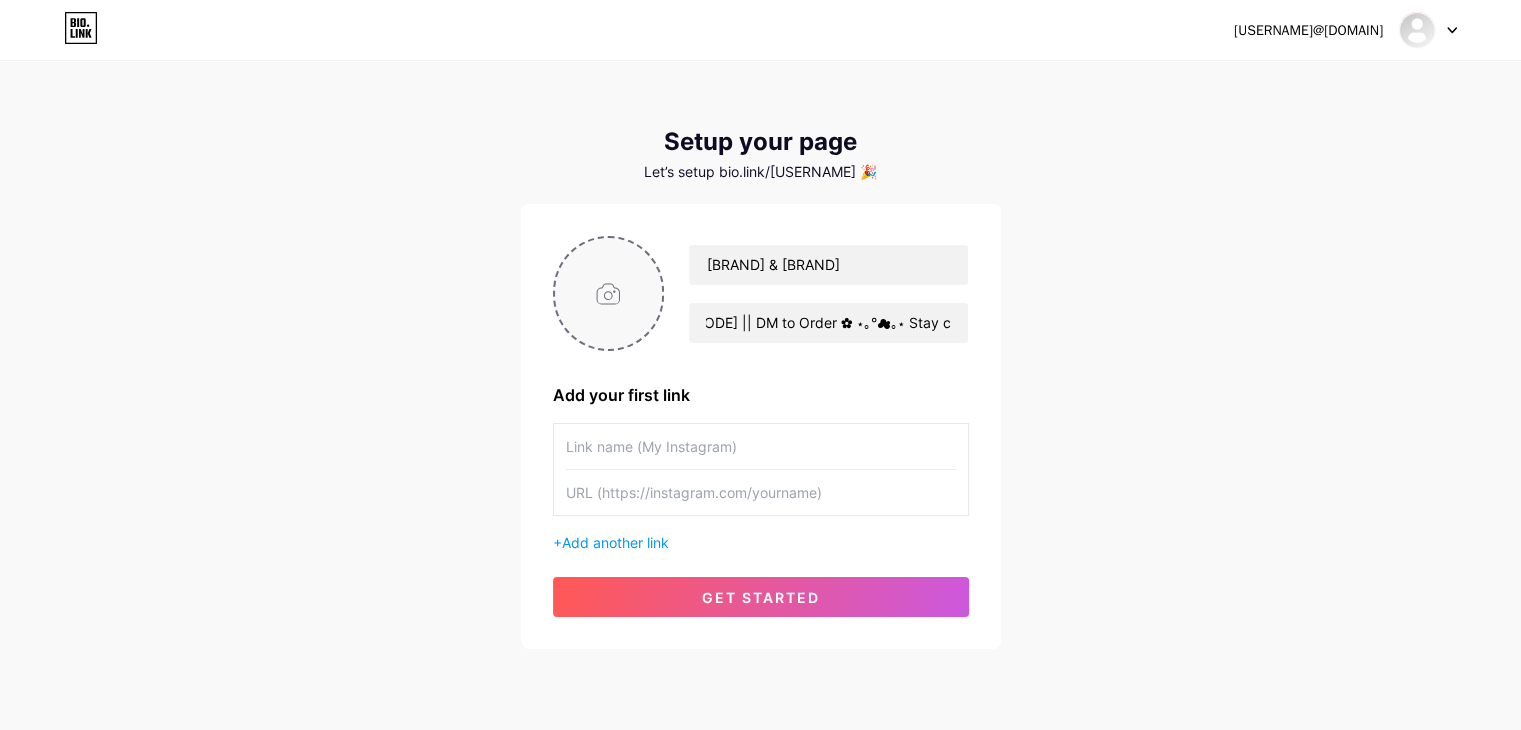 click at bounding box center [609, 293] 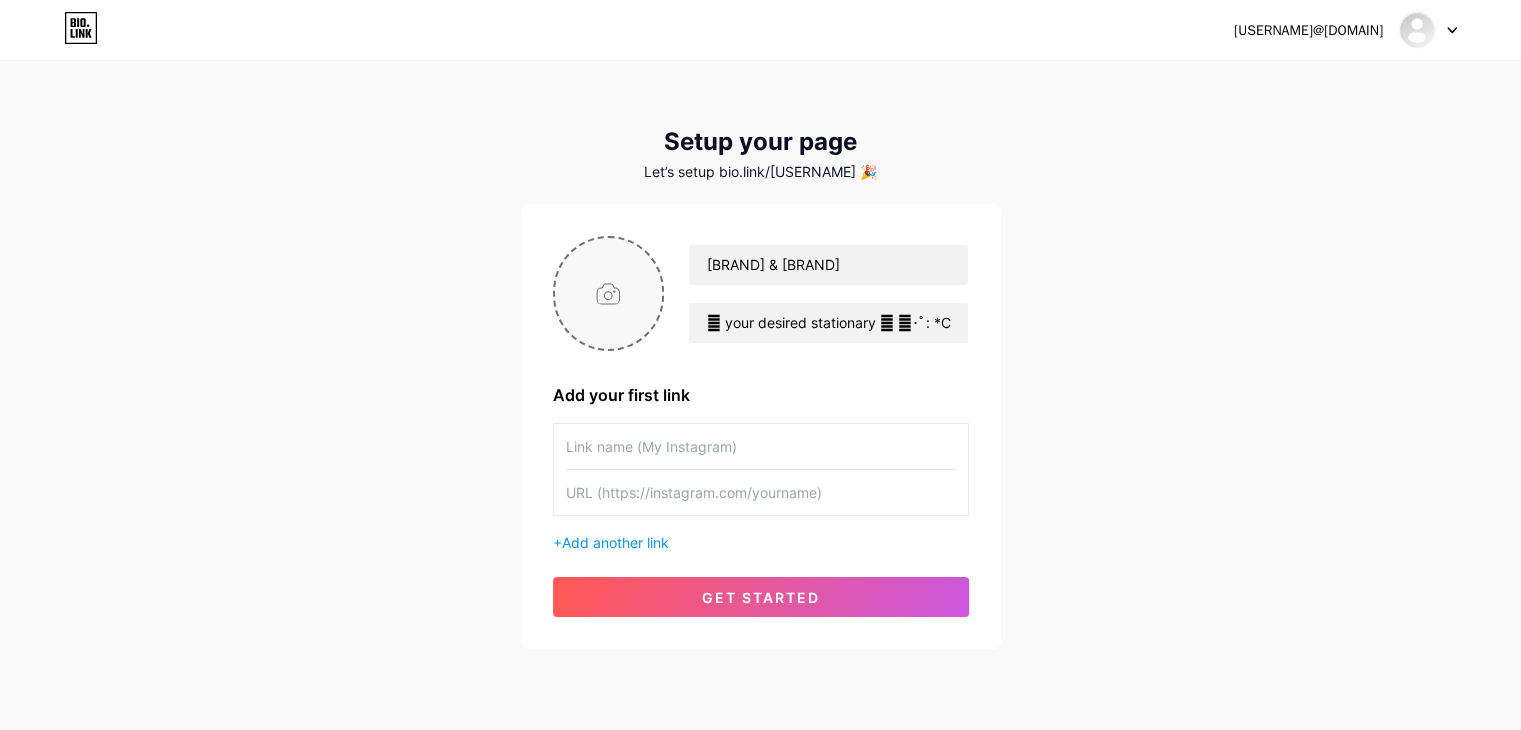type on "C:\fakepath\ddp.jpg" 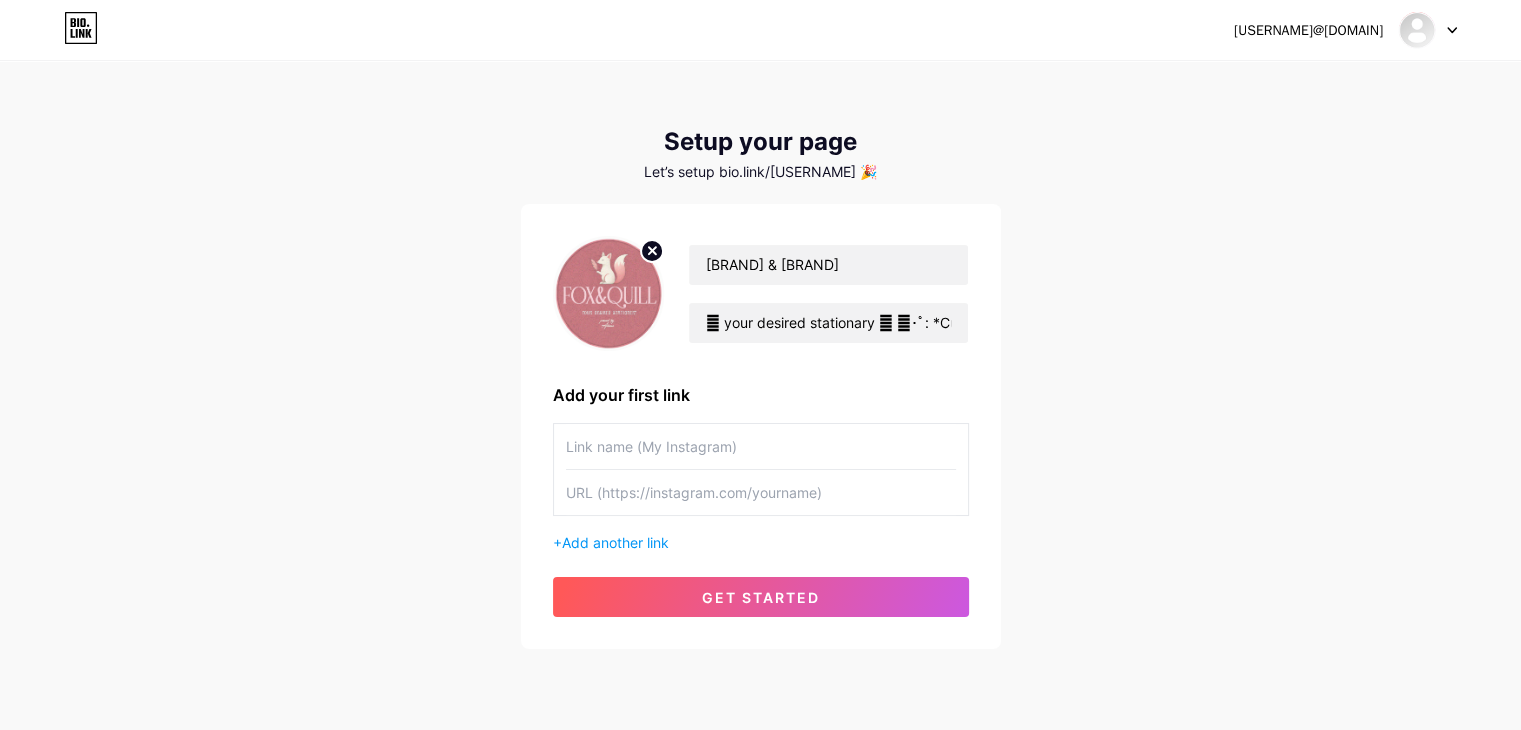 click at bounding box center (761, 446) 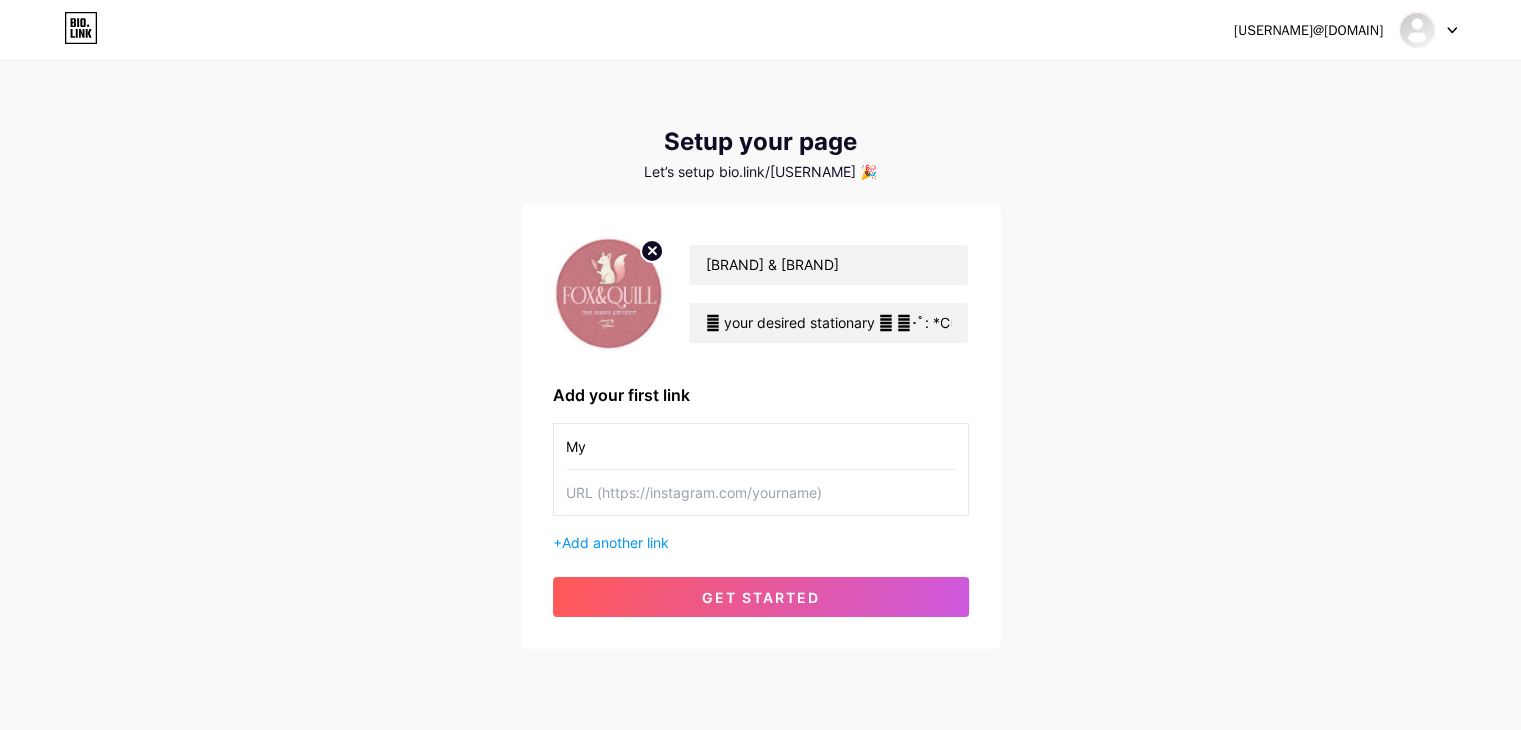 type on "M" 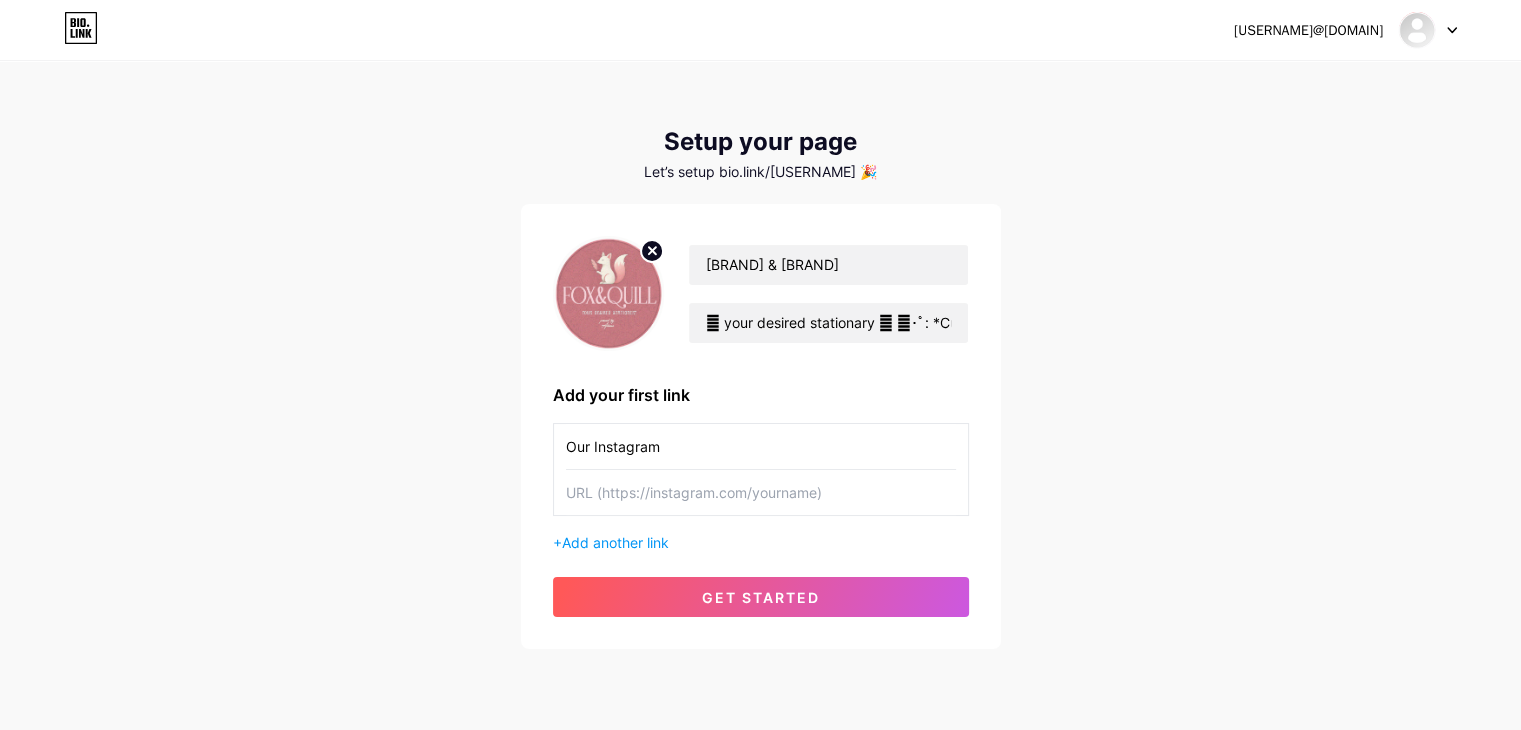 type on "Our Instagram" 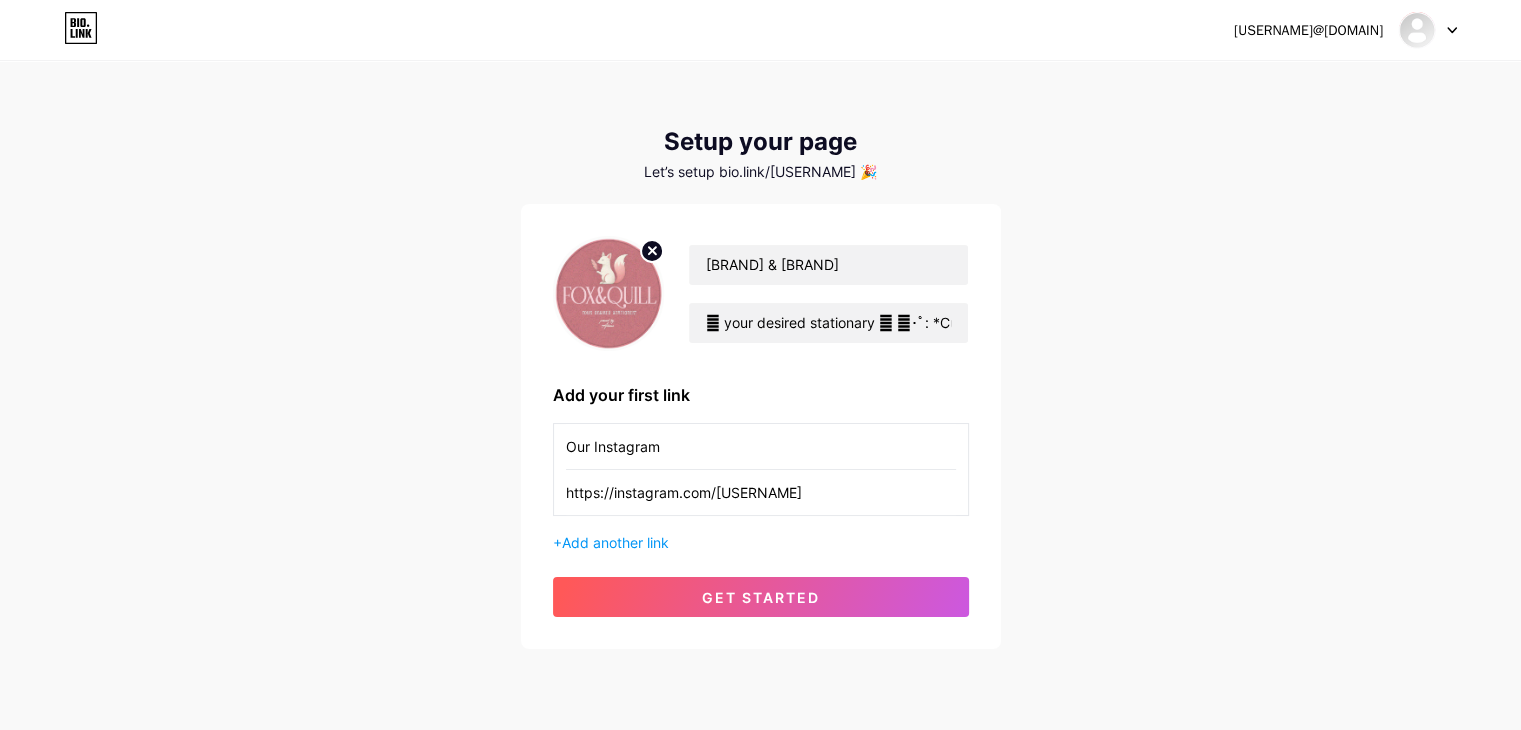 type on "https://instagram.com/foxandquill.shop" 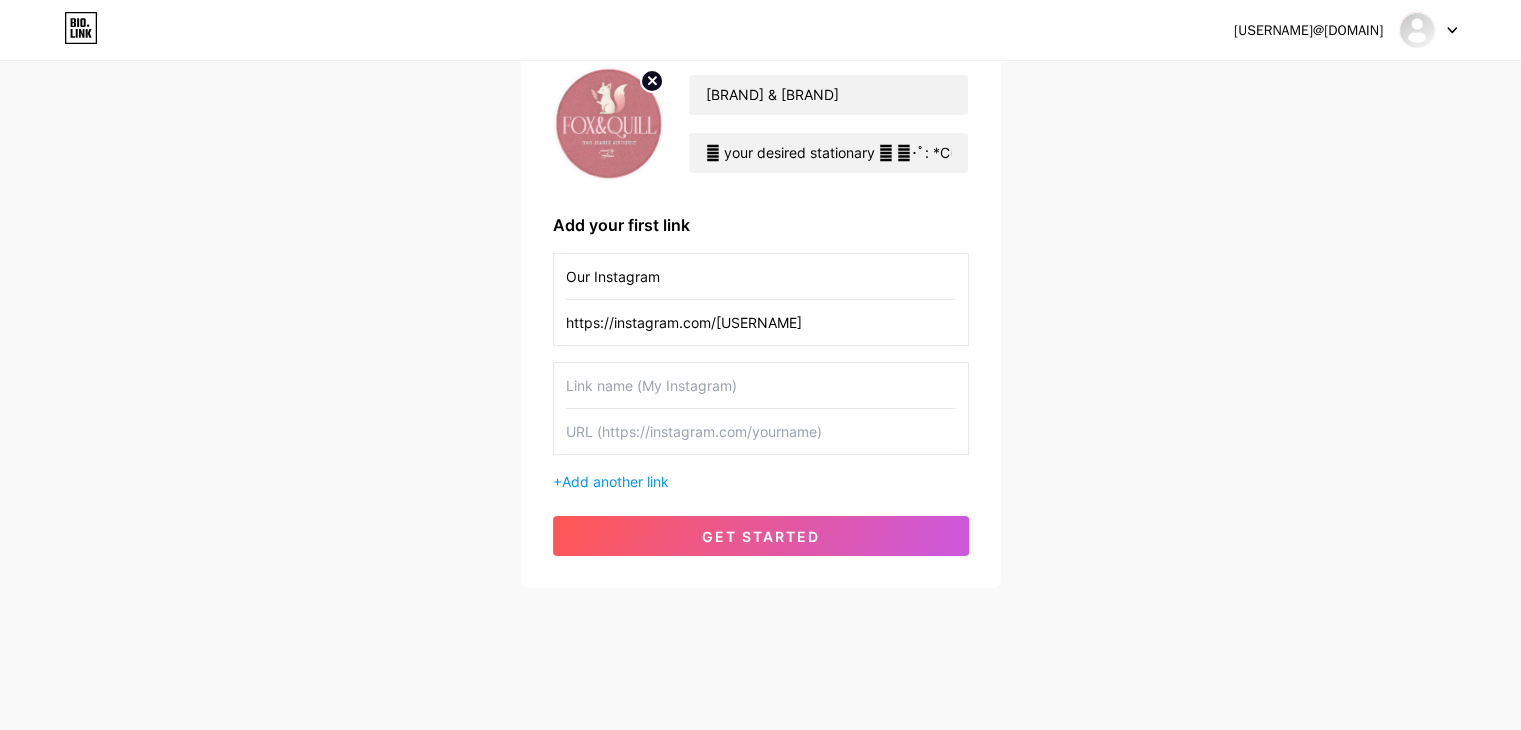 scroll, scrollTop: 171, scrollLeft: 0, axis: vertical 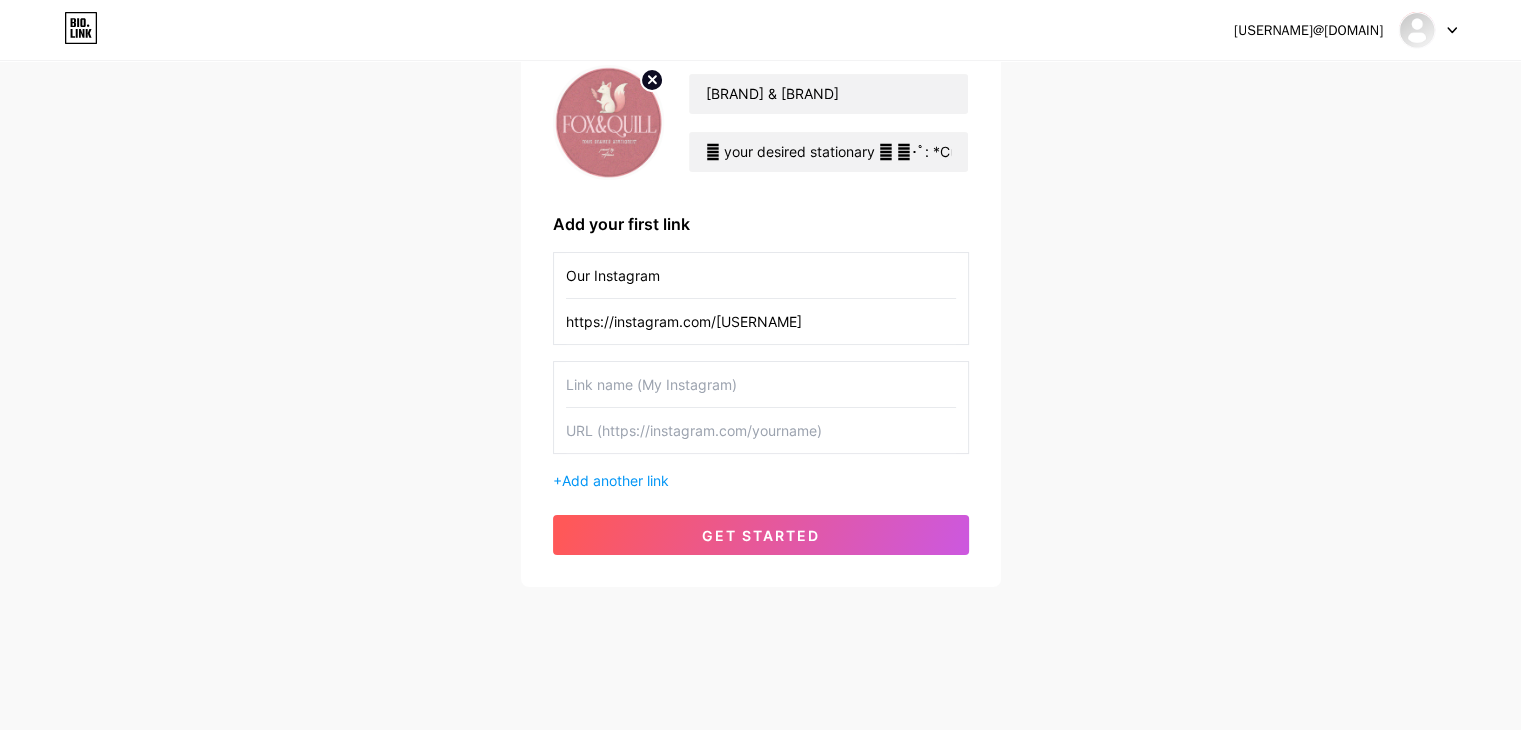 click at bounding box center [761, 384] 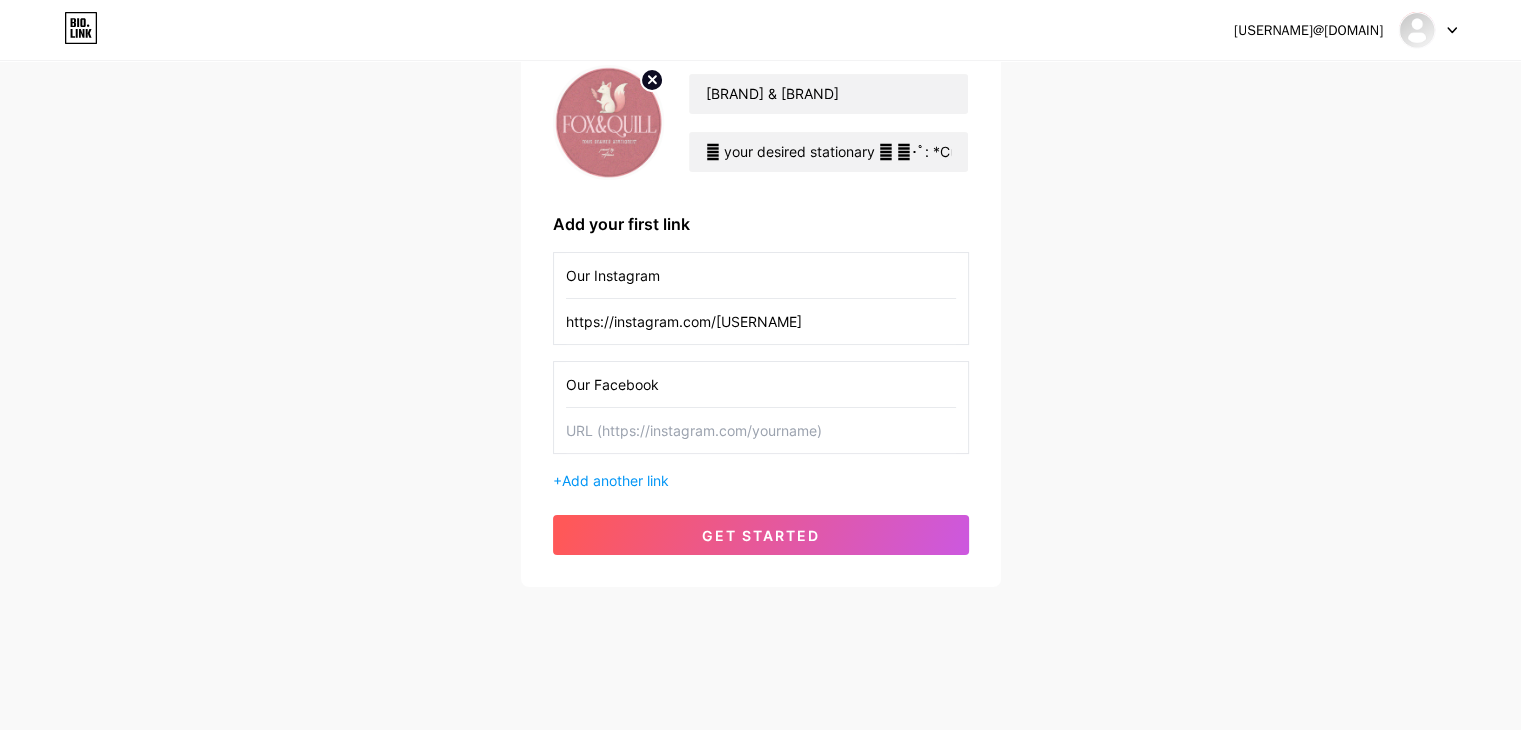 type on "Our Facebook" 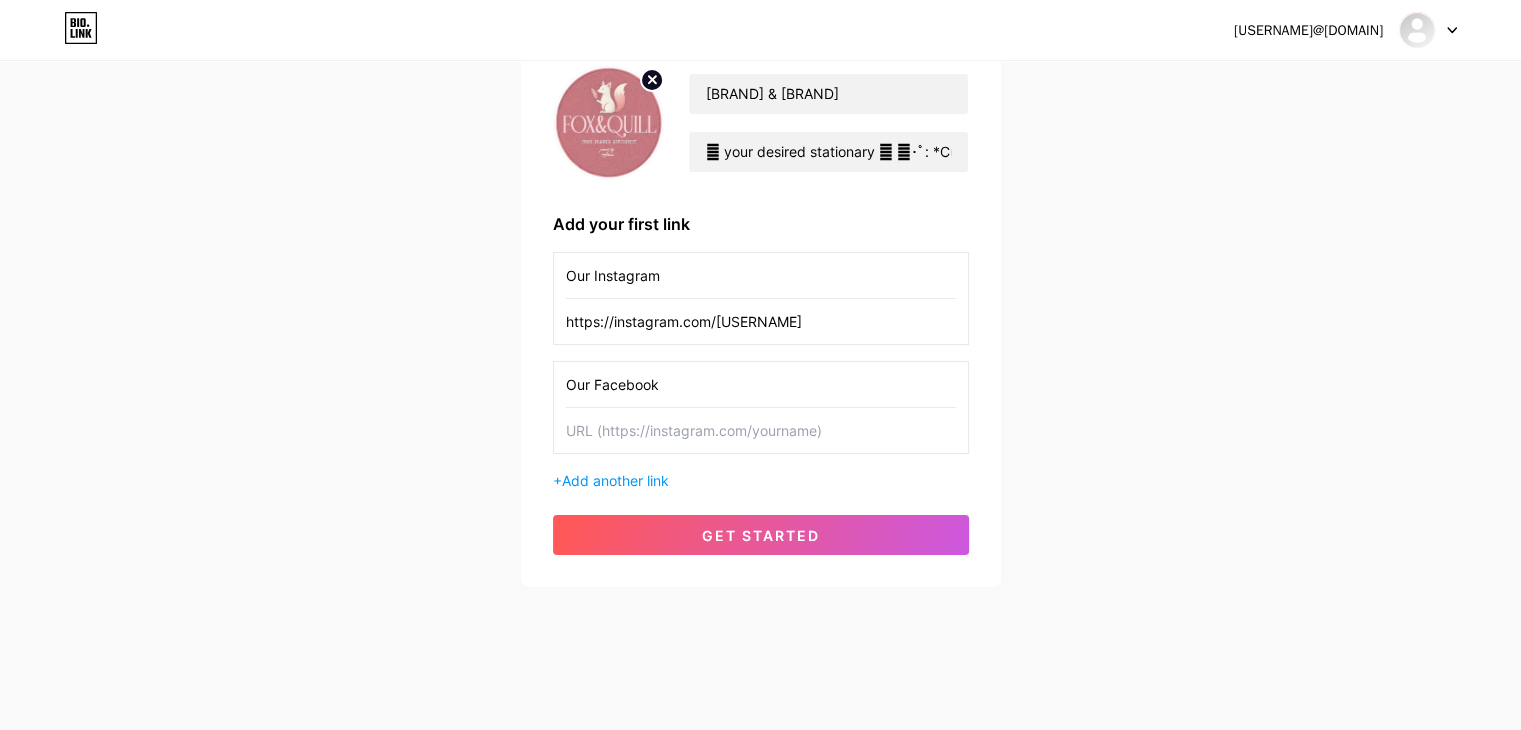 paste on "https://www.facebook.com/share/1FJ8qHpQgE/" 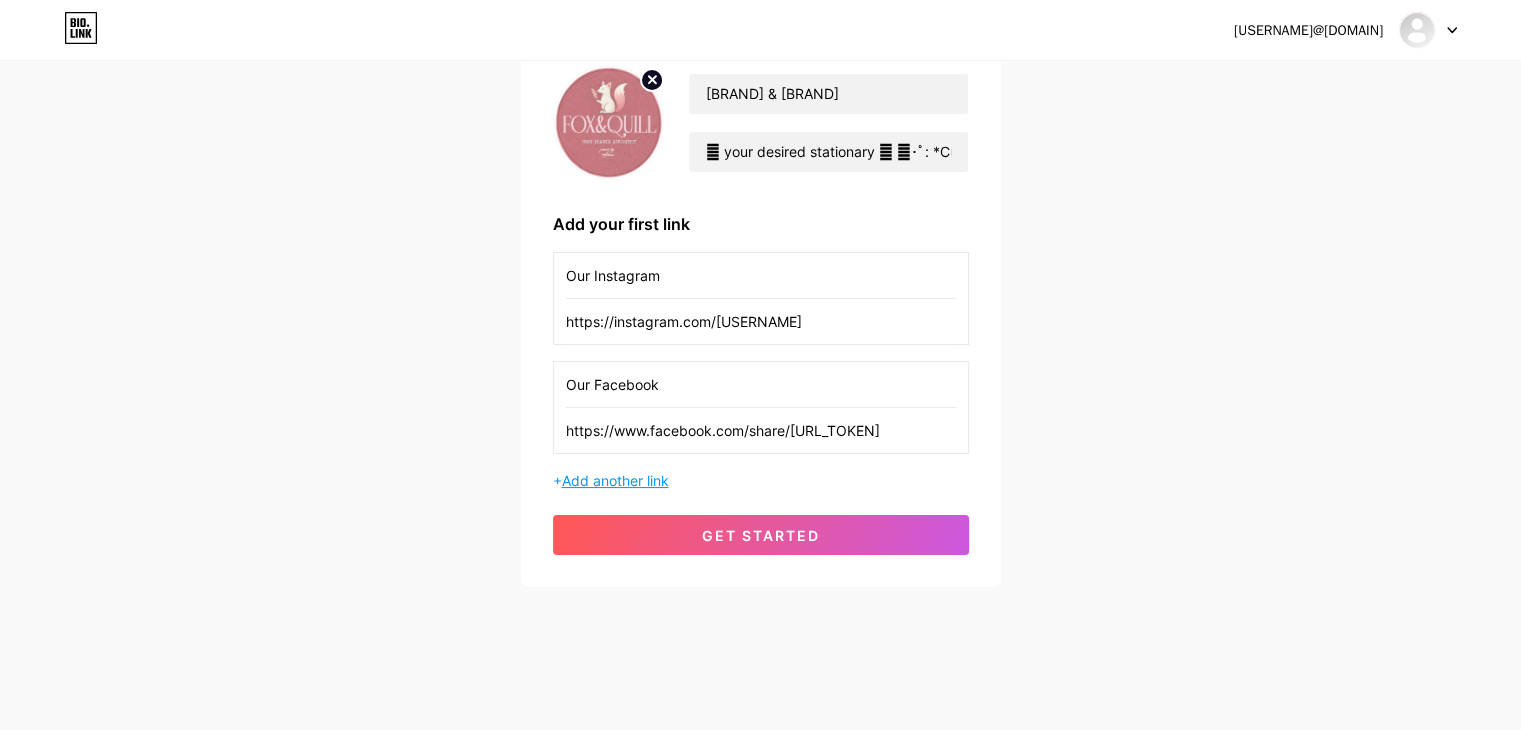 type on "https://www.facebook.com/share/1FJ8qHpQgE/" 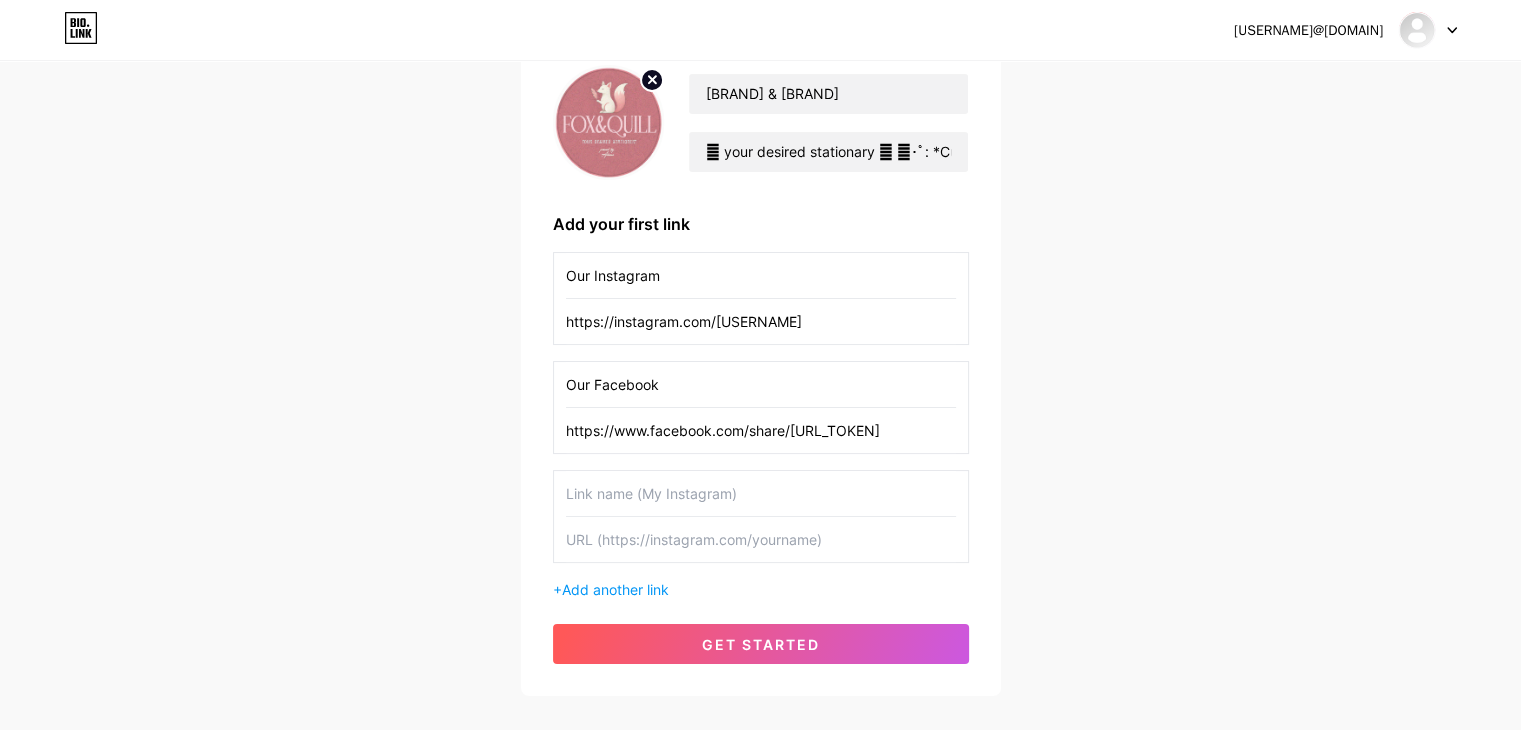 click at bounding box center (761, 493) 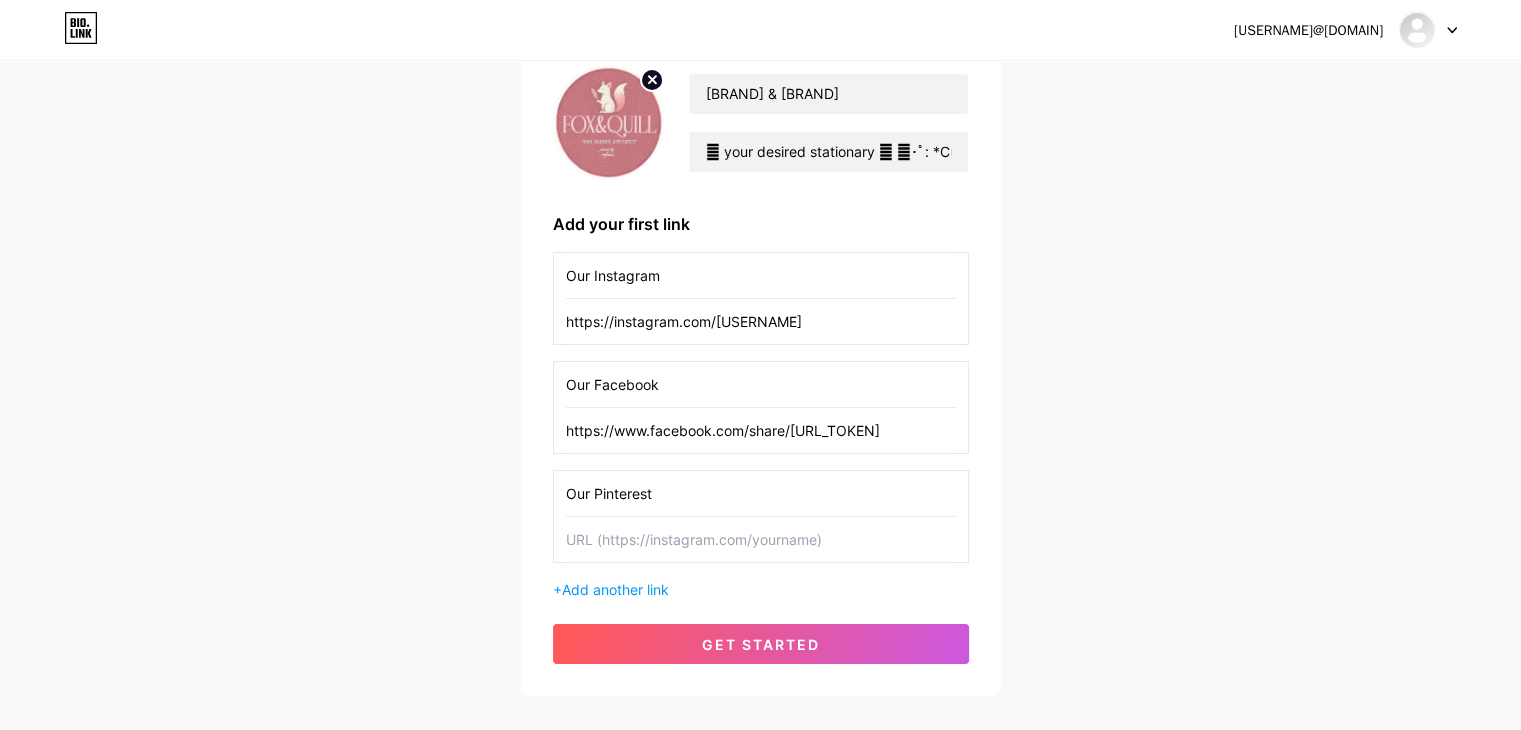 type on "Our Pinterest" 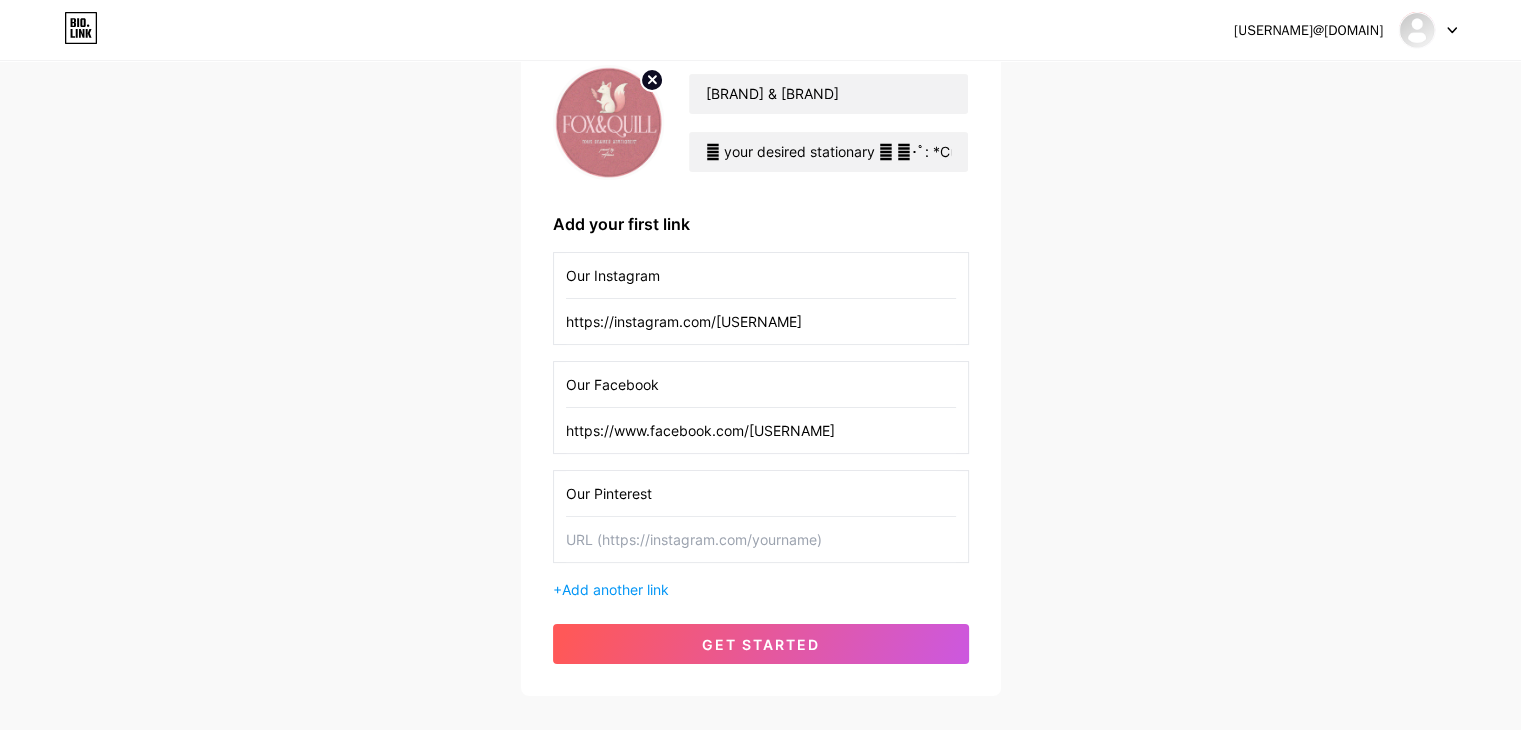 type on "https://www.facebook.com/foxandquill" 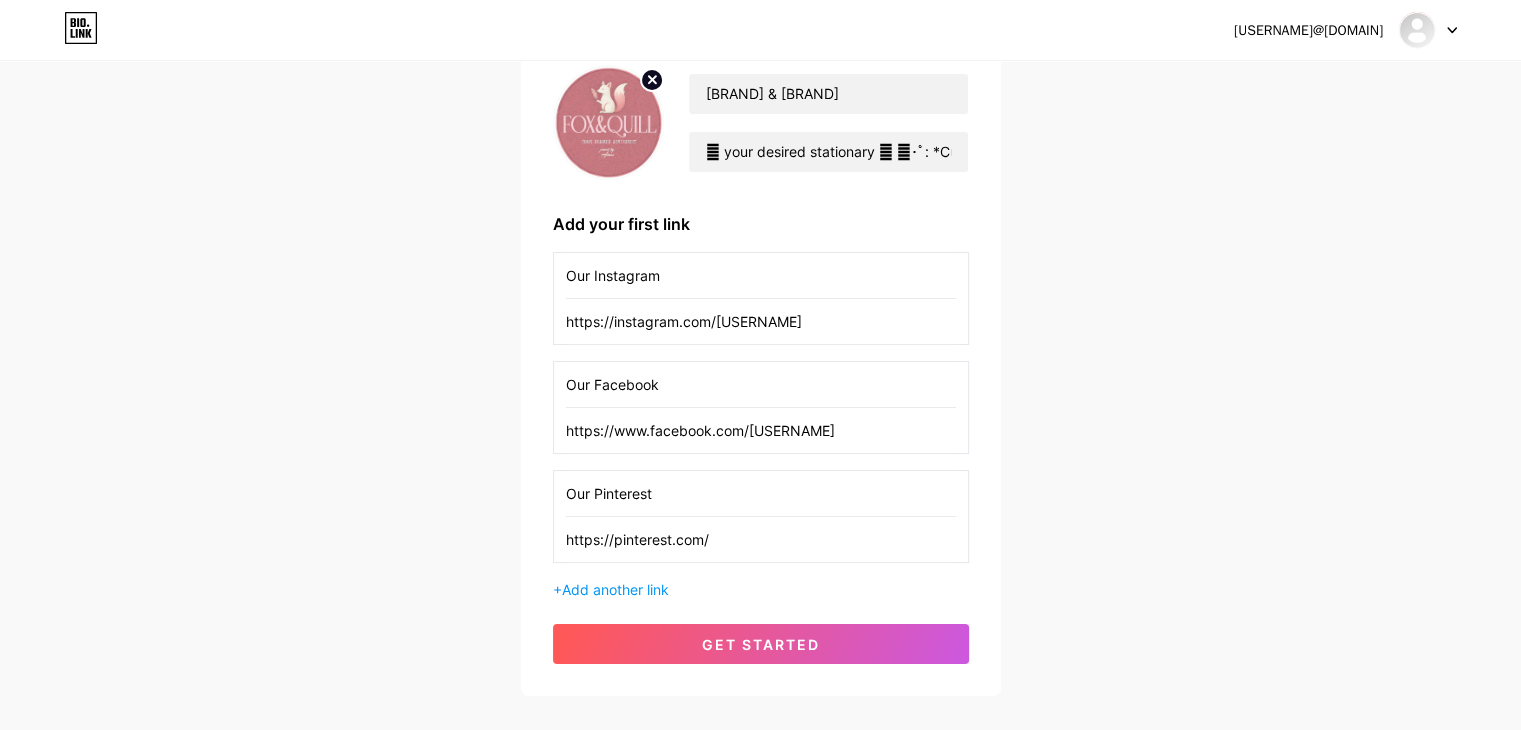 drag, startPoint x: 705, startPoint y: 545, endPoint x: 716, endPoint y: 544, distance: 11.045361 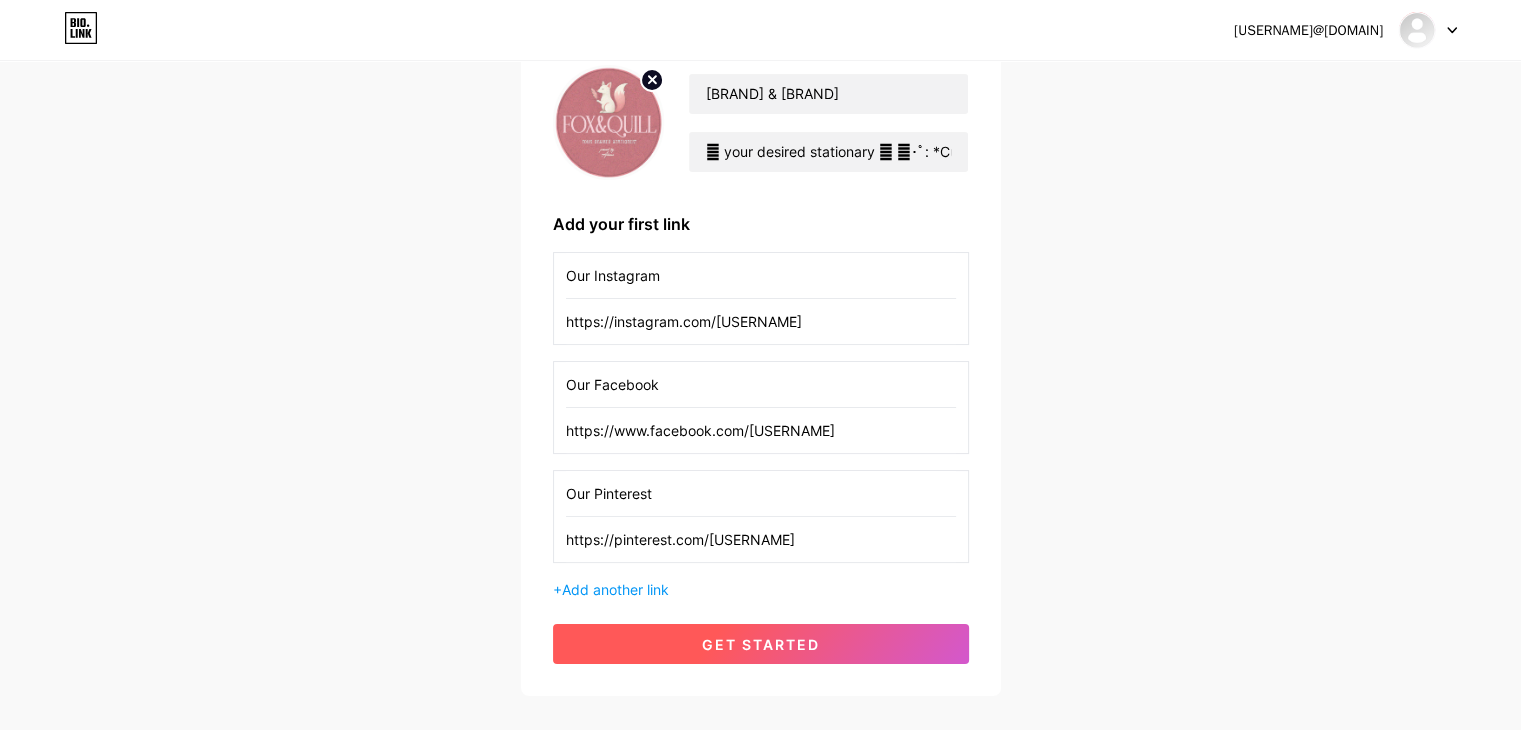 type on "https://pinterest.com/foxandquillshop" 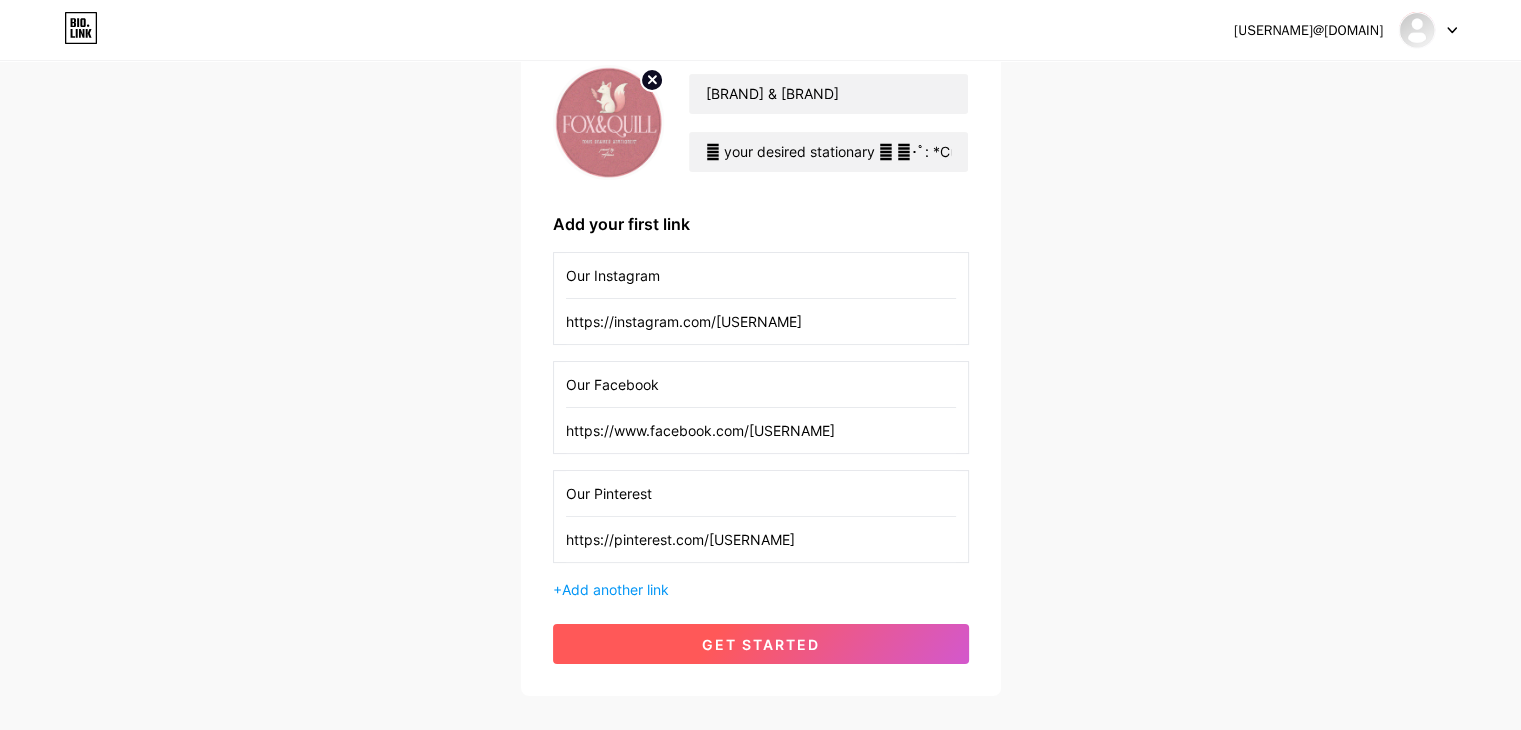 click on "get started" at bounding box center (761, 644) 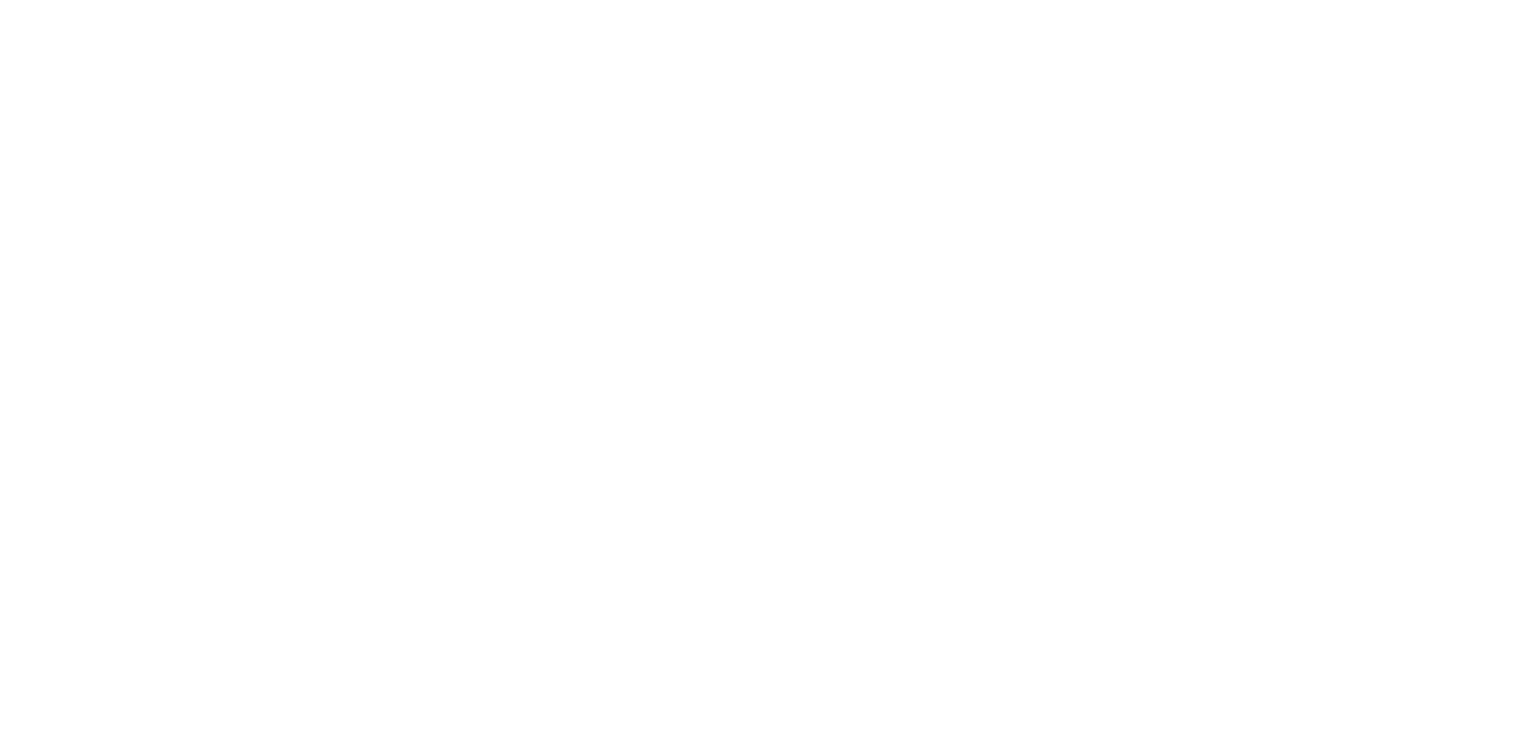 scroll, scrollTop: 0, scrollLeft: 0, axis: both 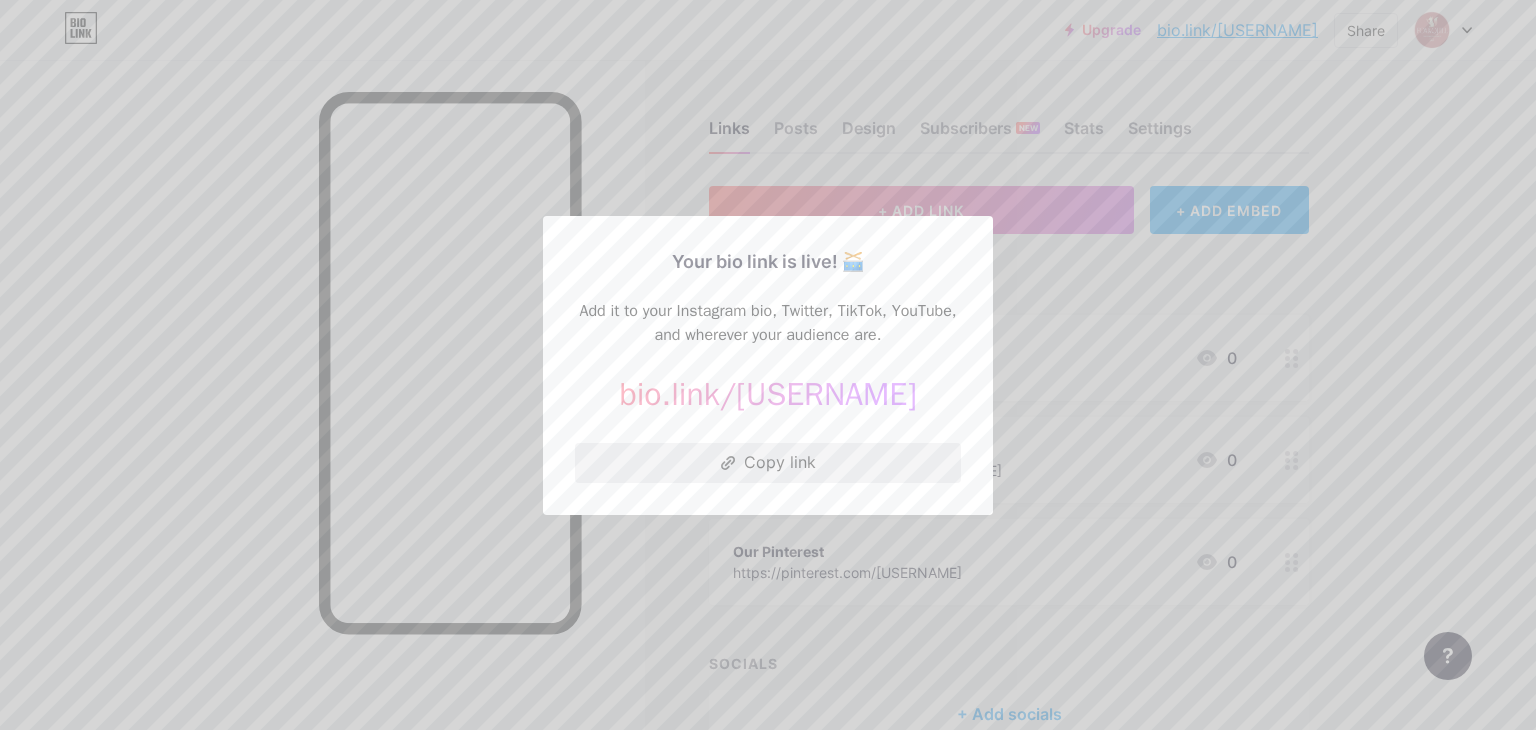 click on "Copy link" at bounding box center [768, 463] 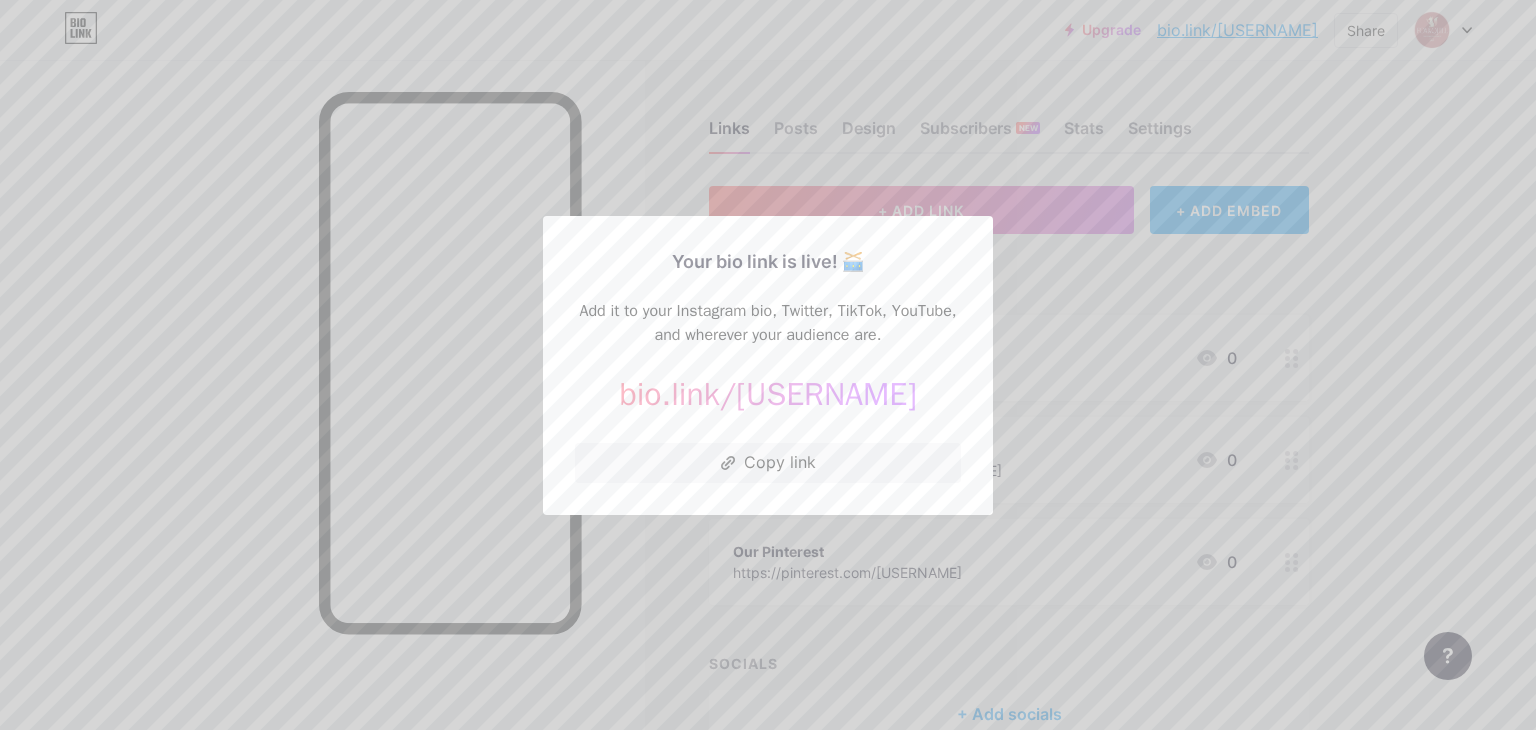click at bounding box center (768, 365) 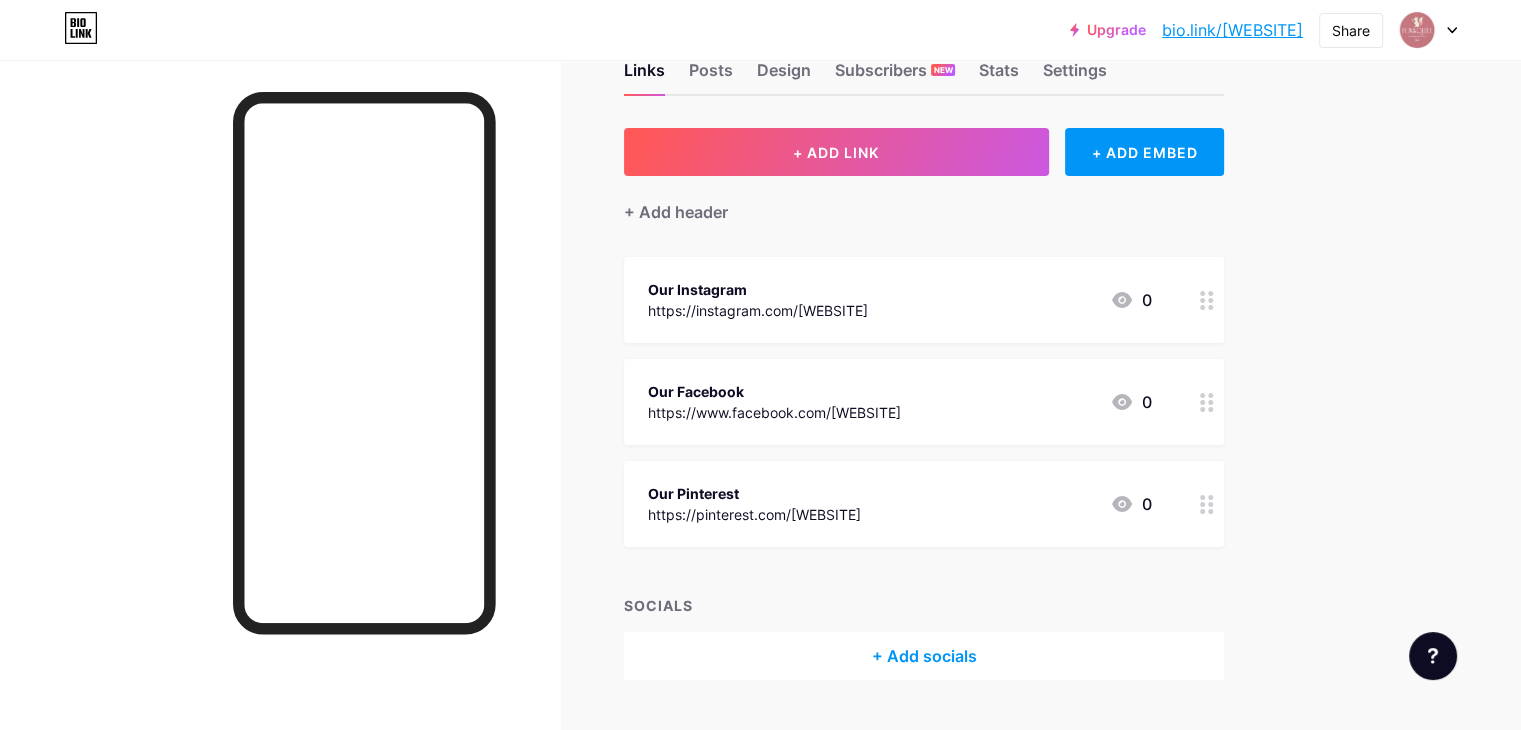 scroll, scrollTop: 107, scrollLeft: 0, axis: vertical 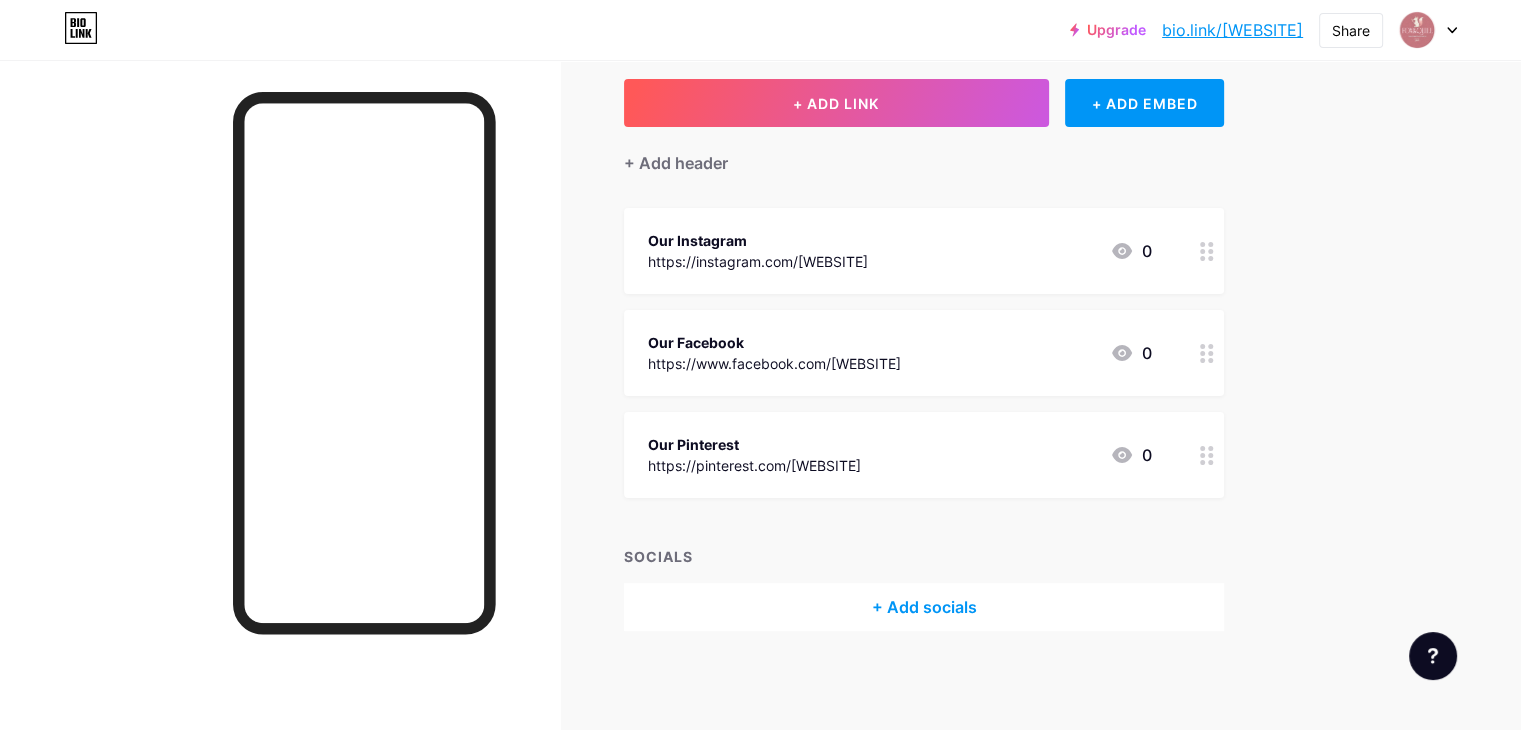click 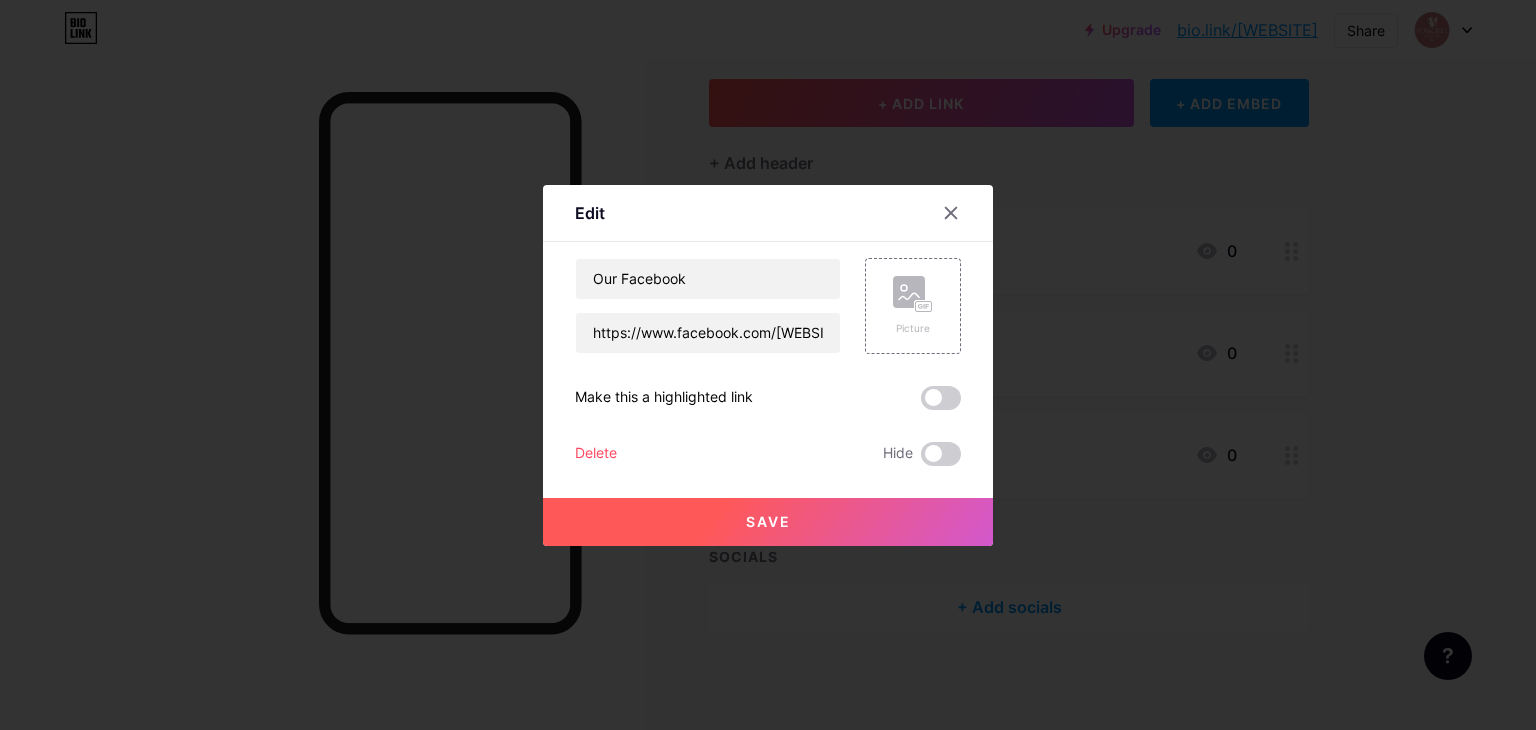 click on "Delete" at bounding box center [596, 454] 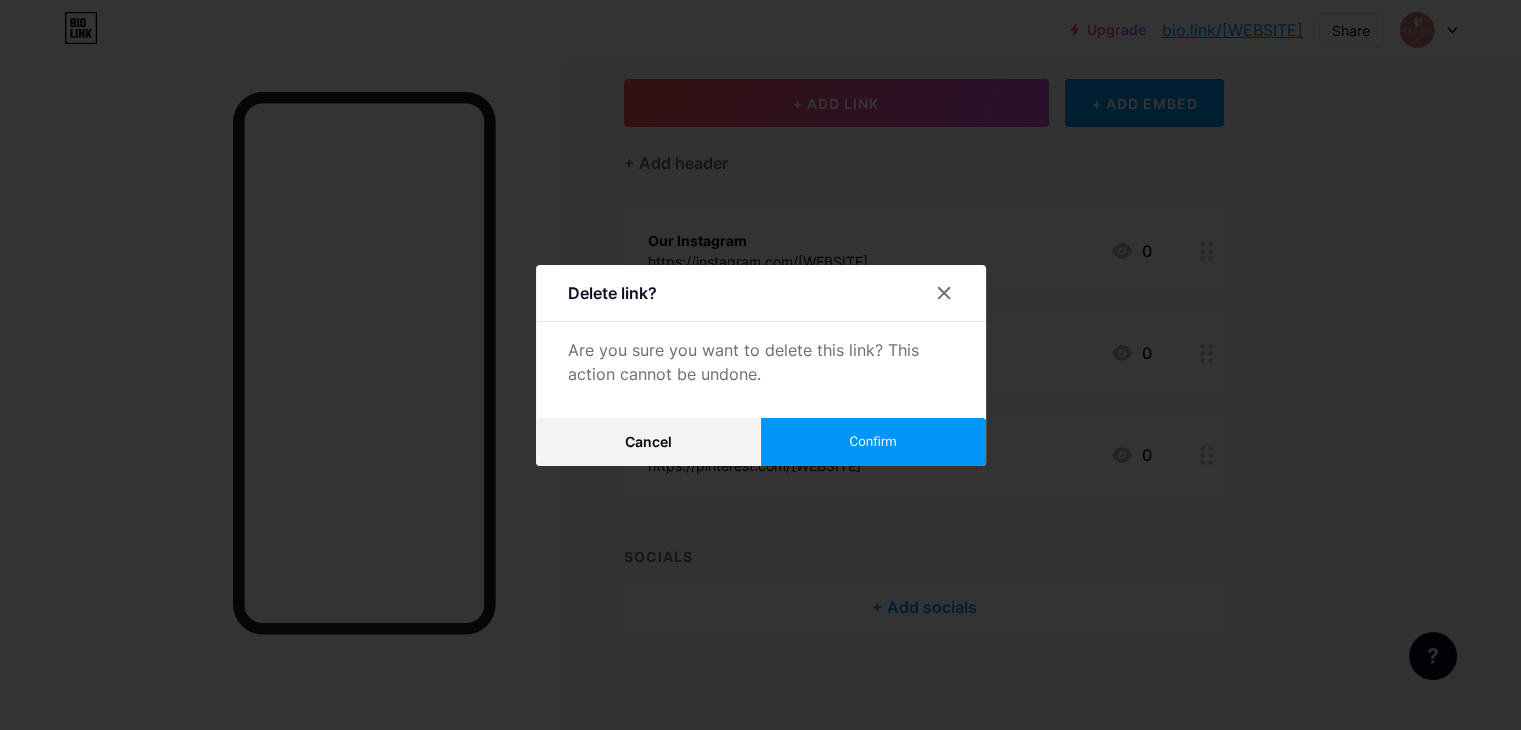click on "Confirm" at bounding box center (873, 442) 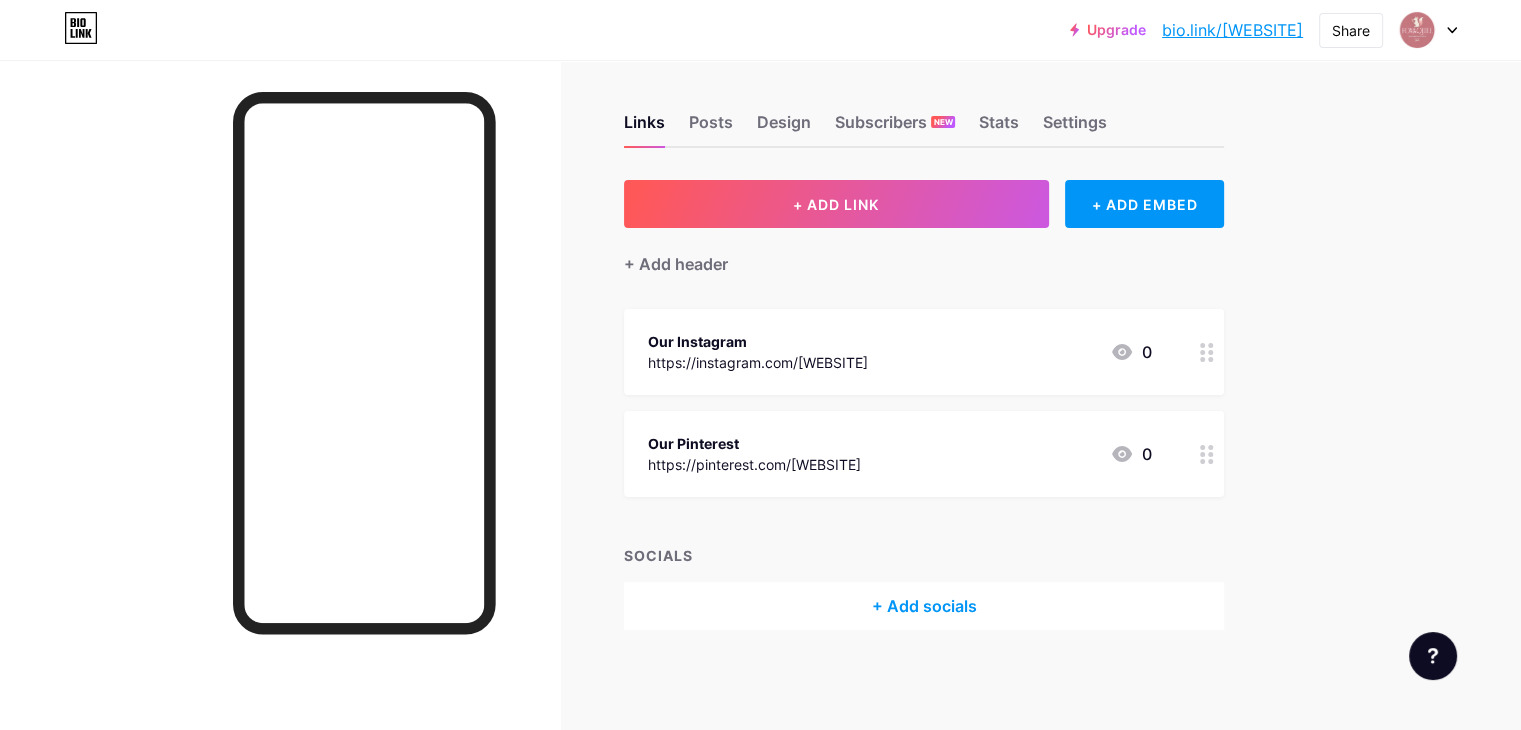 scroll, scrollTop: 4, scrollLeft: 0, axis: vertical 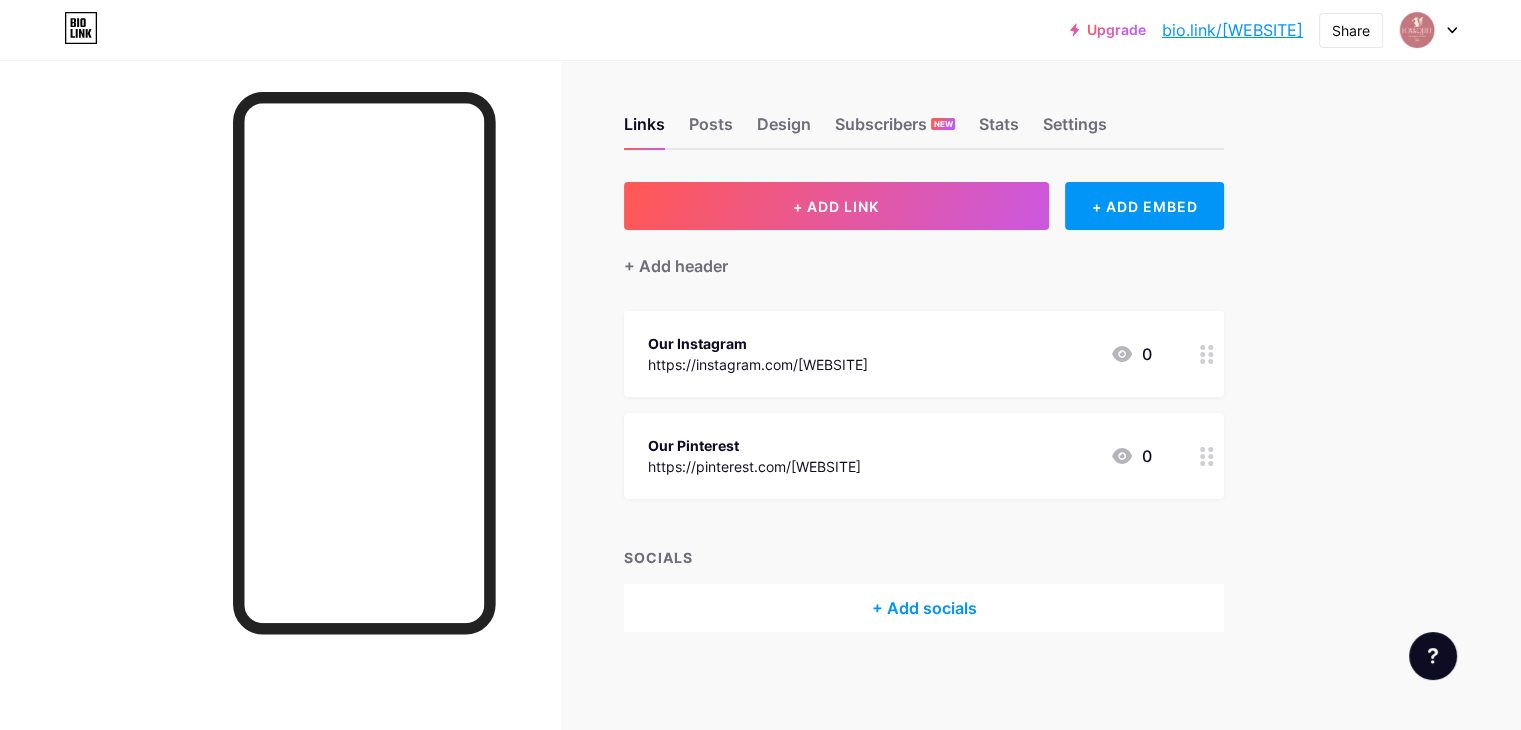 click on "+ Add socials" at bounding box center [924, 608] 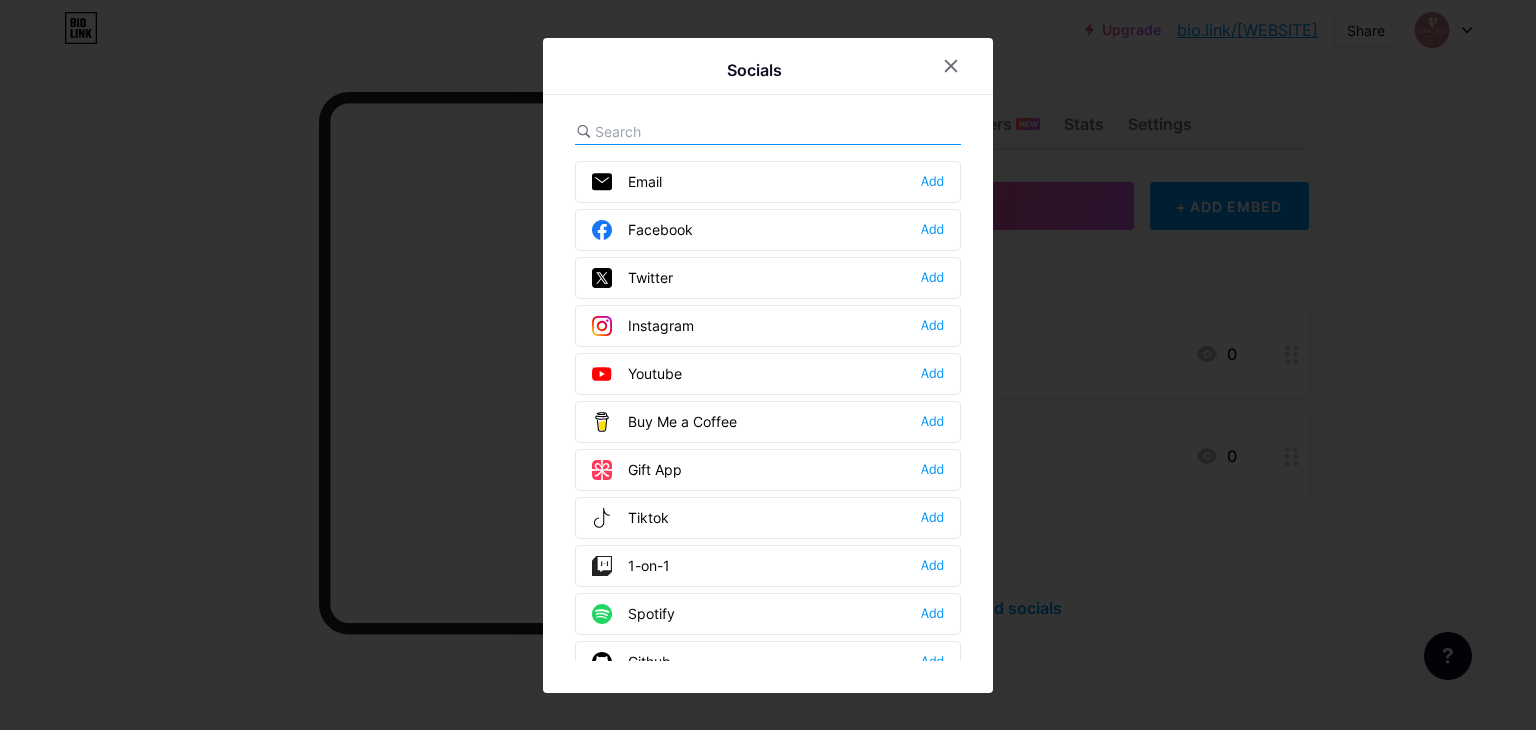 click on "Facebook
Add" at bounding box center (768, 230) 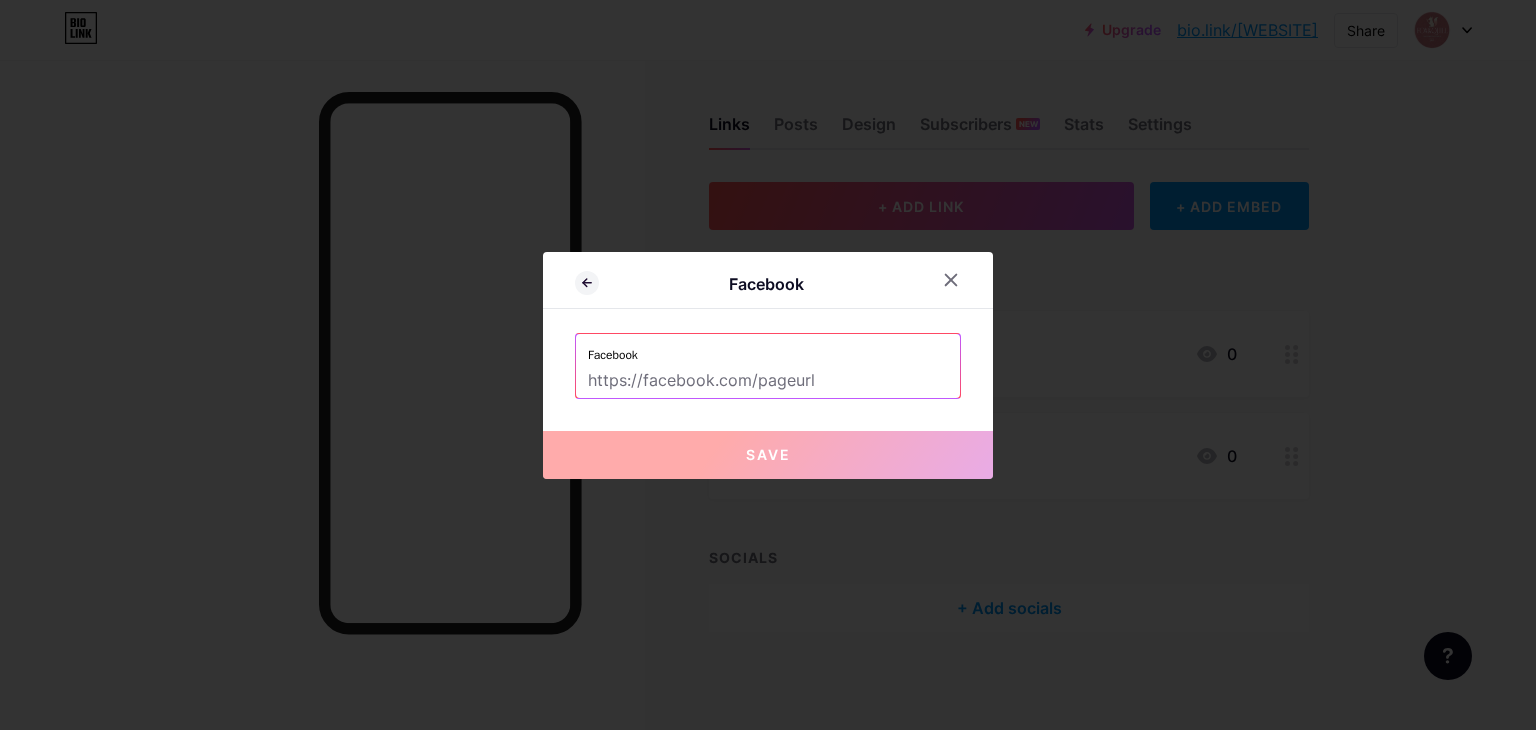 click at bounding box center [768, 381] 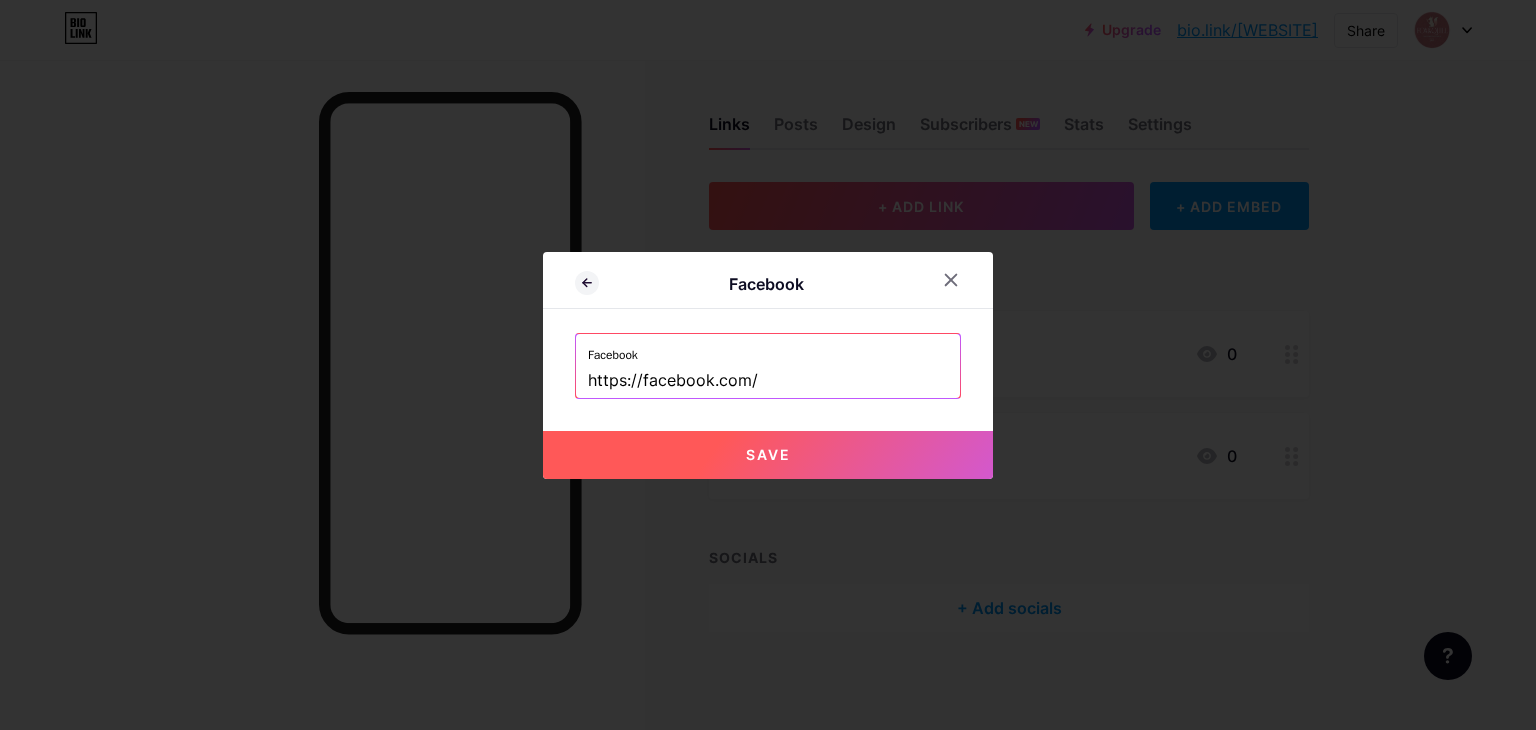 paste on "Fox And Quill" 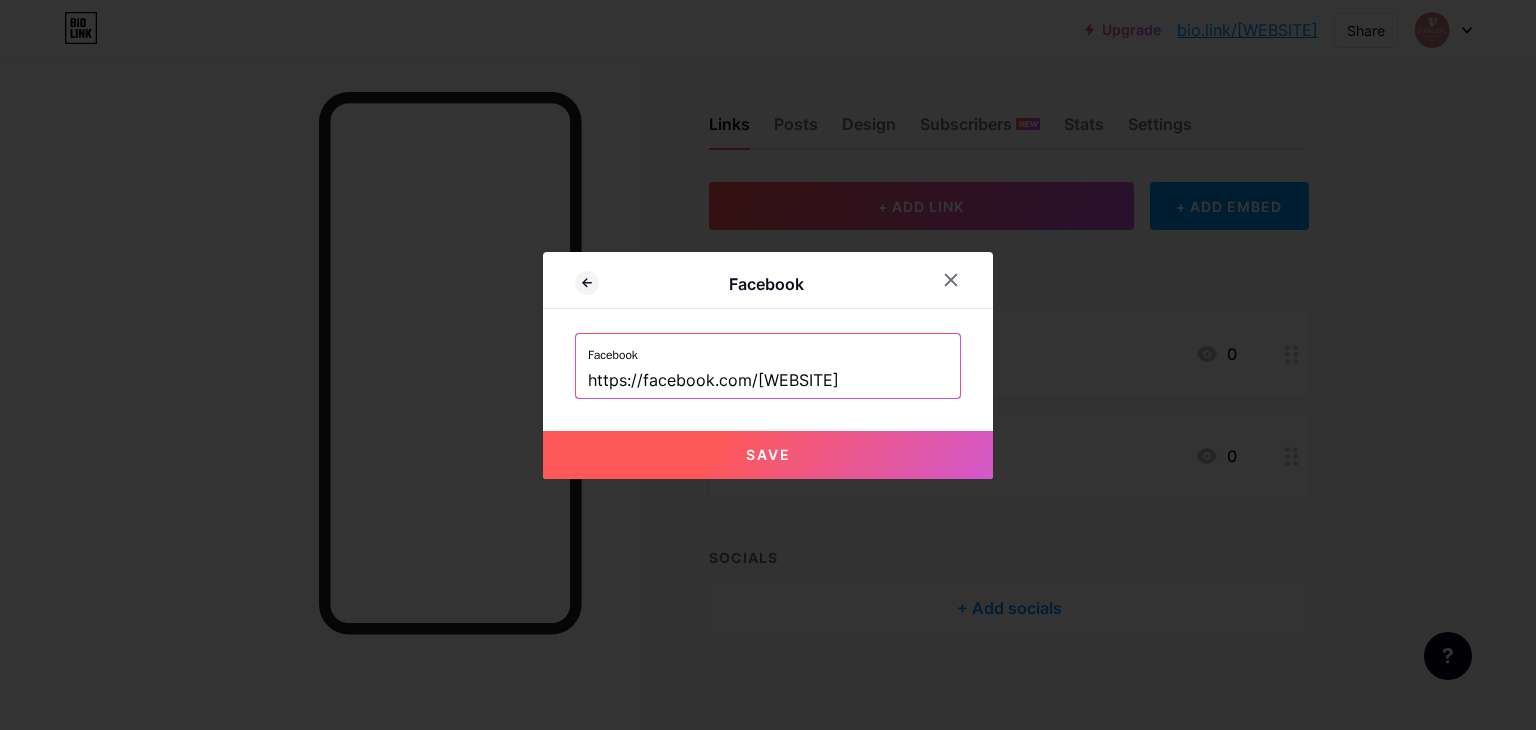 type on "https://facebook.com/Fox And Quill" 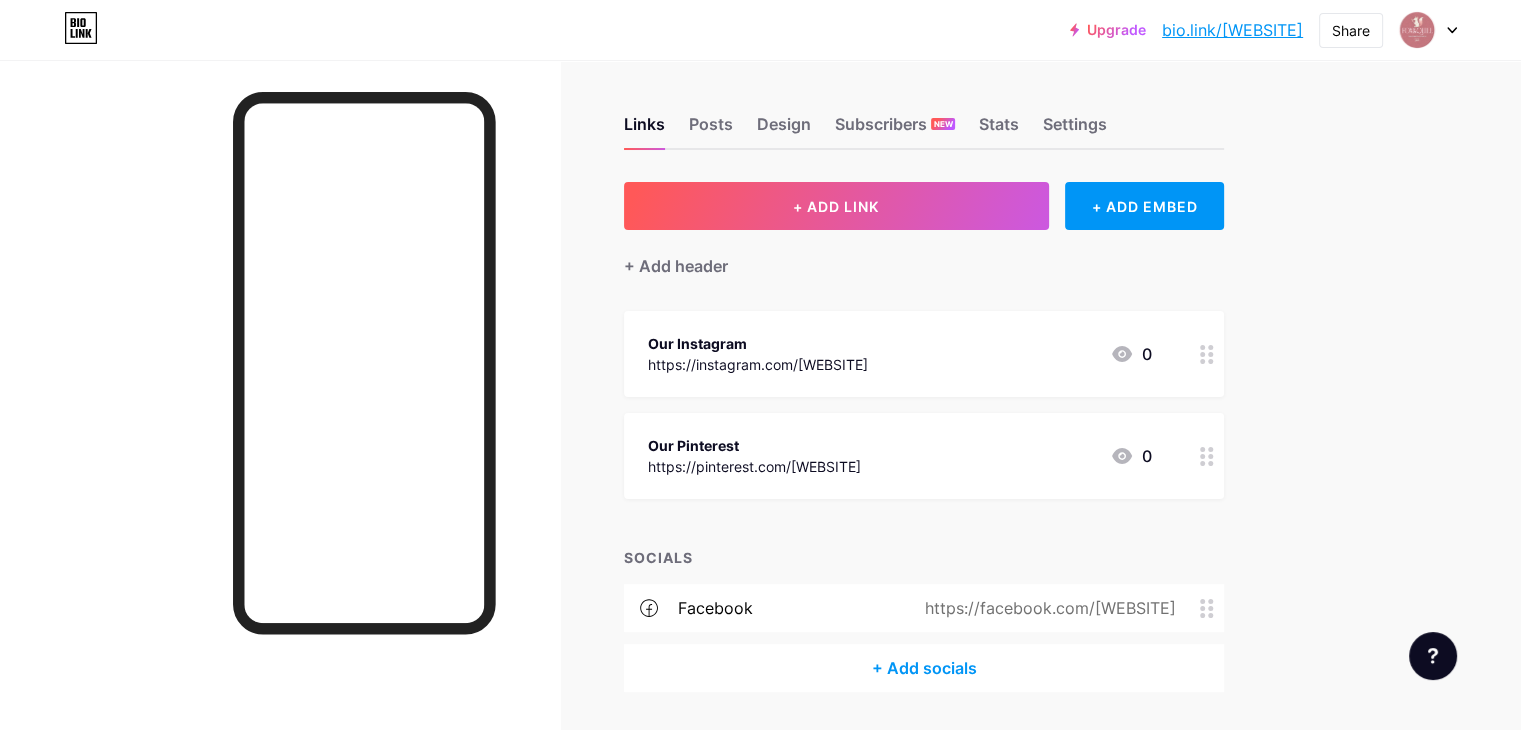scroll, scrollTop: 64, scrollLeft: 0, axis: vertical 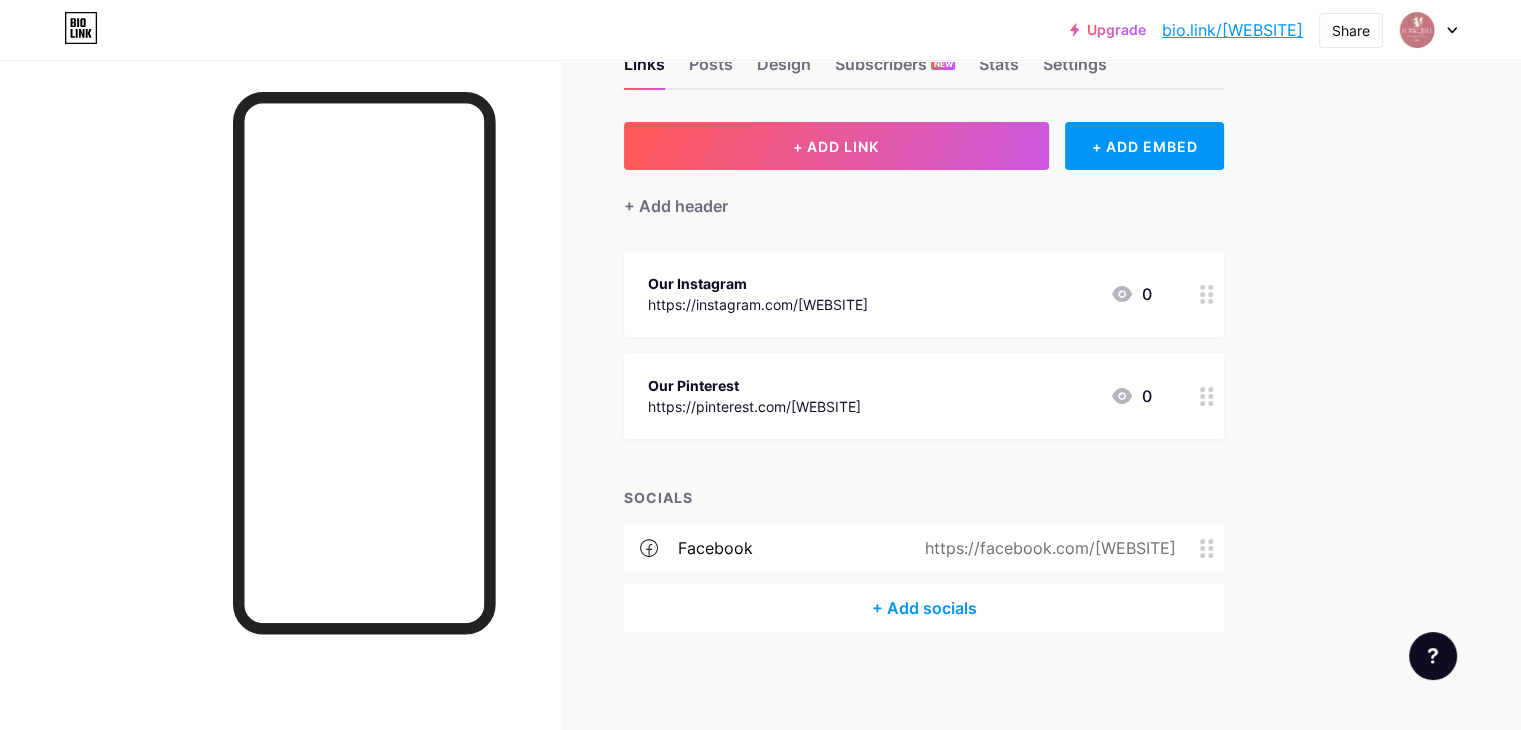 click on "https://facebook.com/Fox And Quill" at bounding box center [1046, 548] 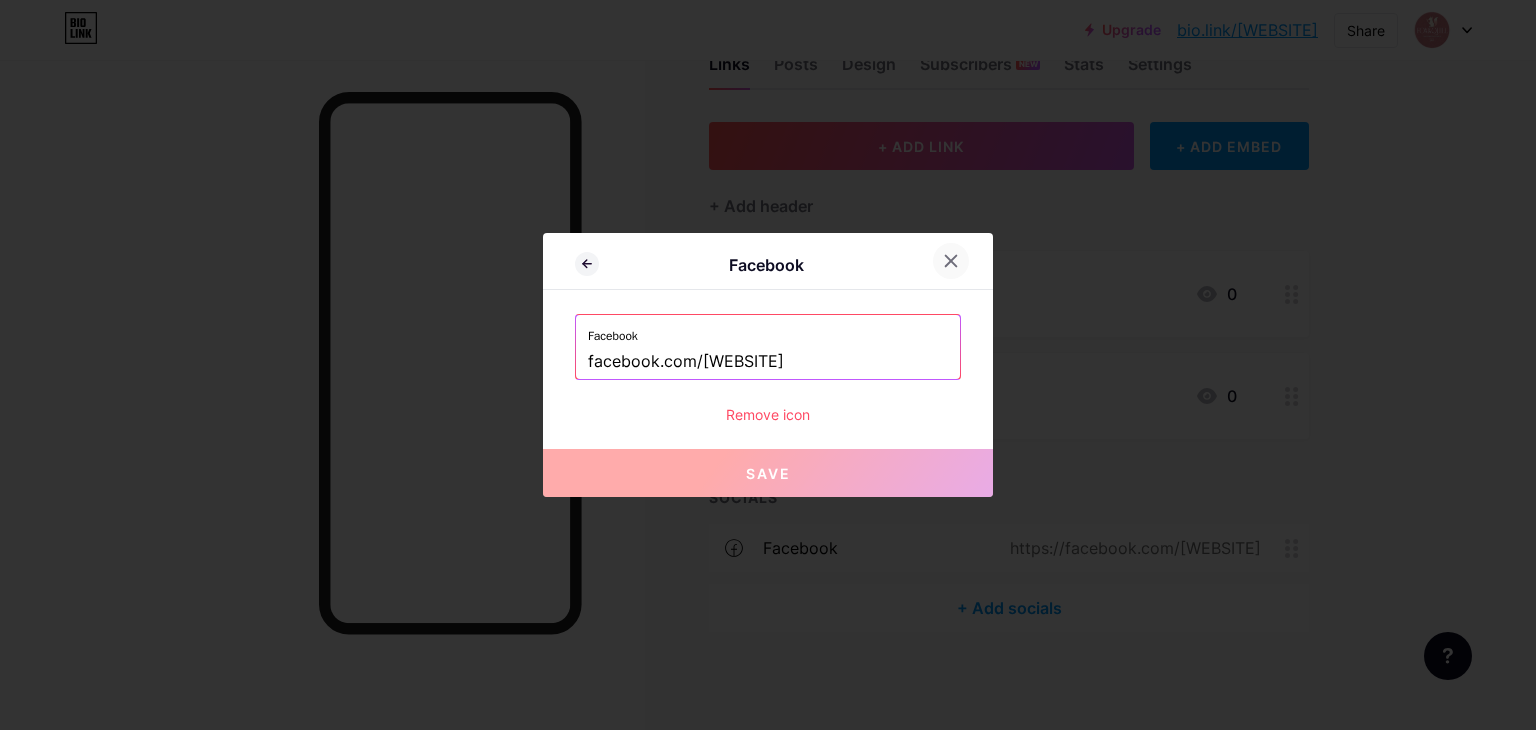 click 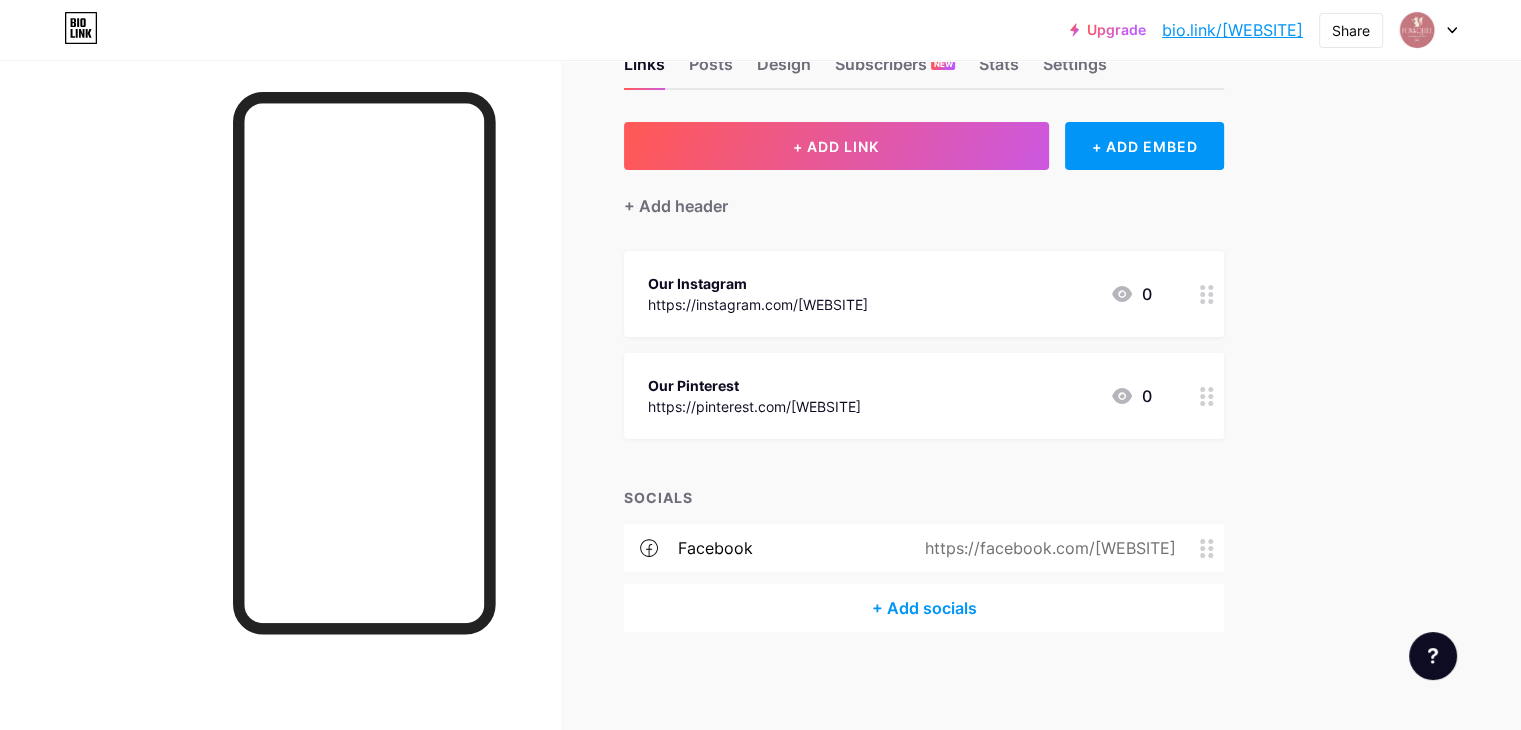 click on "https://facebook.com/Fox And Quill" at bounding box center [1046, 548] 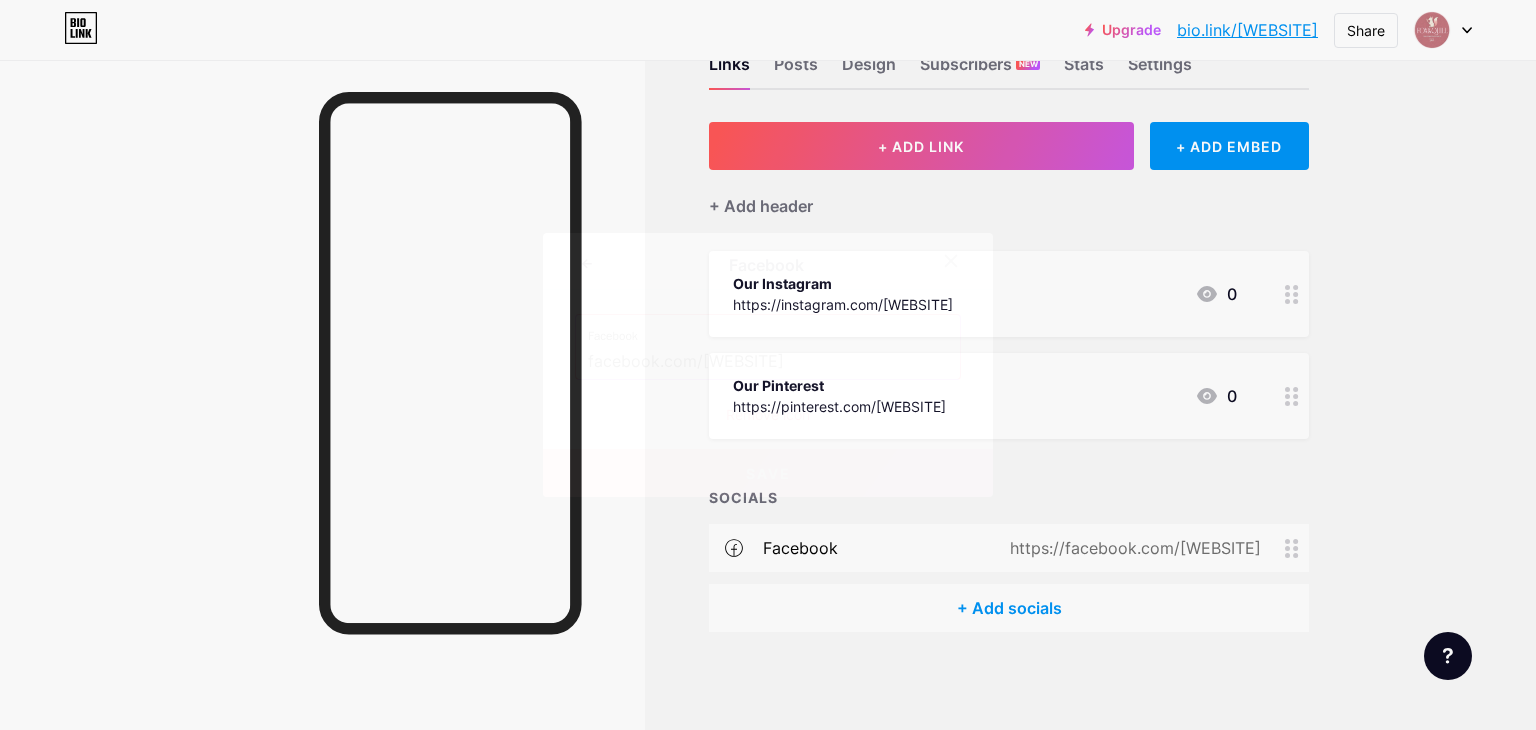 click at bounding box center (951, 261) 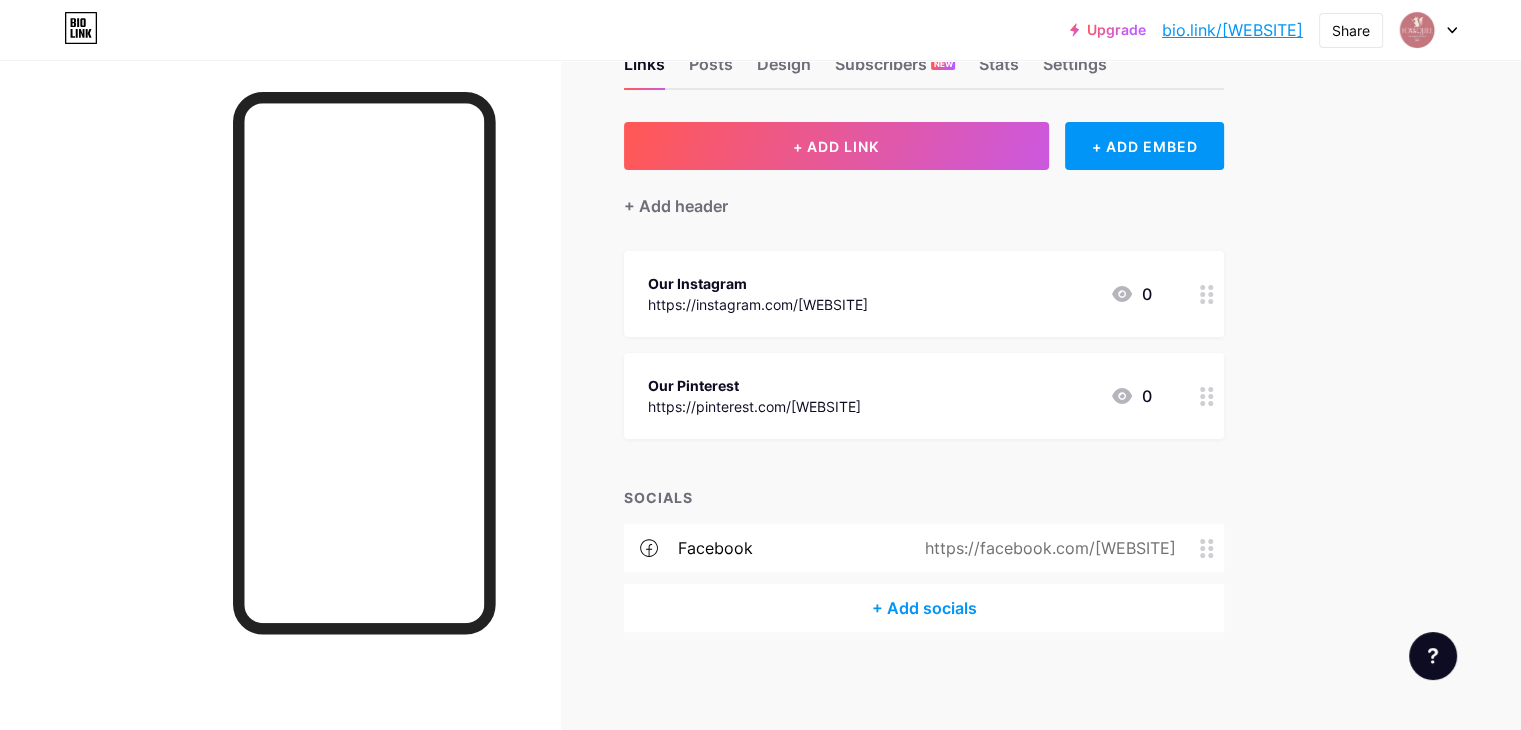 click 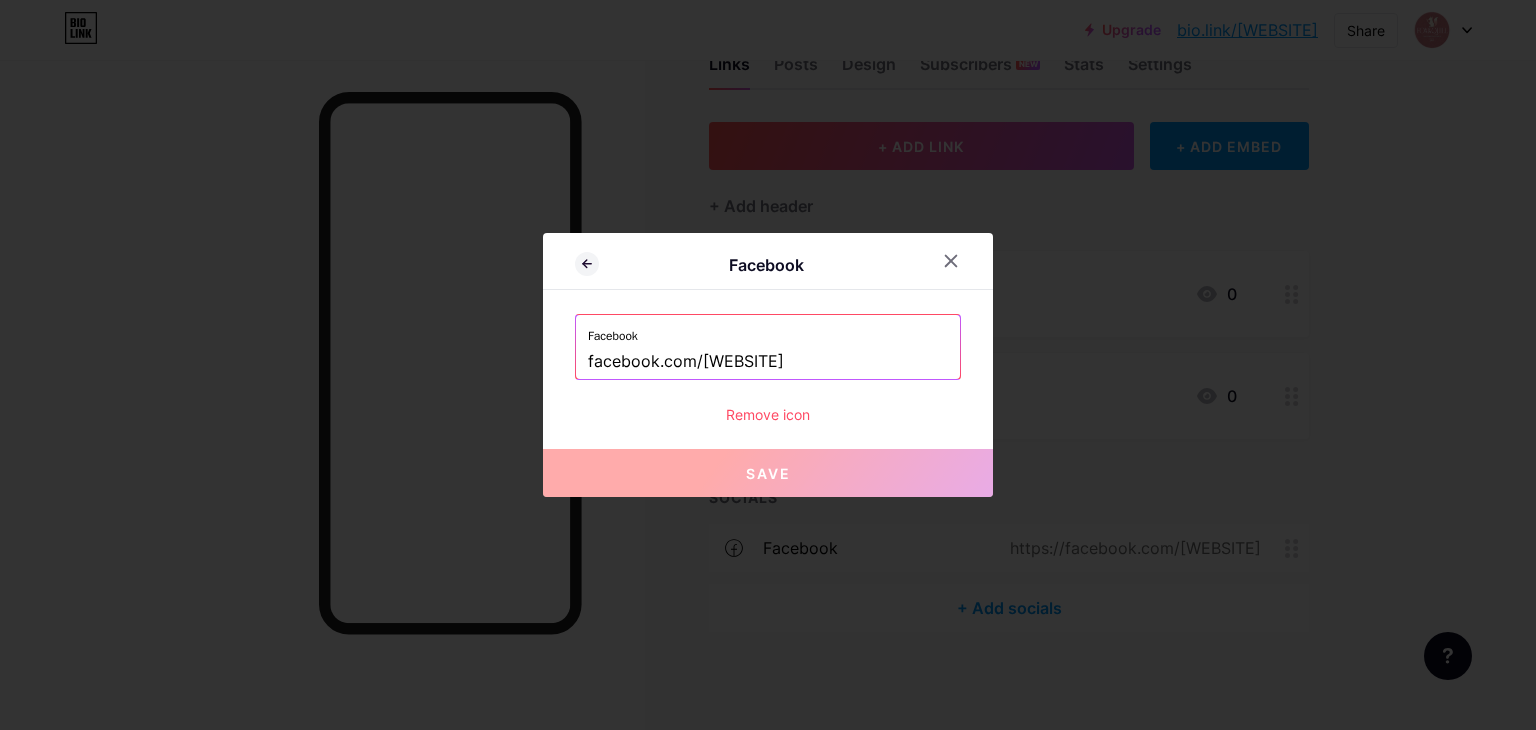click at bounding box center (963, 261) 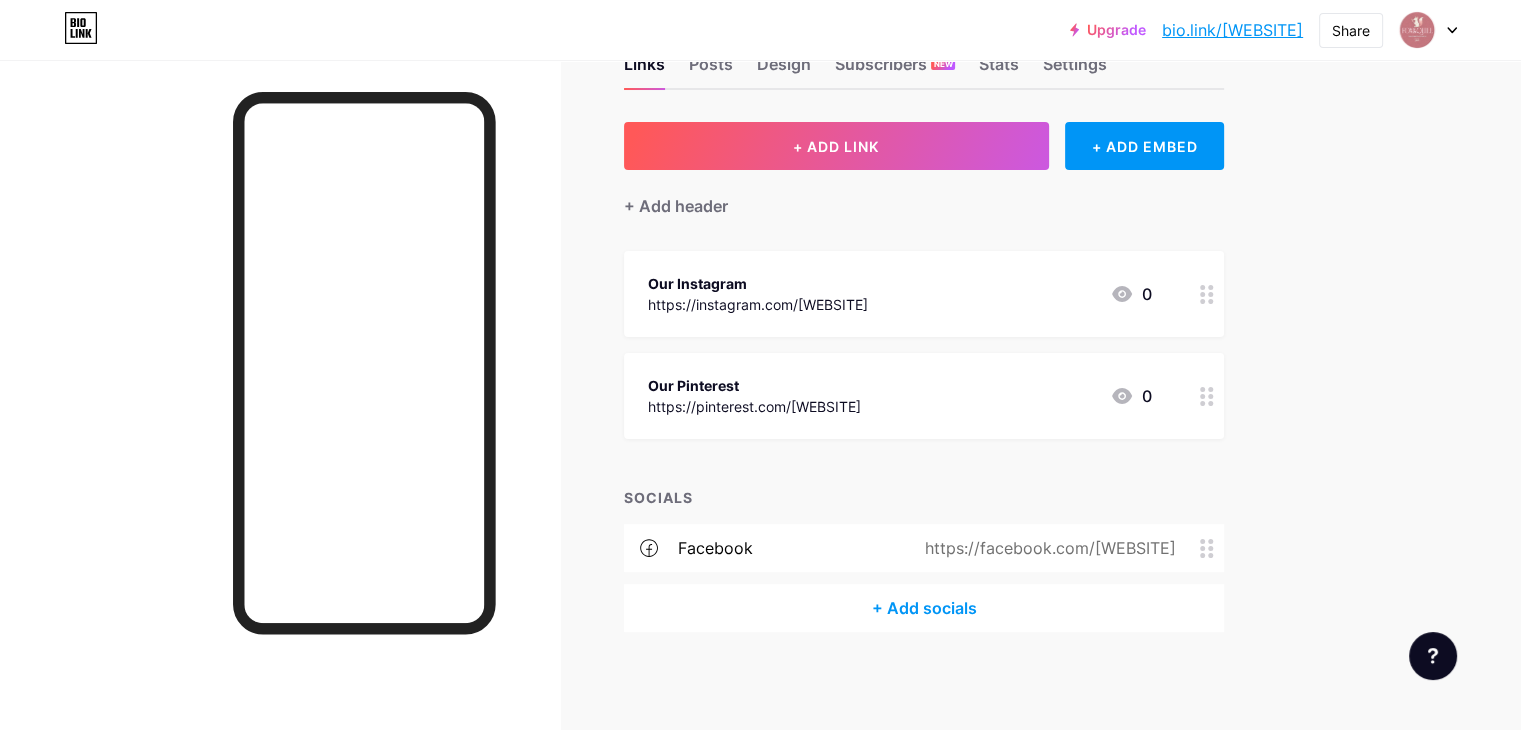 click on "facebook
https://facebook.com/Fox And Quill" at bounding box center (924, 548) 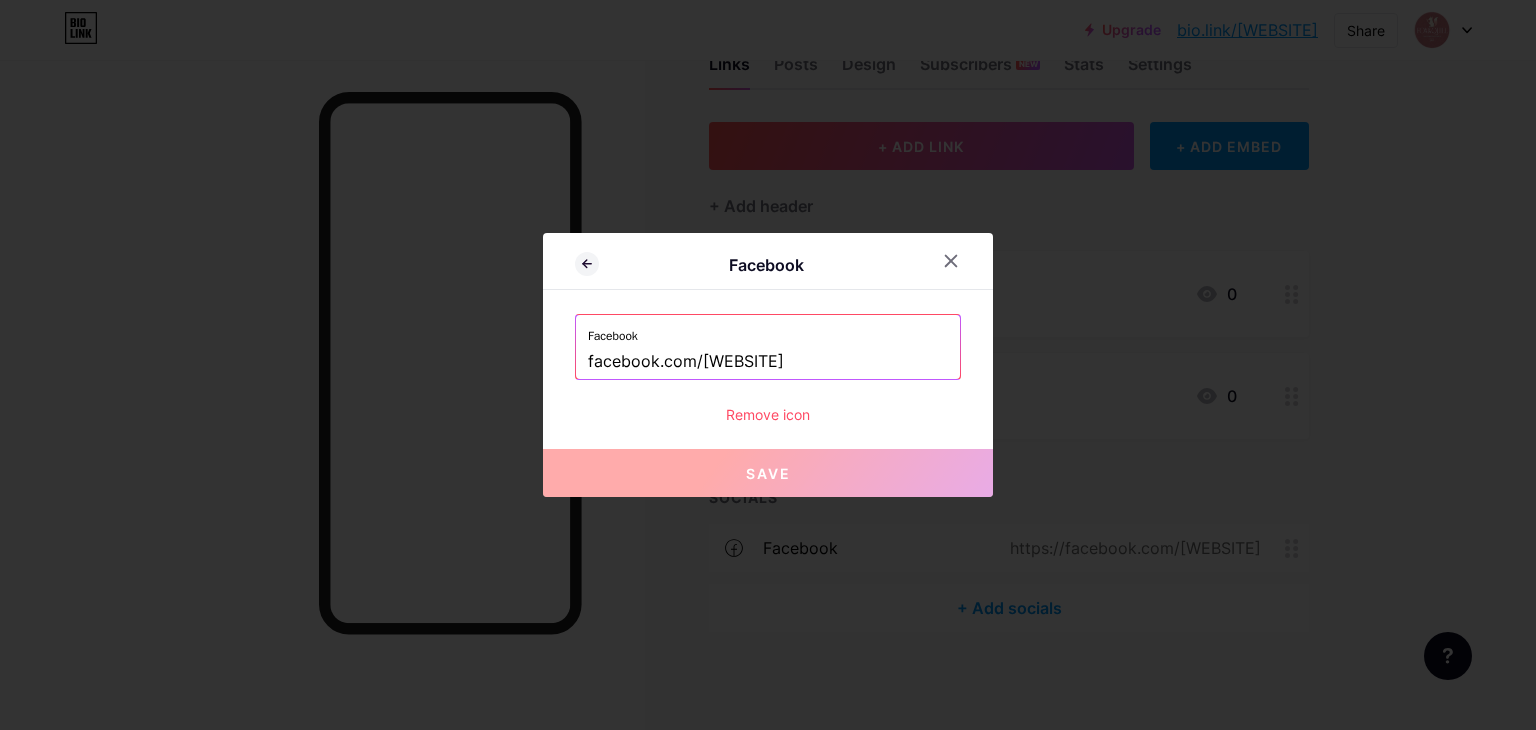 click at bounding box center (768, 365) 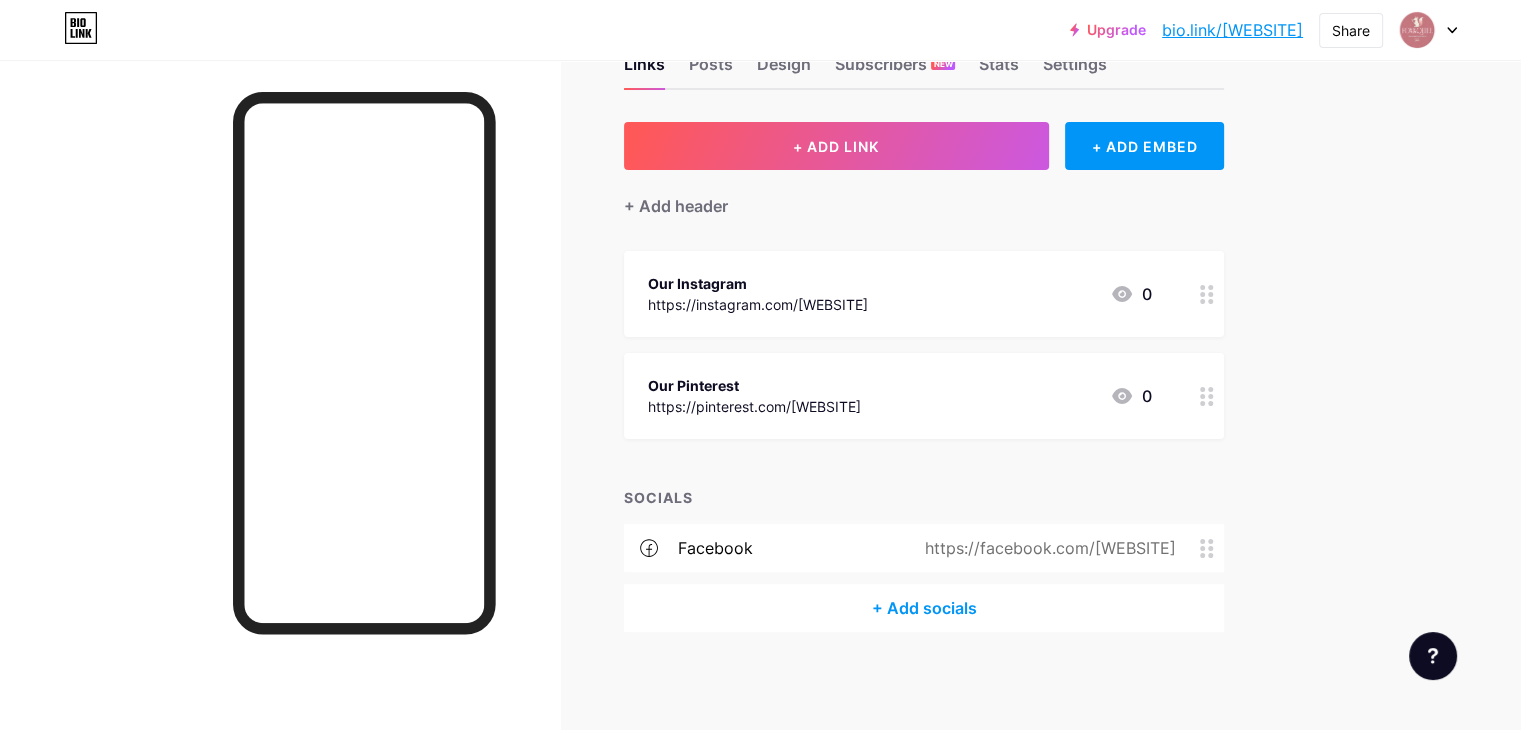 click on "facebook" at bounding box center [715, 548] 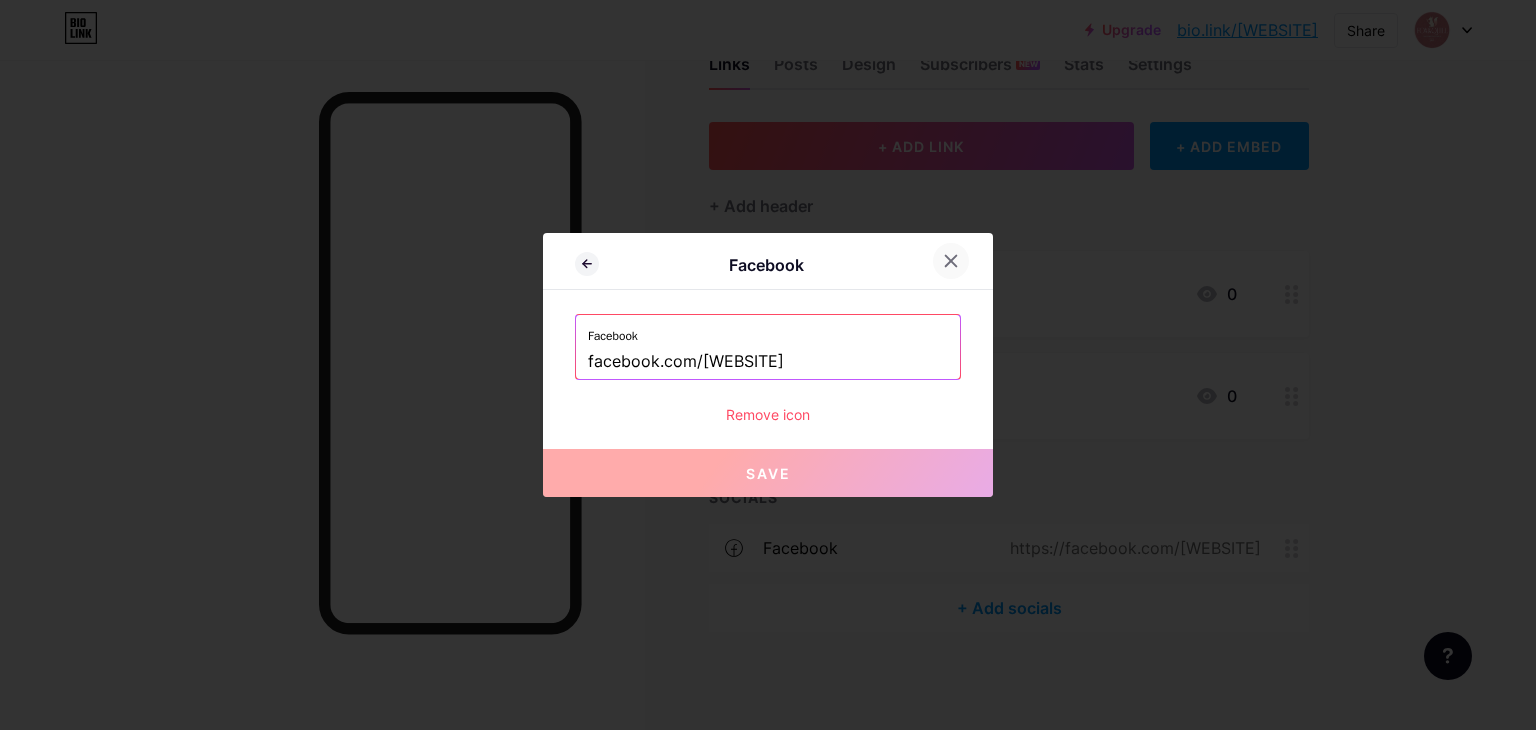 click at bounding box center (951, 261) 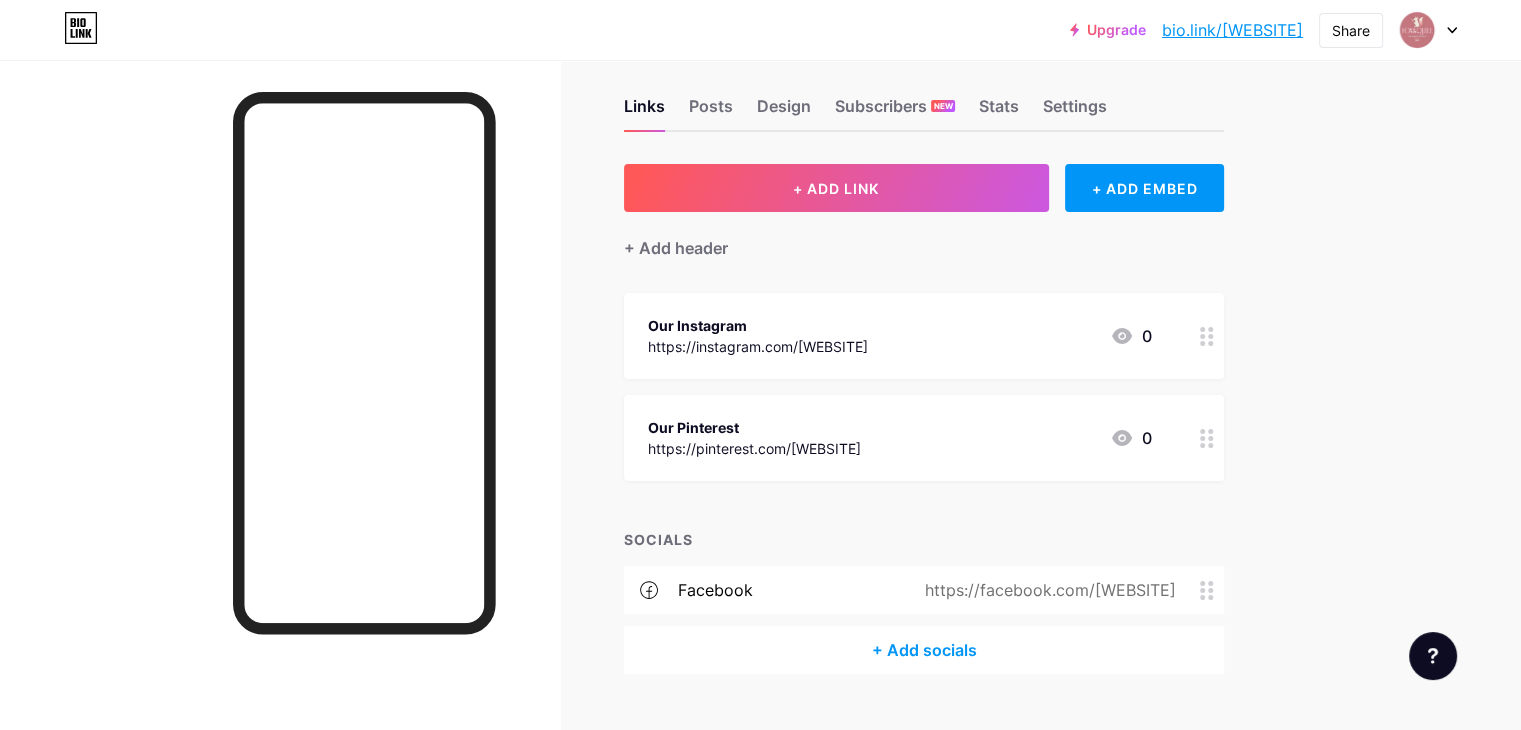 scroll, scrollTop: 0, scrollLeft: 0, axis: both 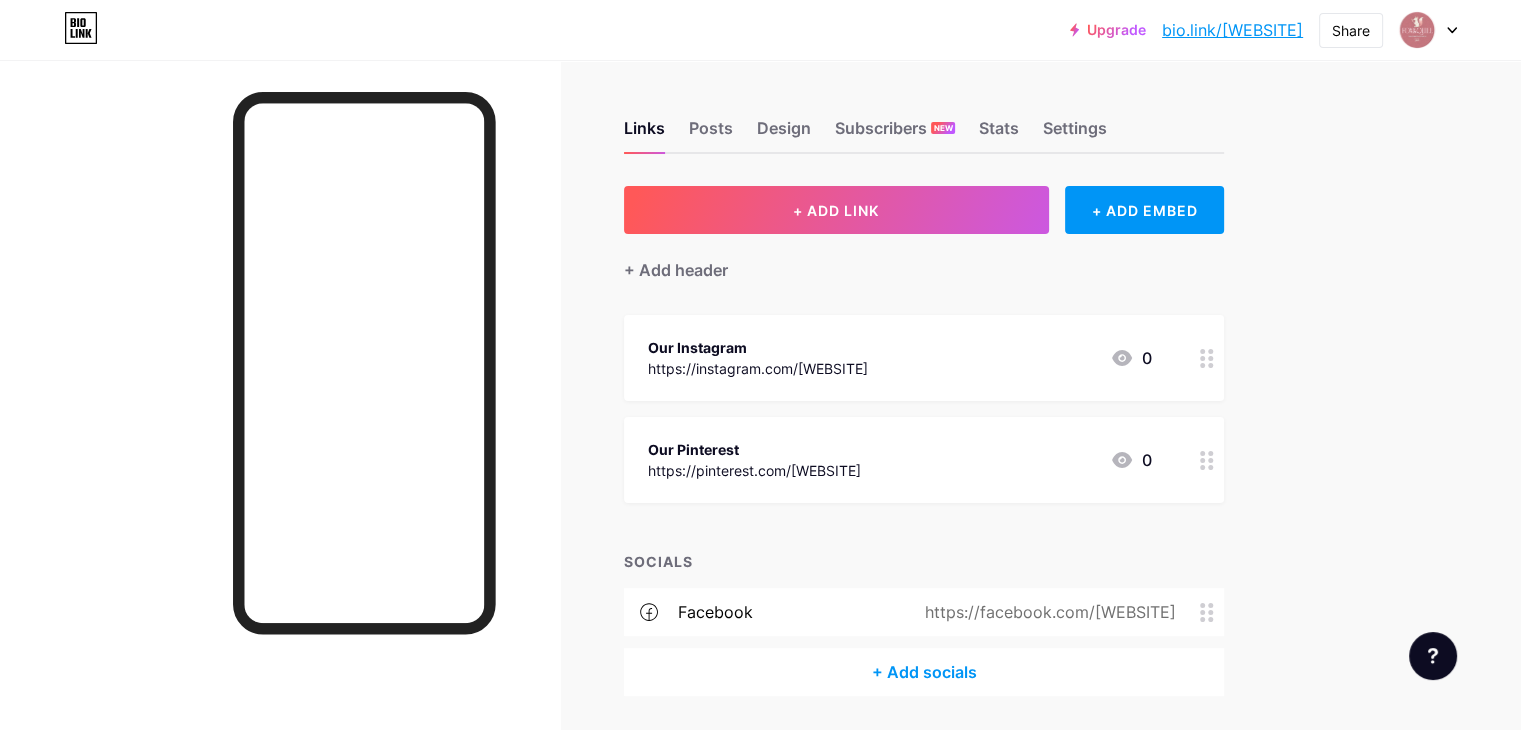 click at bounding box center (1428, 30) 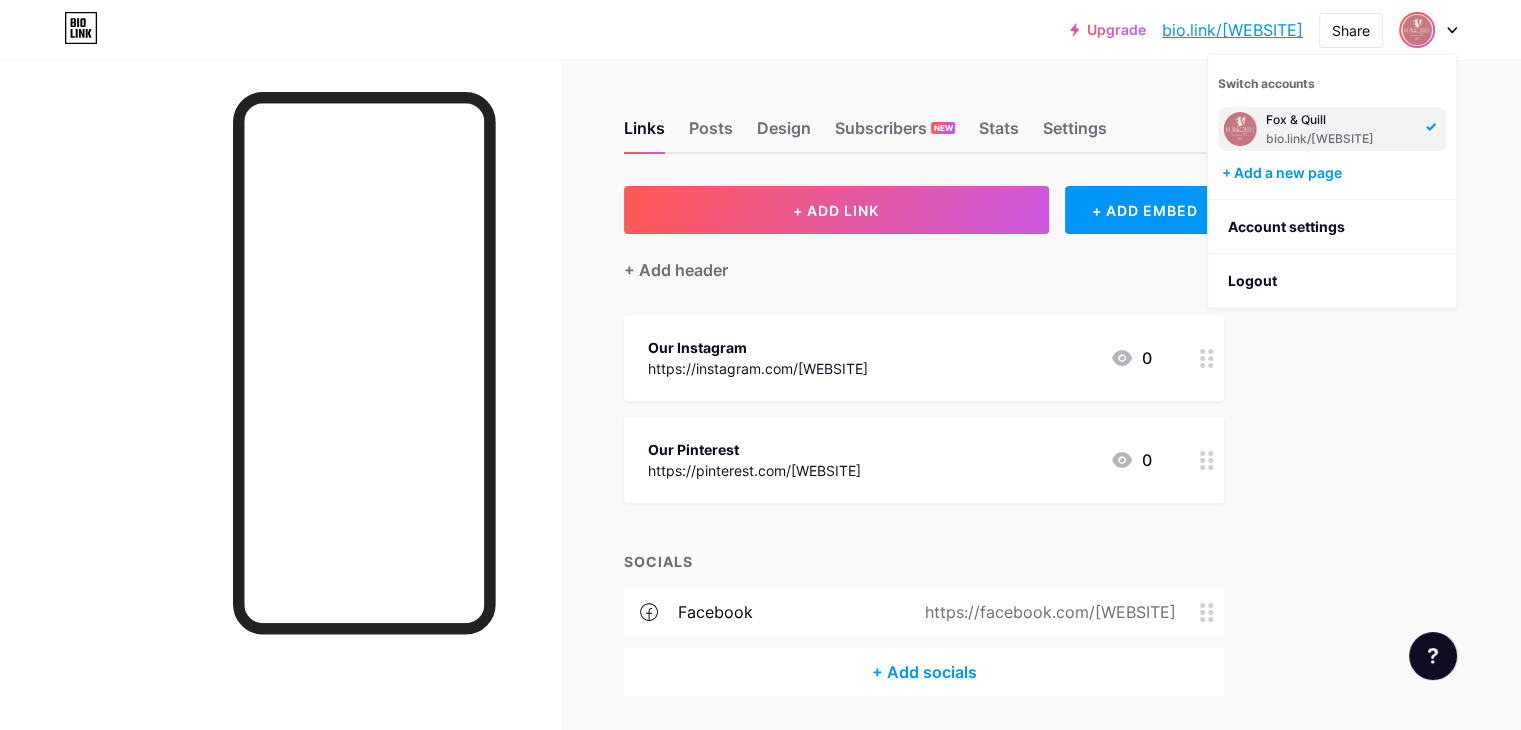 click at bounding box center (1417, 30) 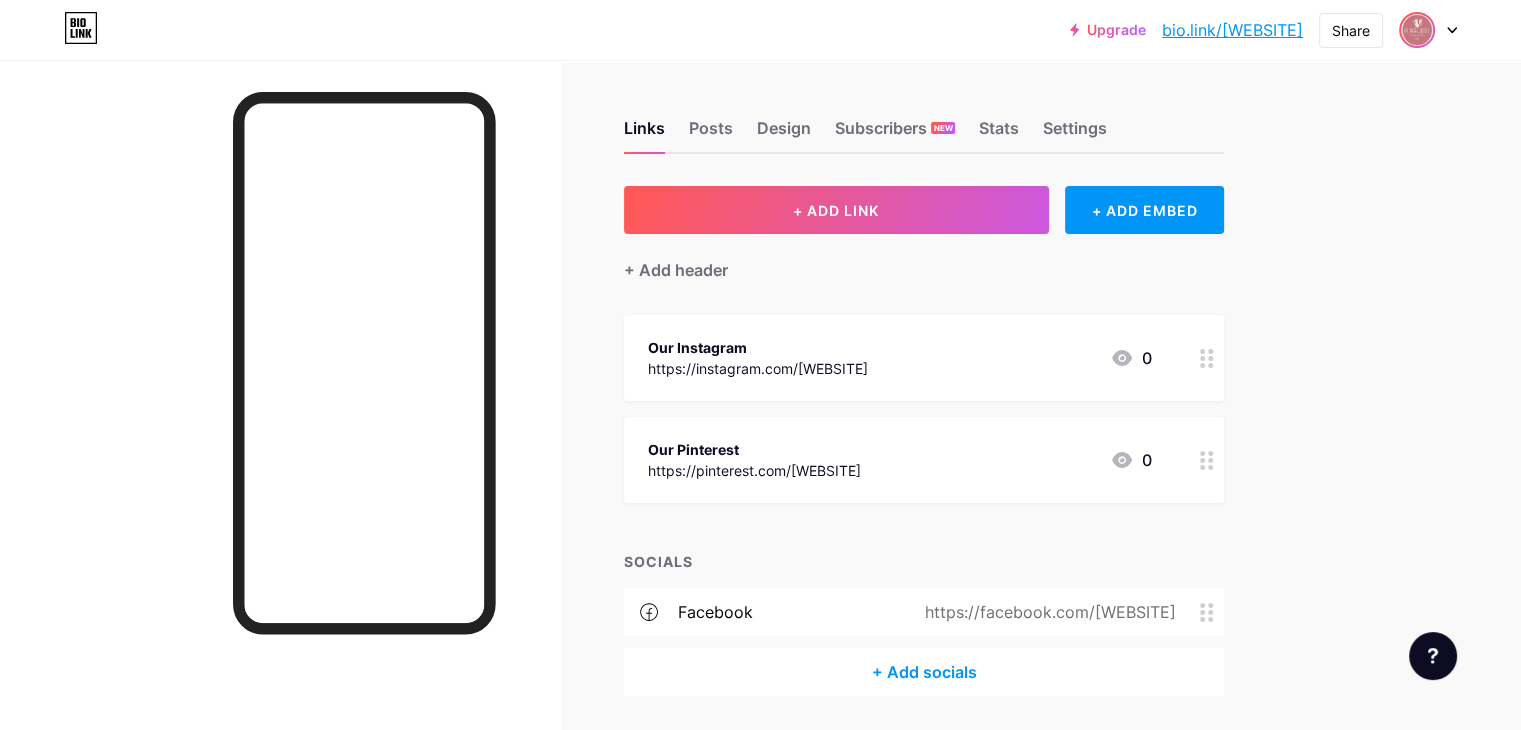 click at bounding box center [1417, 30] 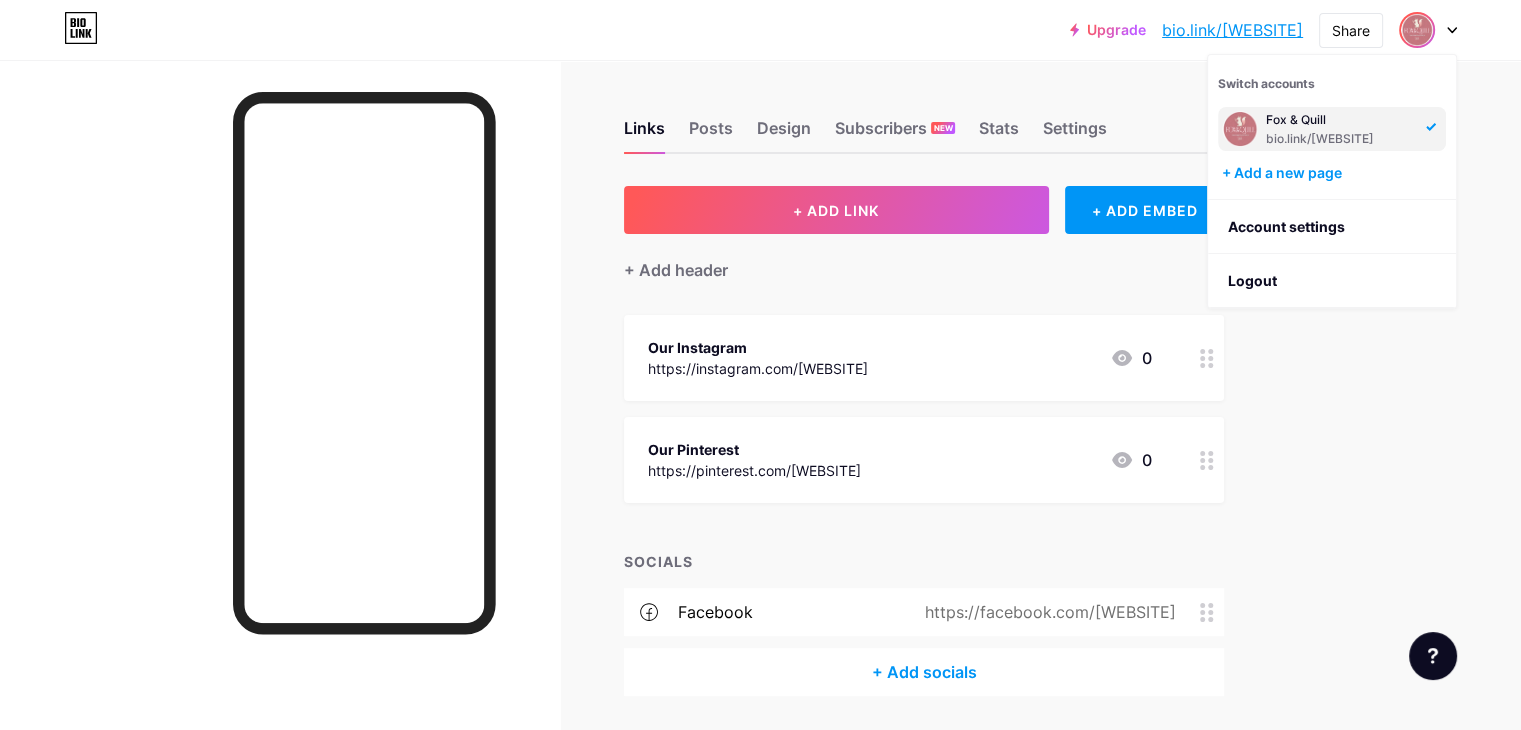 click at bounding box center [1417, 30] 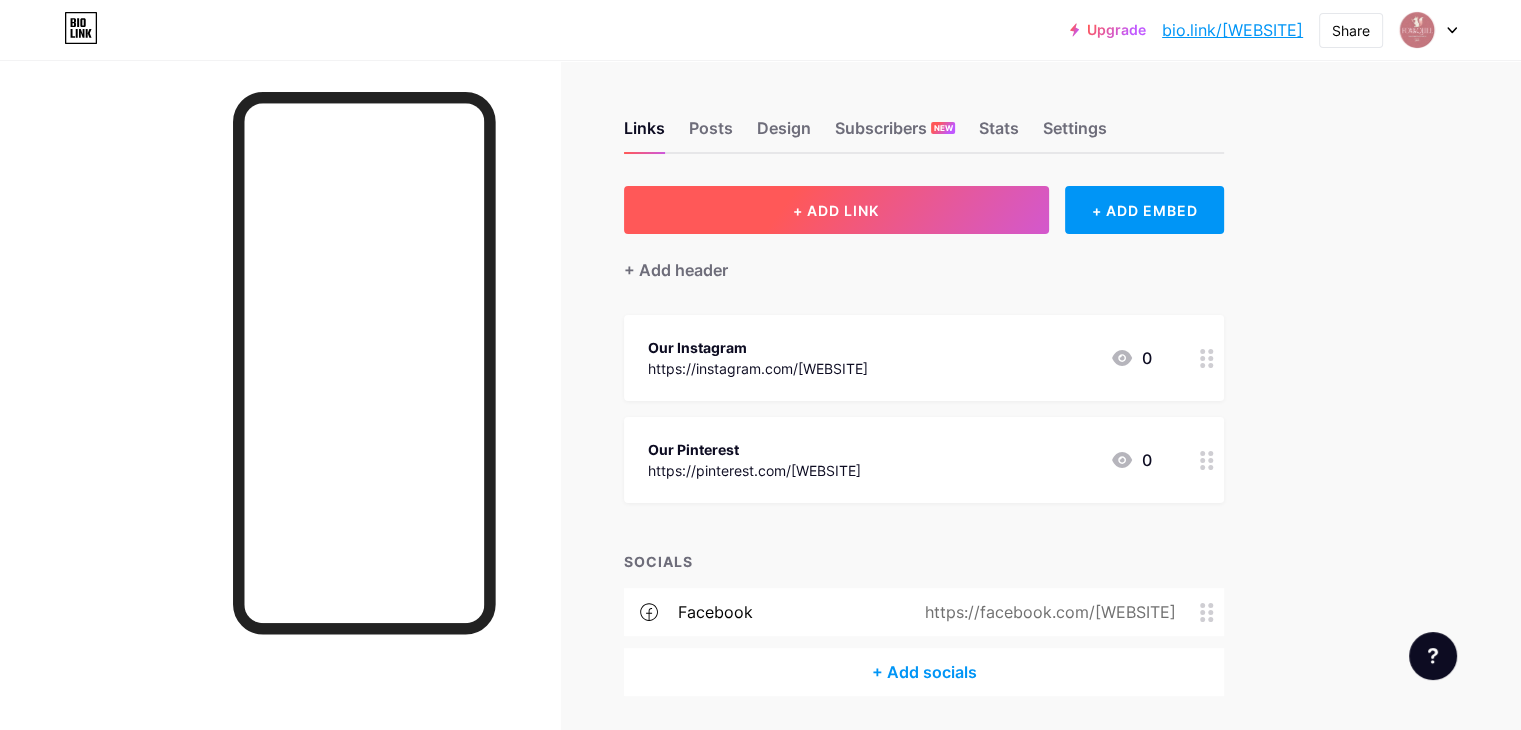 click on "+ ADD LINK" at bounding box center (836, 210) 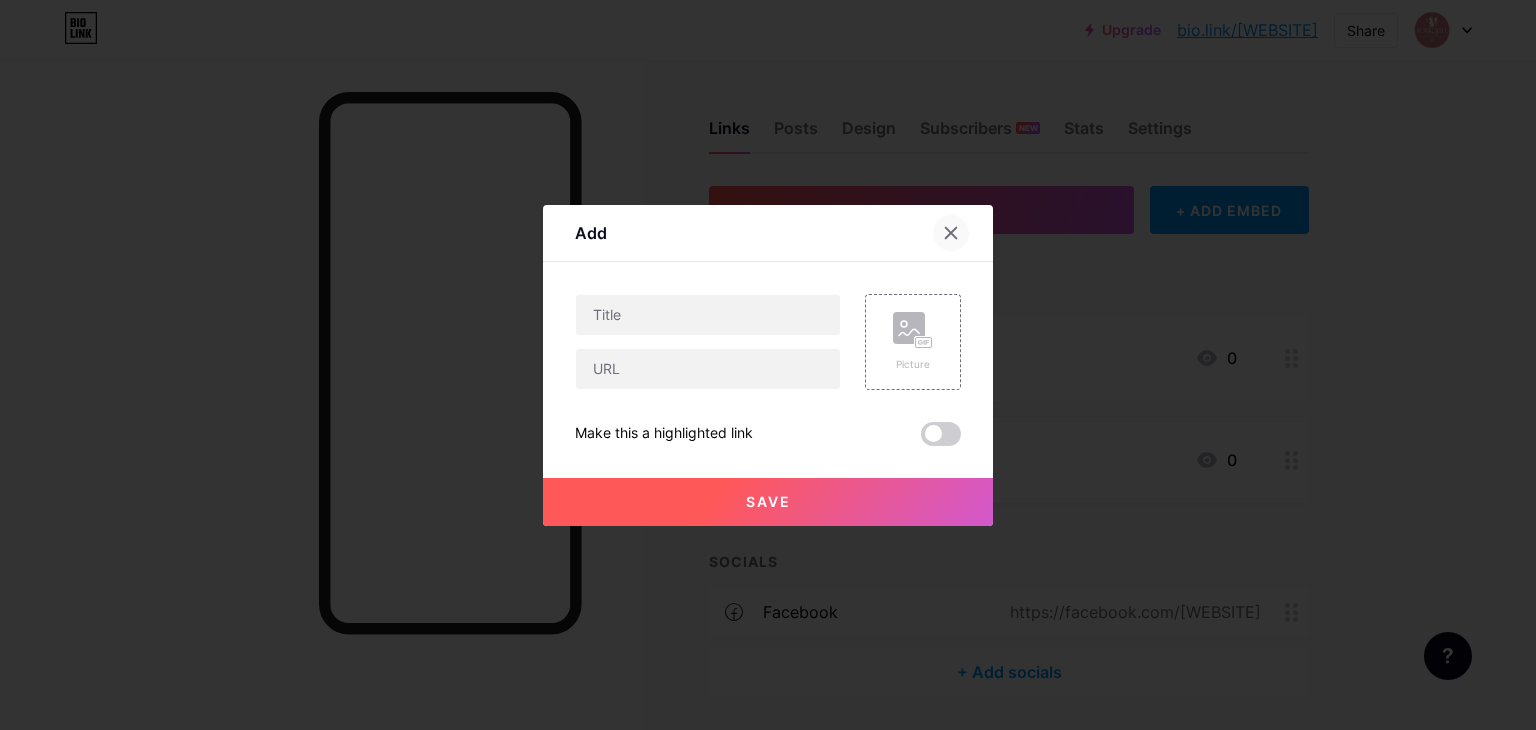 click 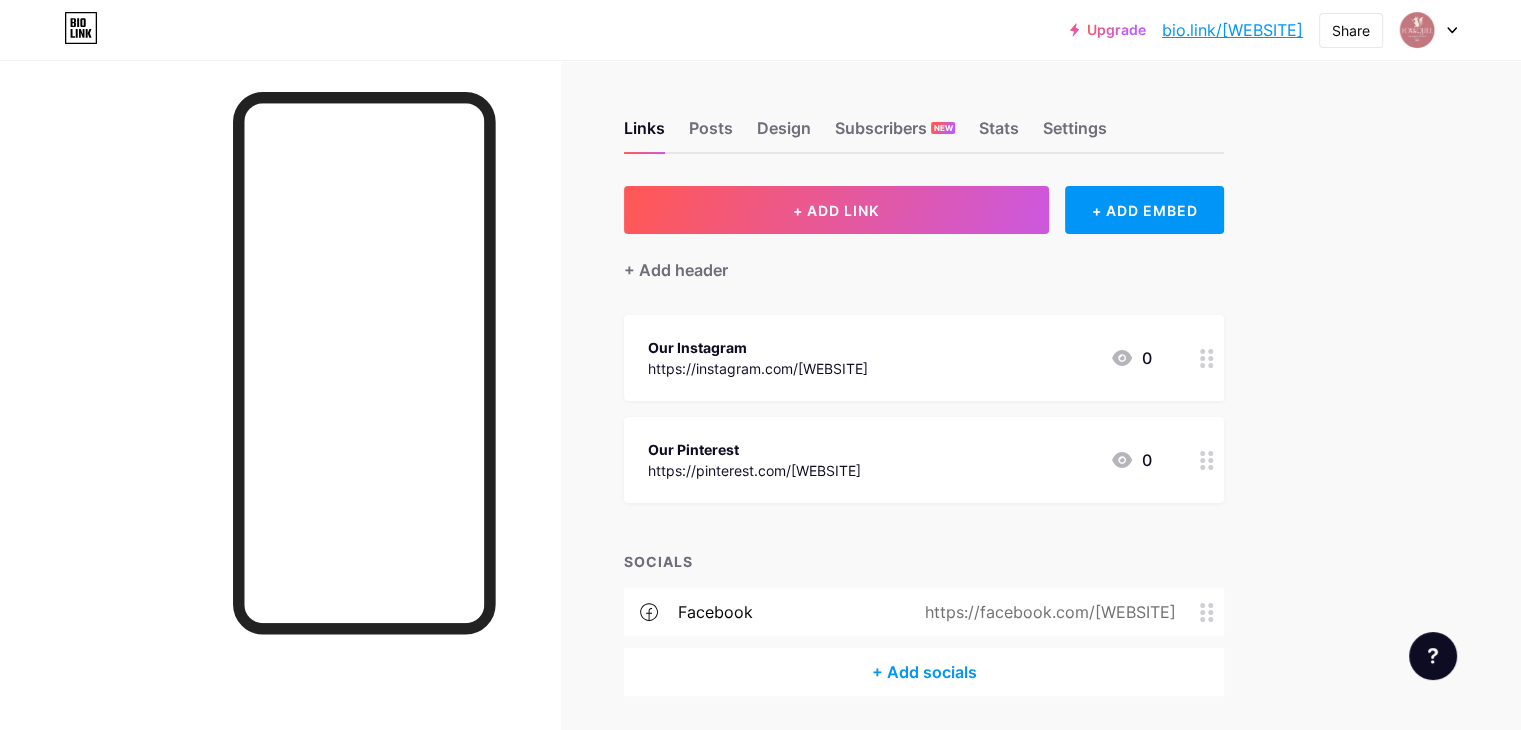 click 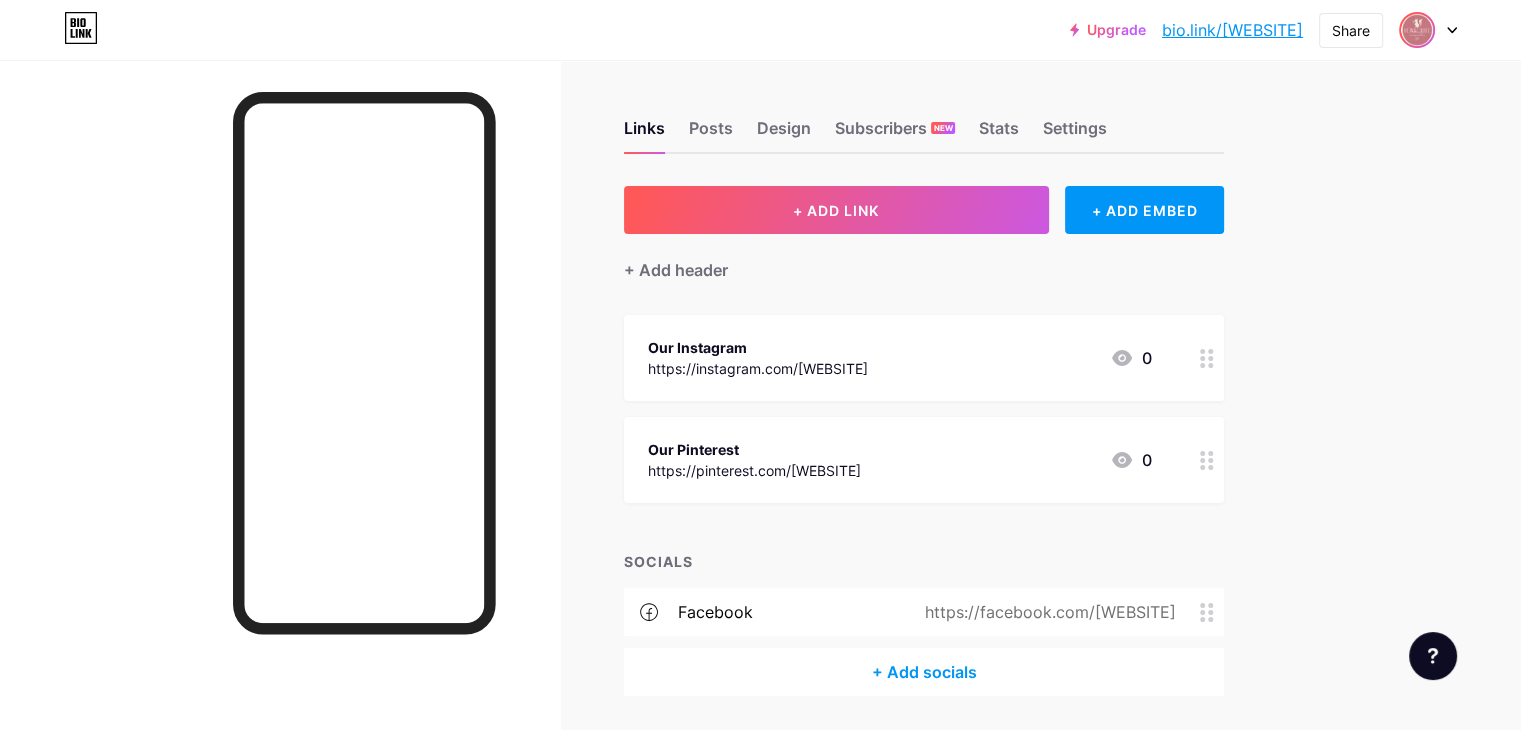 click at bounding box center (1417, 30) 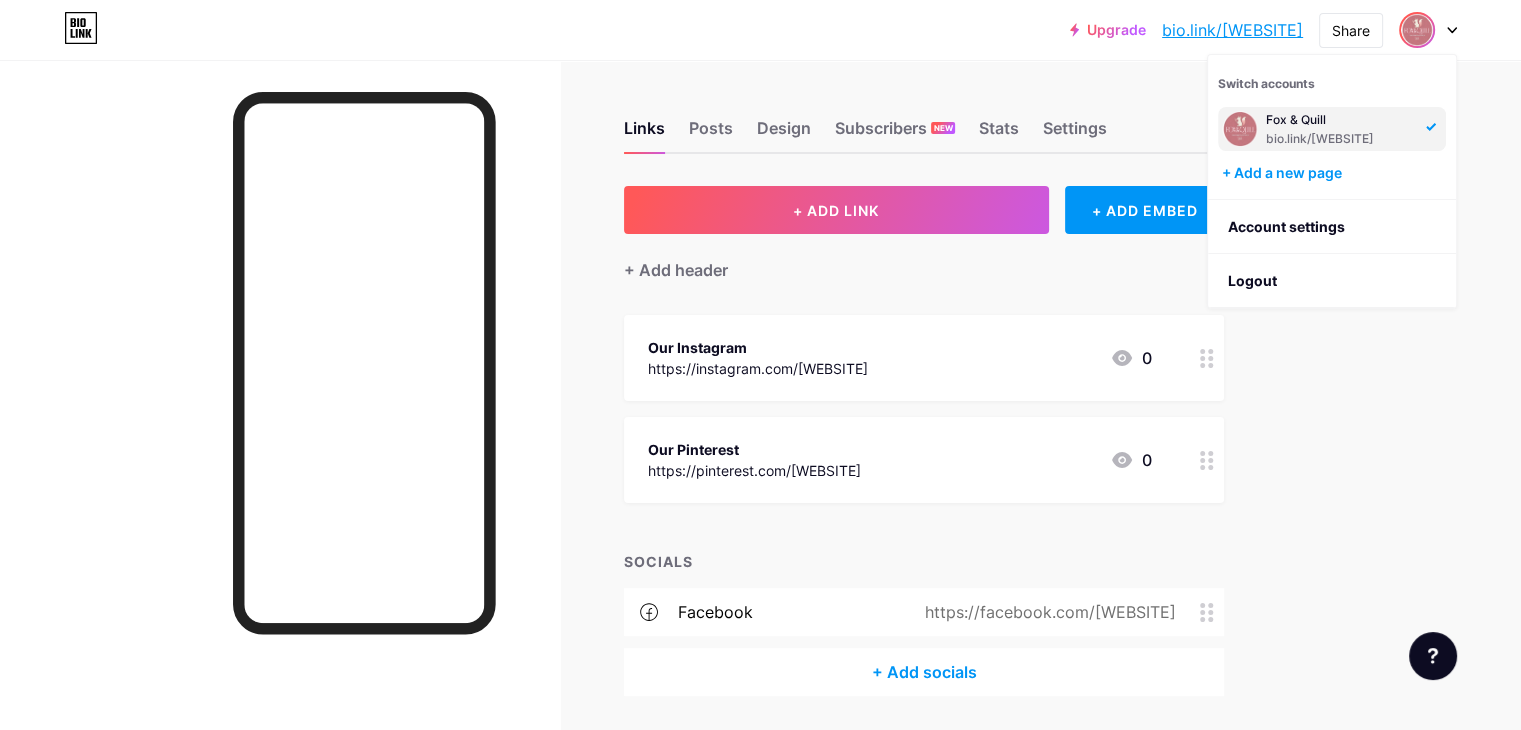 click on "bio.link/foxandquill" at bounding box center [1340, 139] 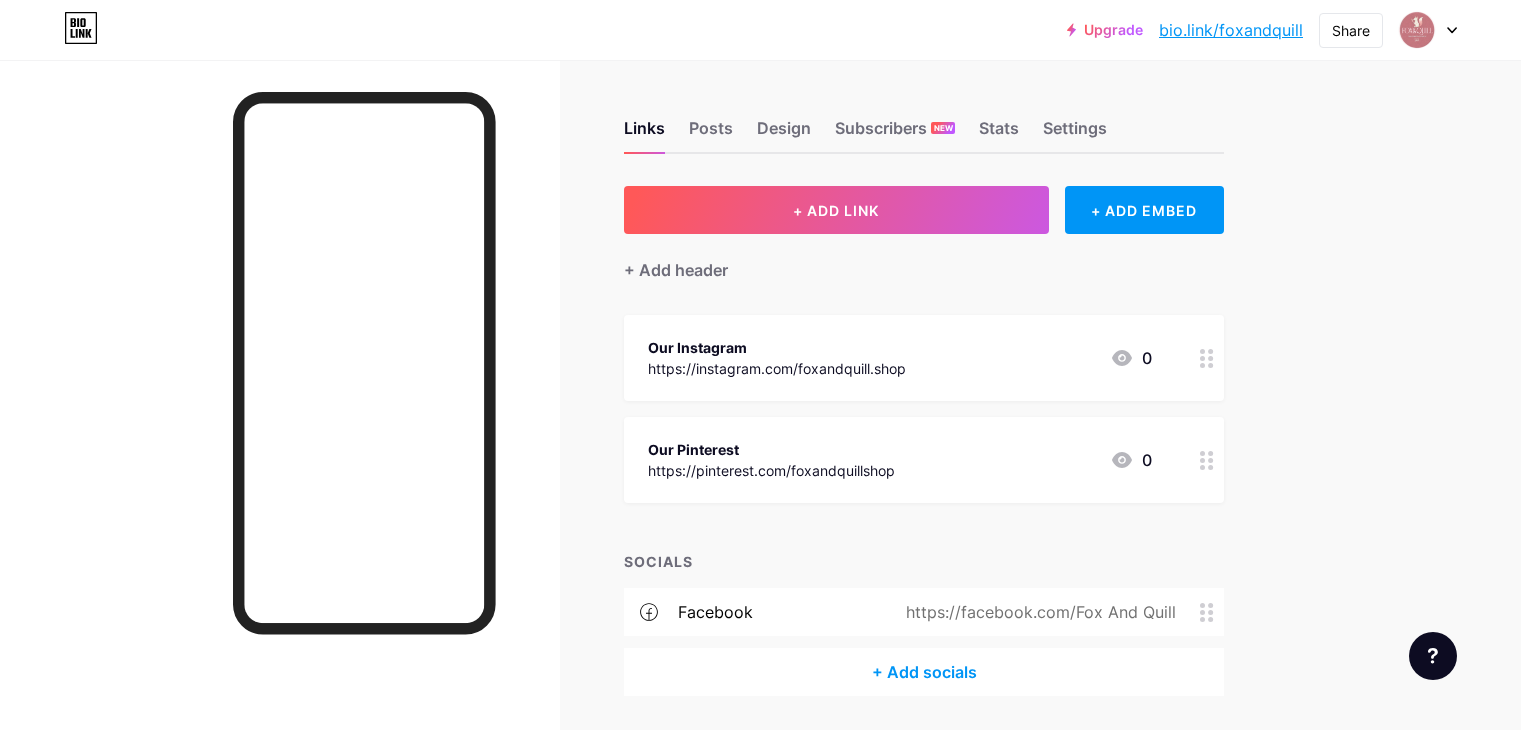 scroll, scrollTop: 0, scrollLeft: 0, axis: both 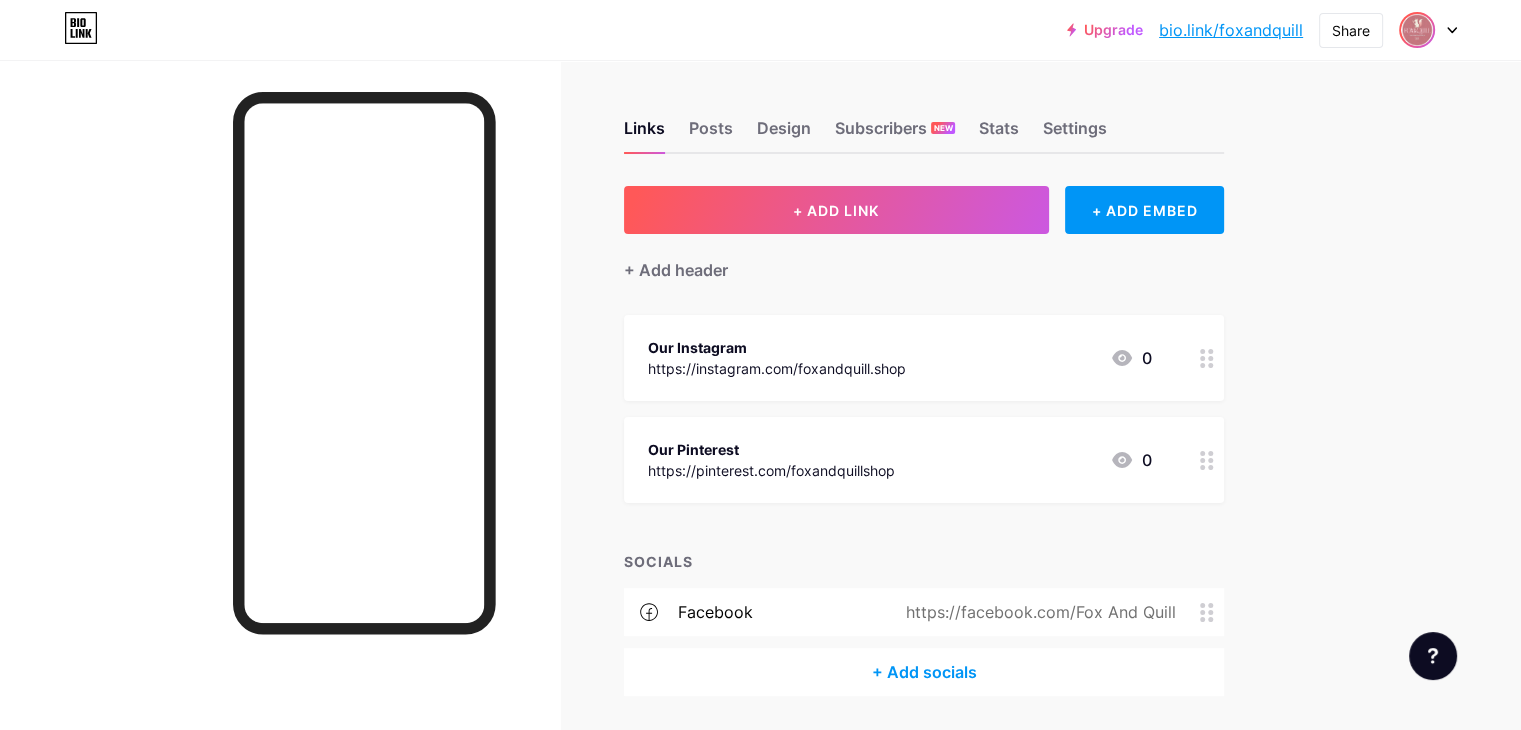 click at bounding box center [1417, 30] 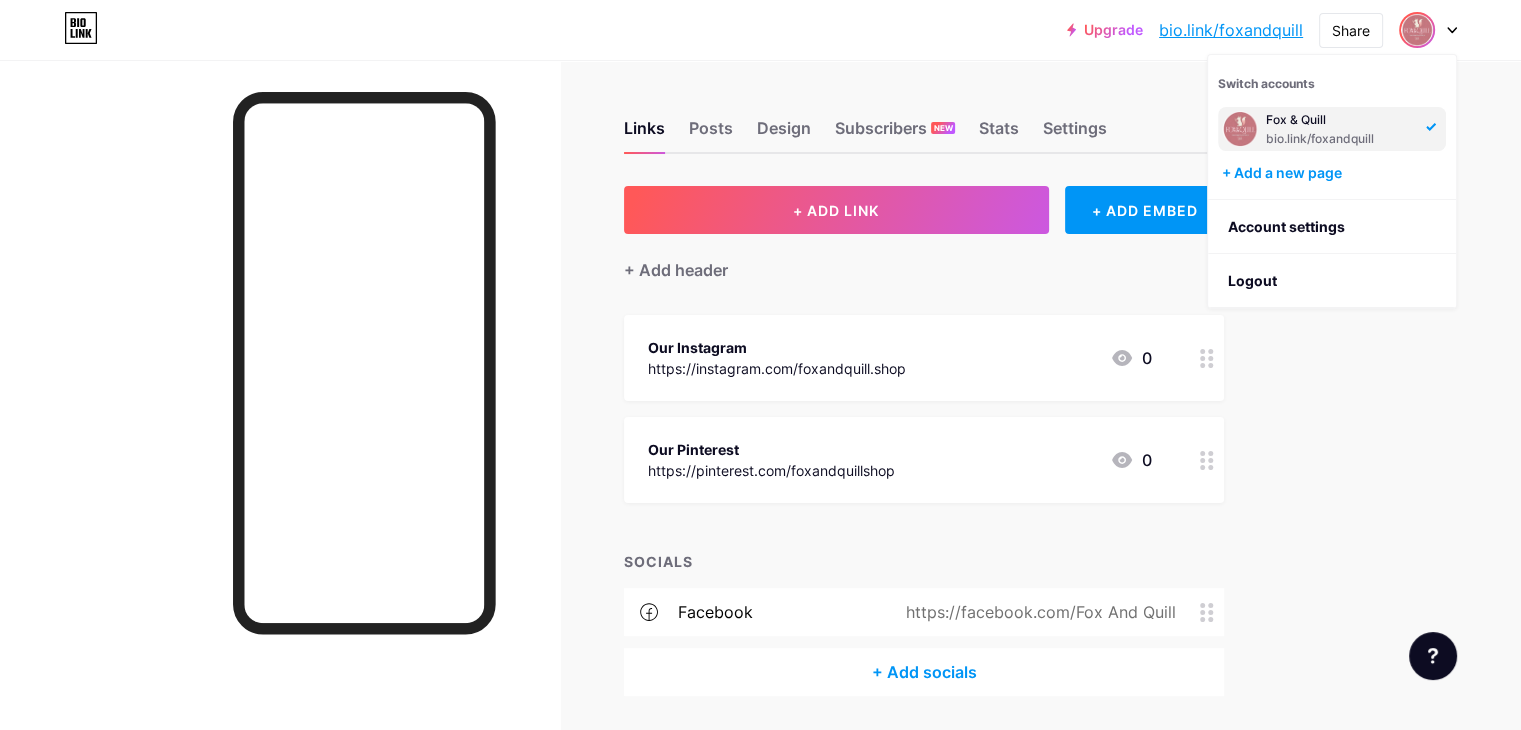 click on "bio.link/[WEBSITE]" at bounding box center [1340, 139] 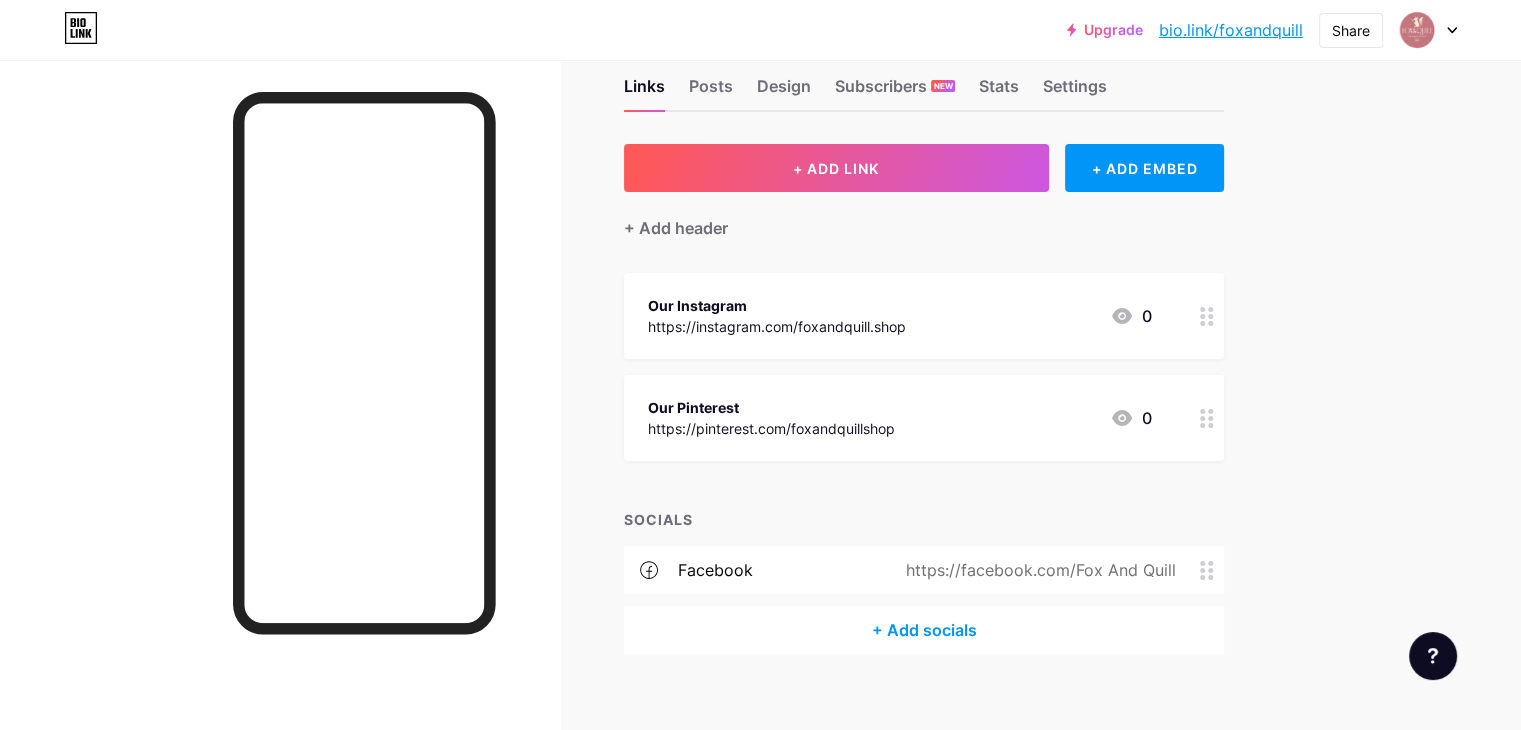 scroll, scrollTop: 64, scrollLeft: 0, axis: vertical 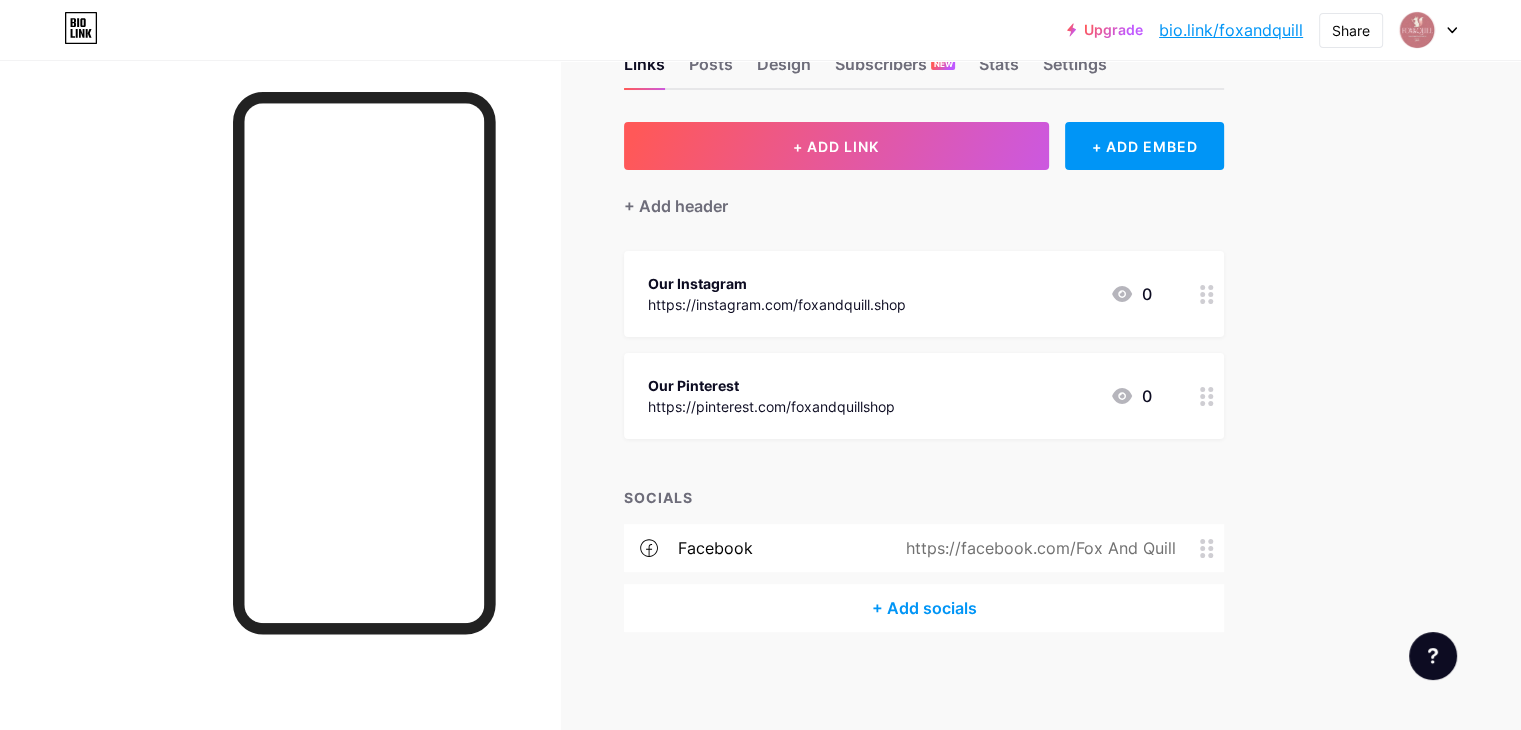 click 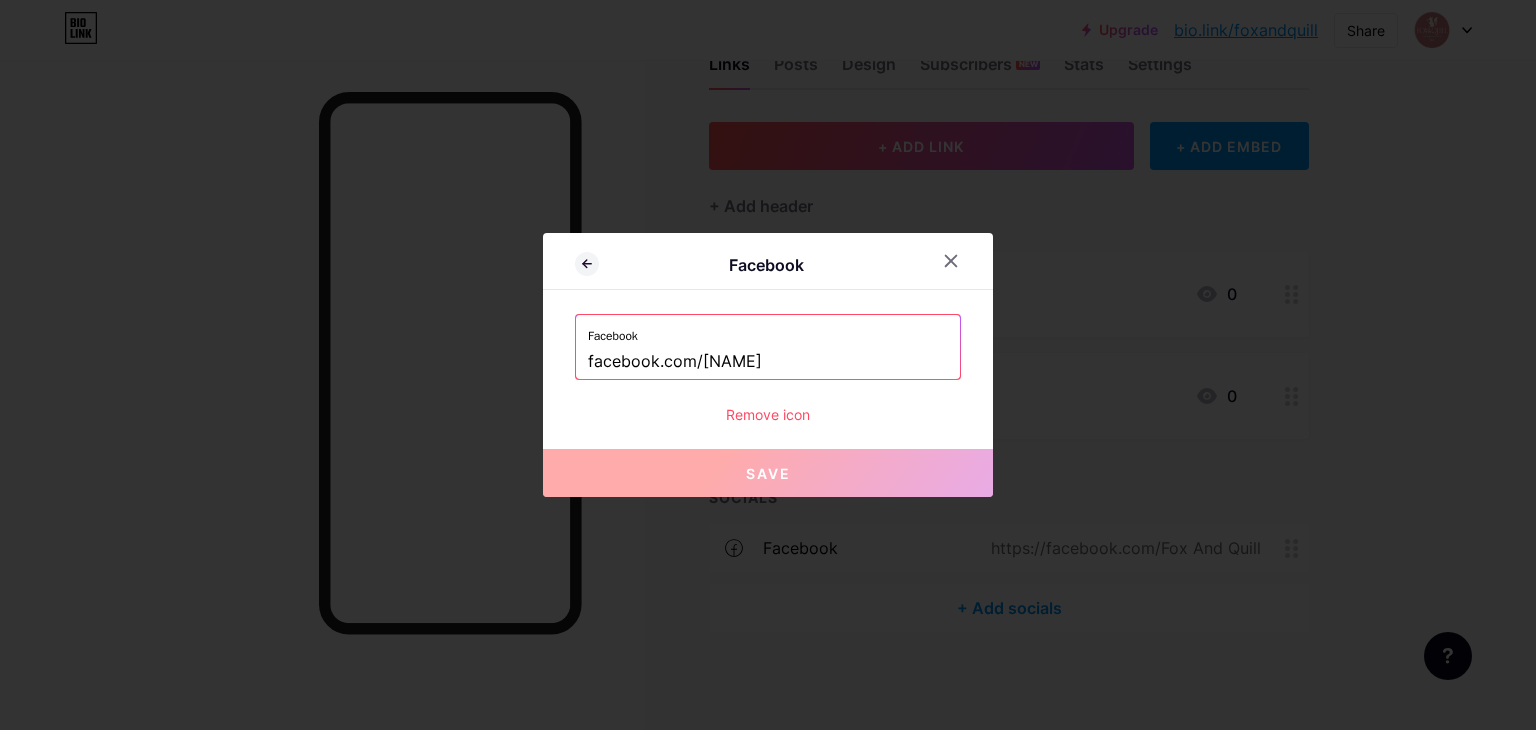 click on "Remove icon" at bounding box center [768, 414] 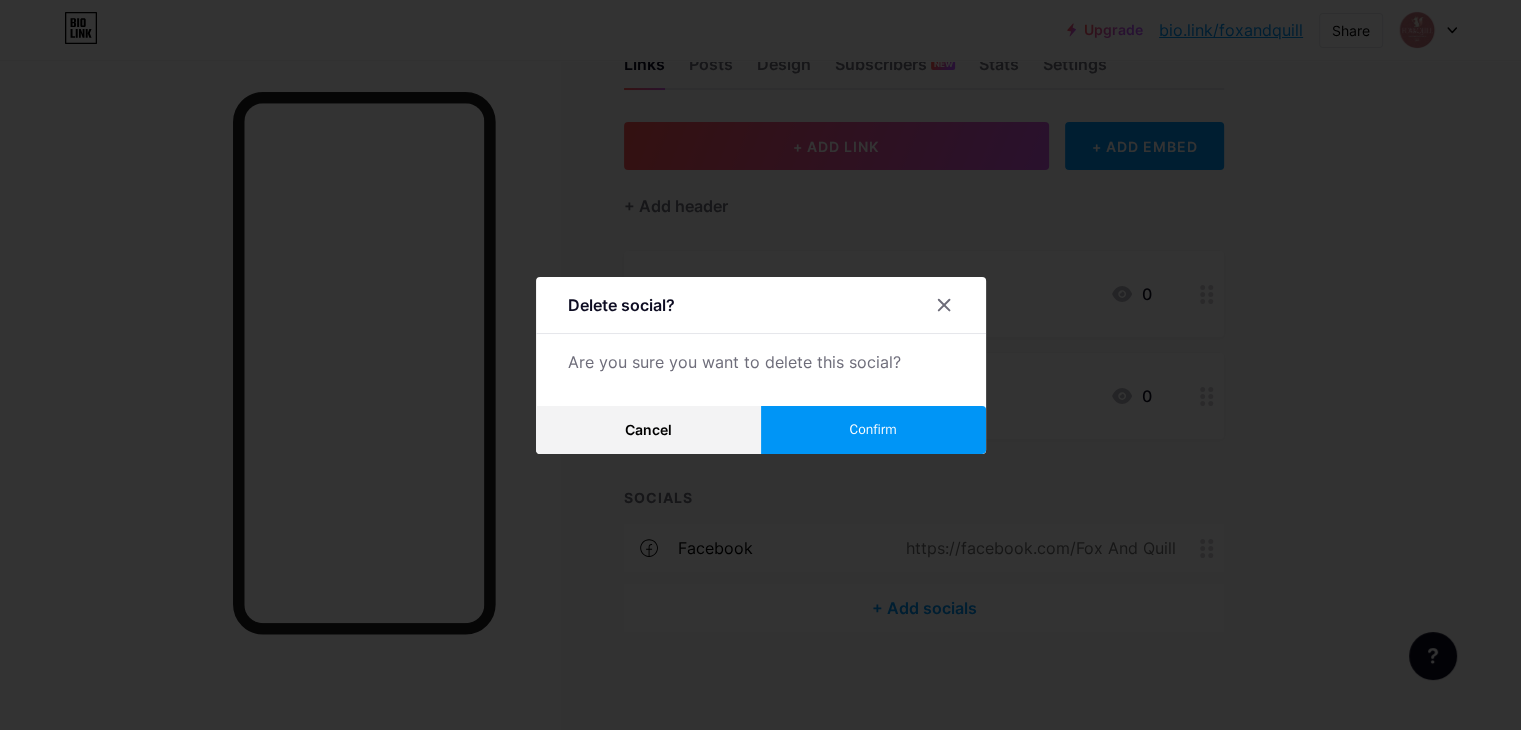 click on "Confirm" at bounding box center [872, 429] 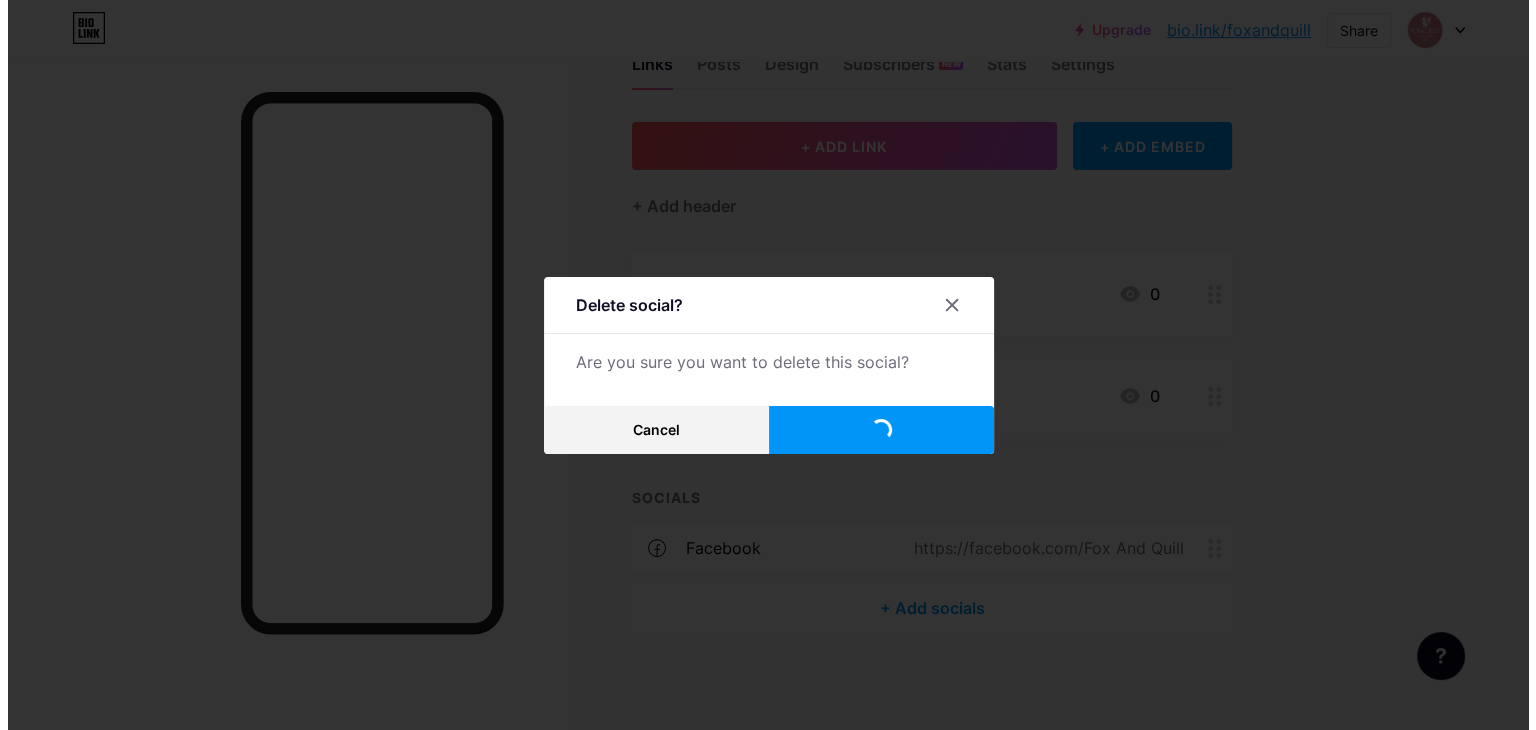 scroll, scrollTop: 4, scrollLeft: 0, axis: vertical 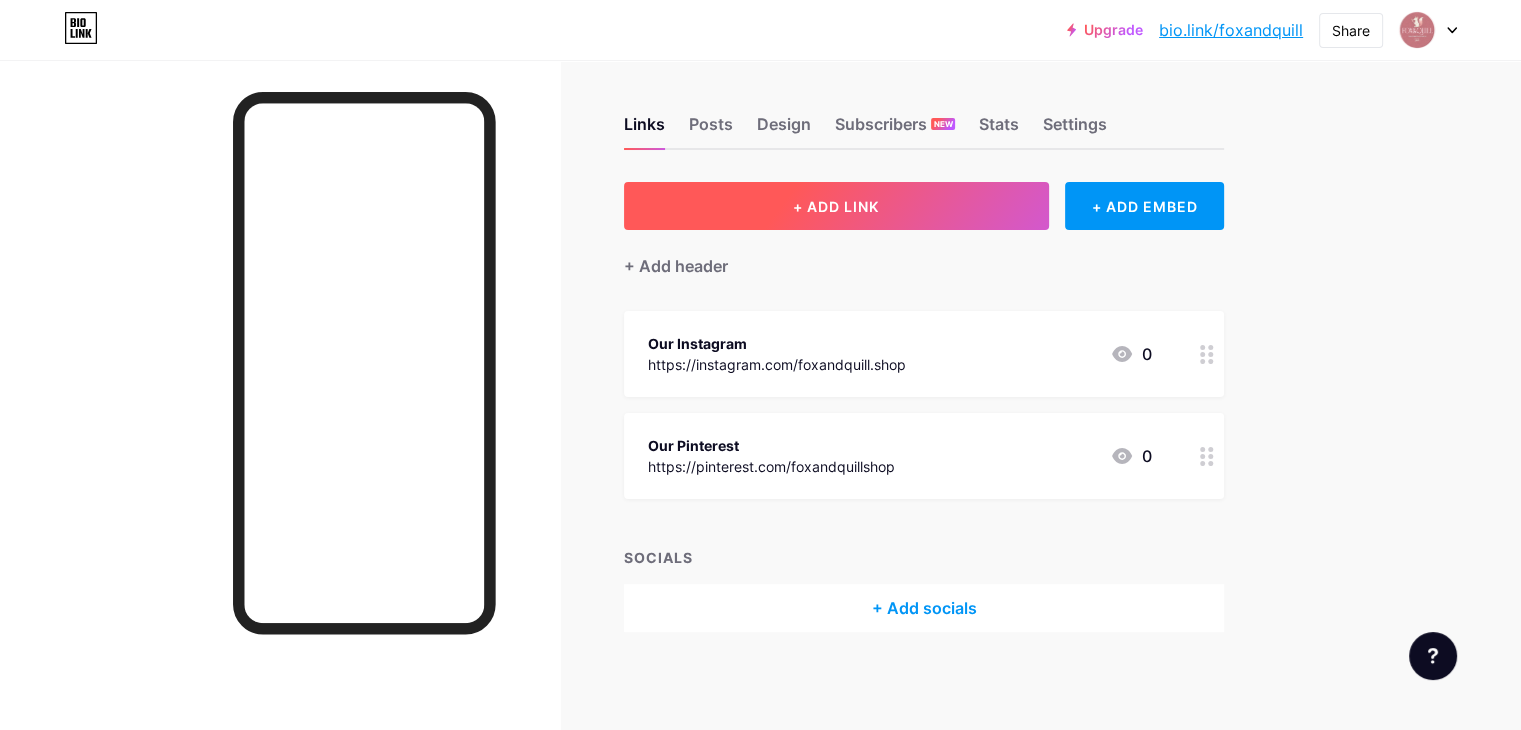 click on "+ ADD LINK" at bounding box center (836, 206) 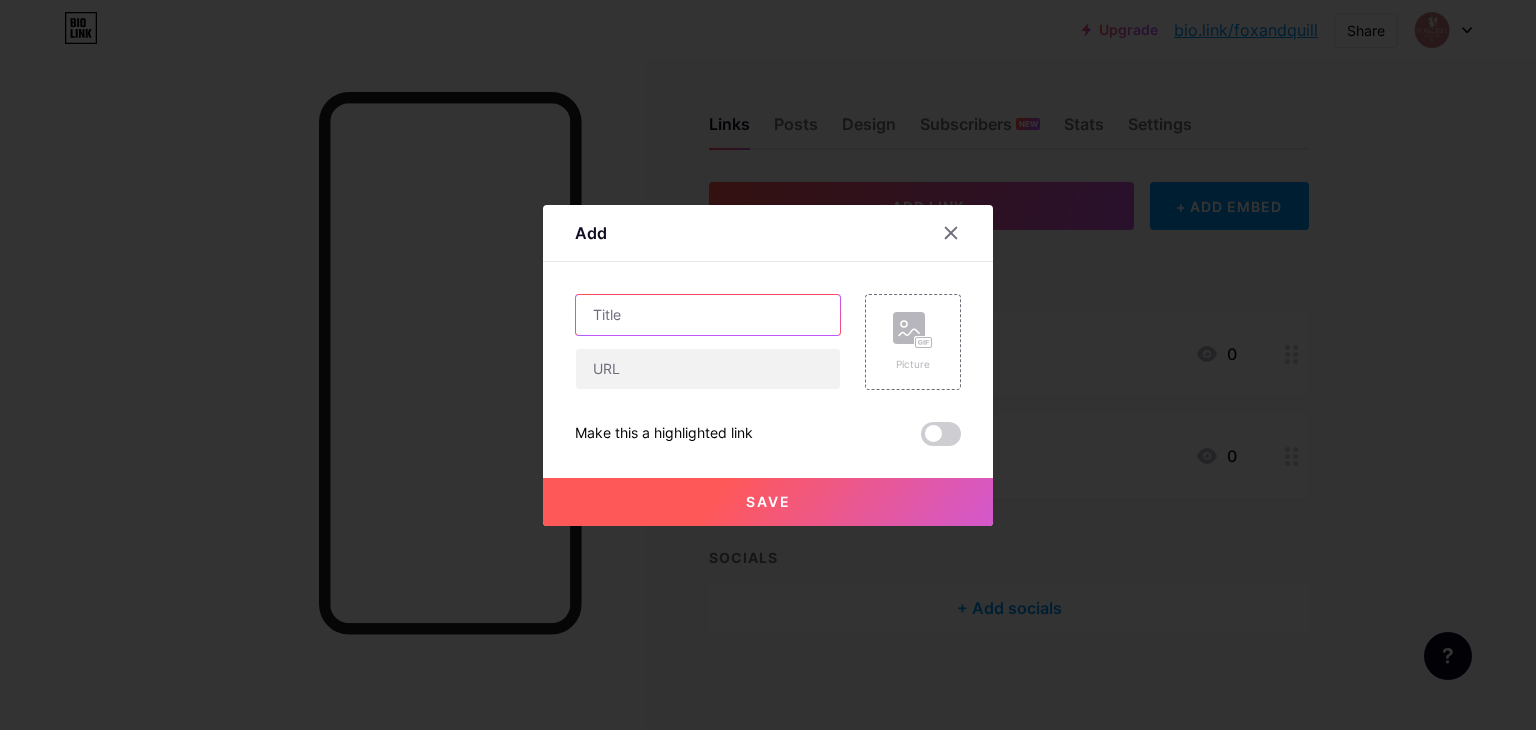 click at bounding box center (708, 315) 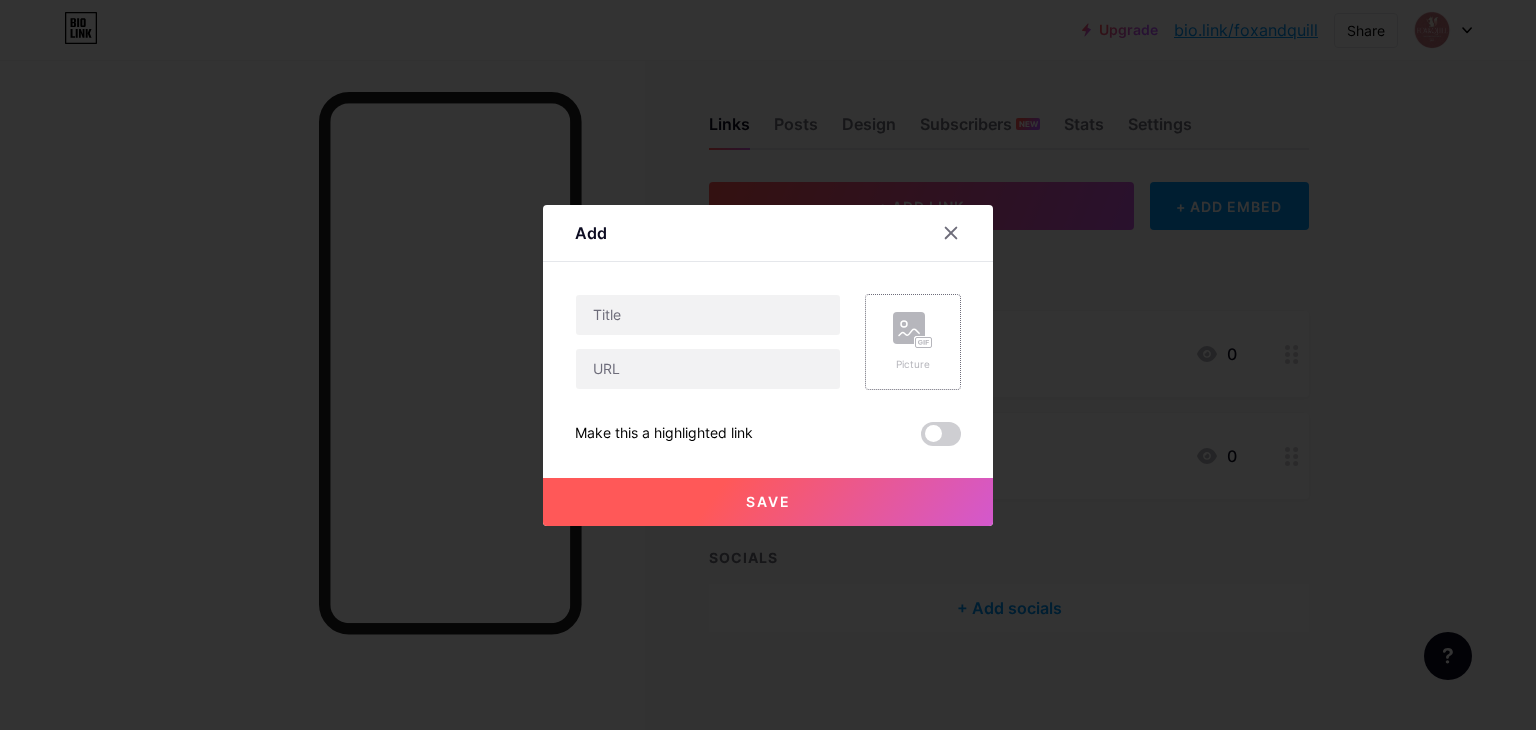 click on "Picture" at bounding box center (913, 342) 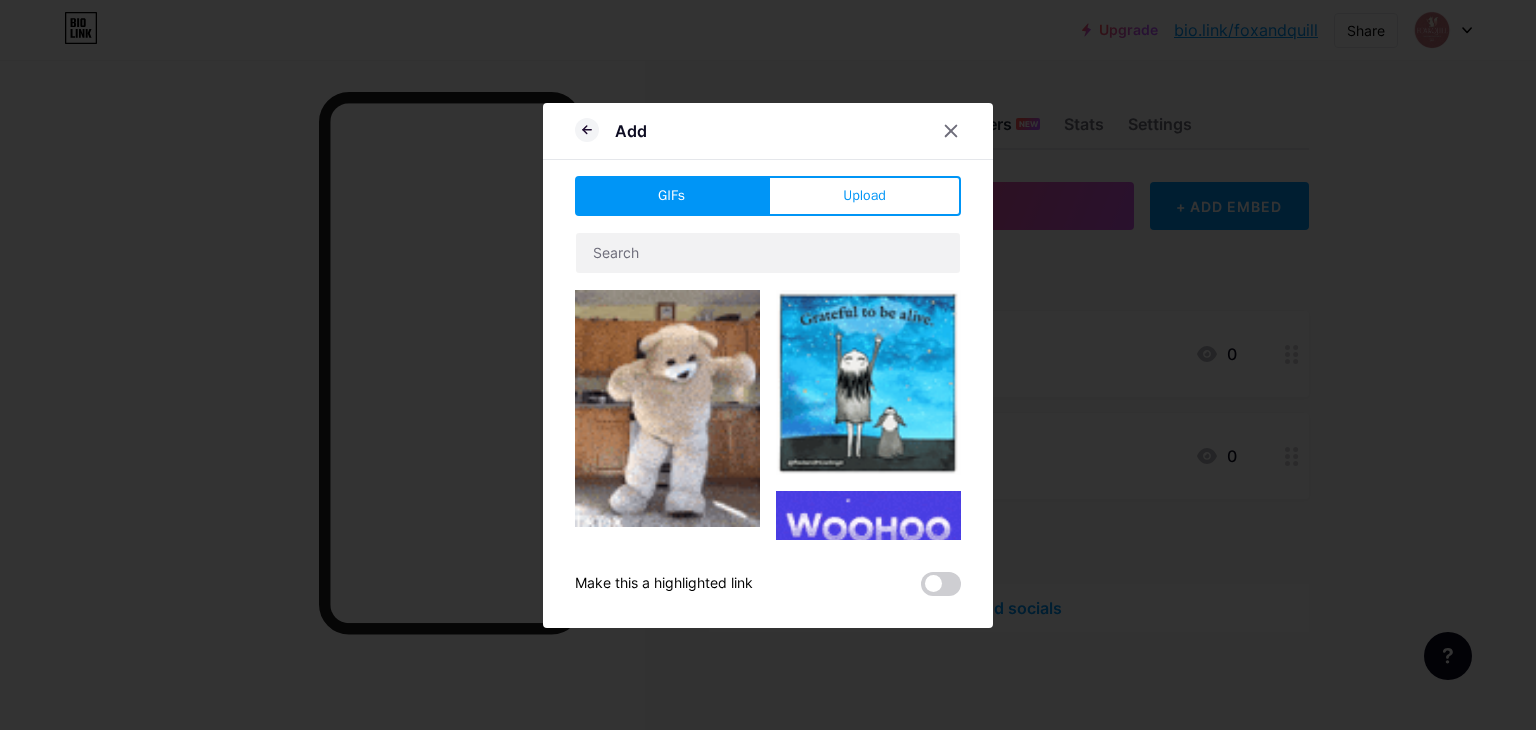 click 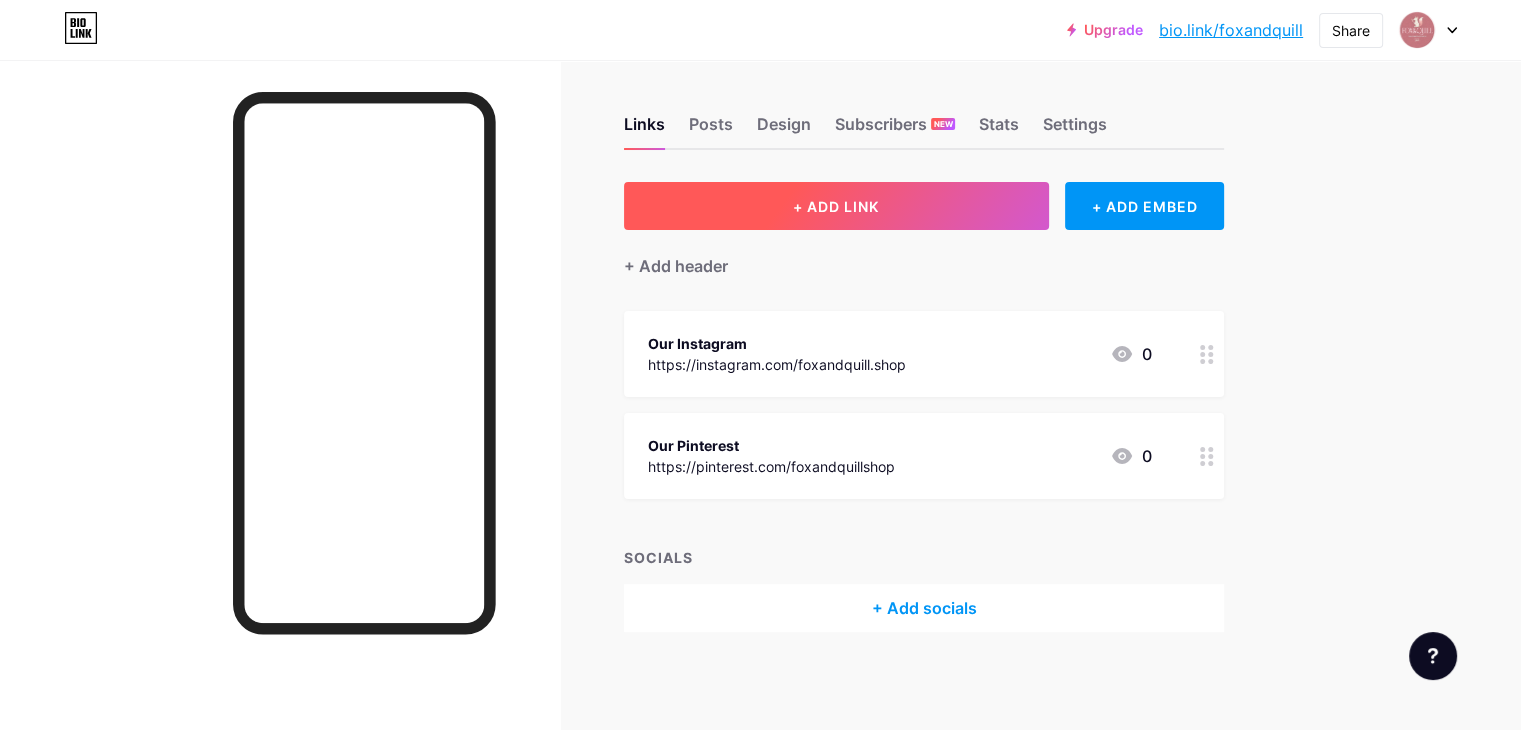click on "+ ADD LINK" at bounding box center [836, 206] 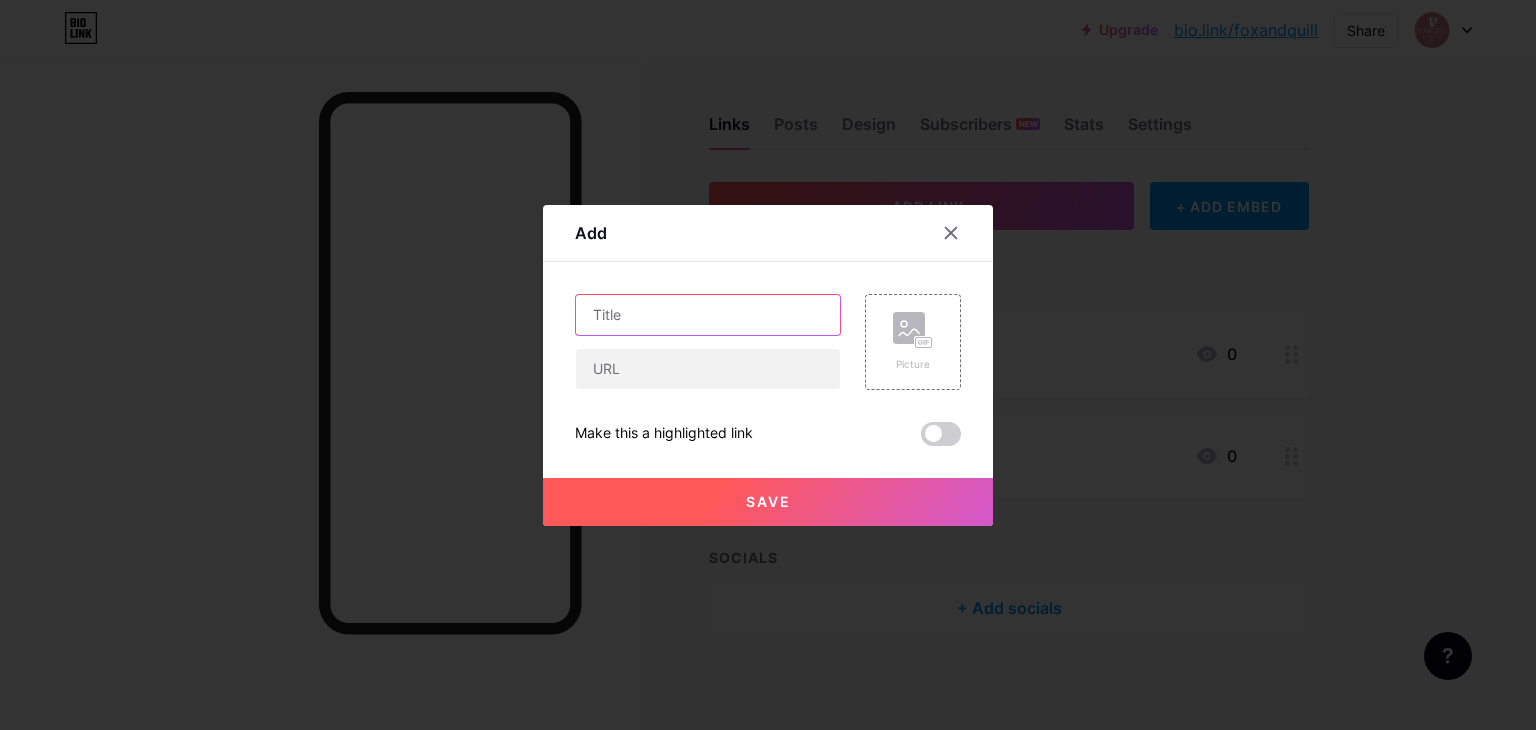 click at bounding box center [708, 315] 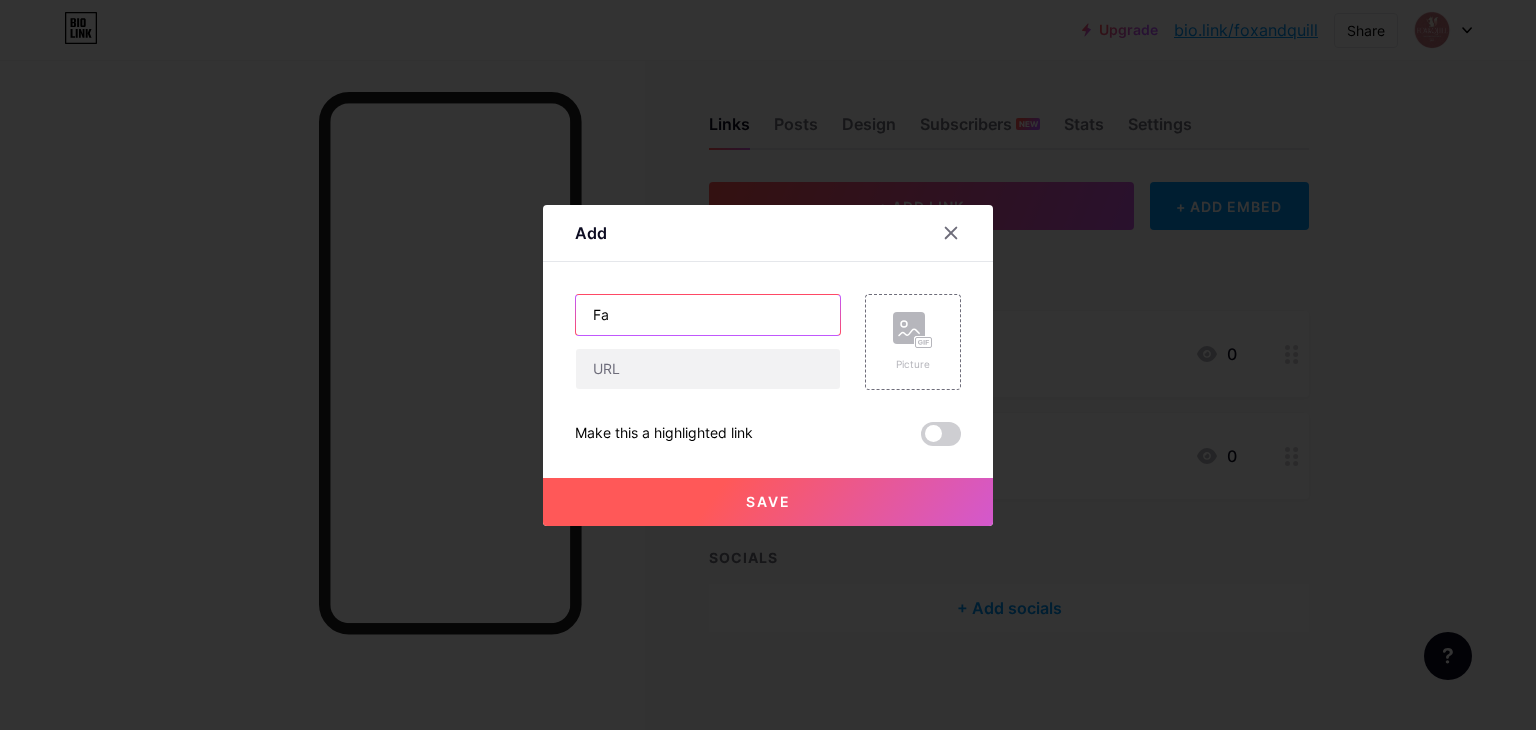 type on "F" 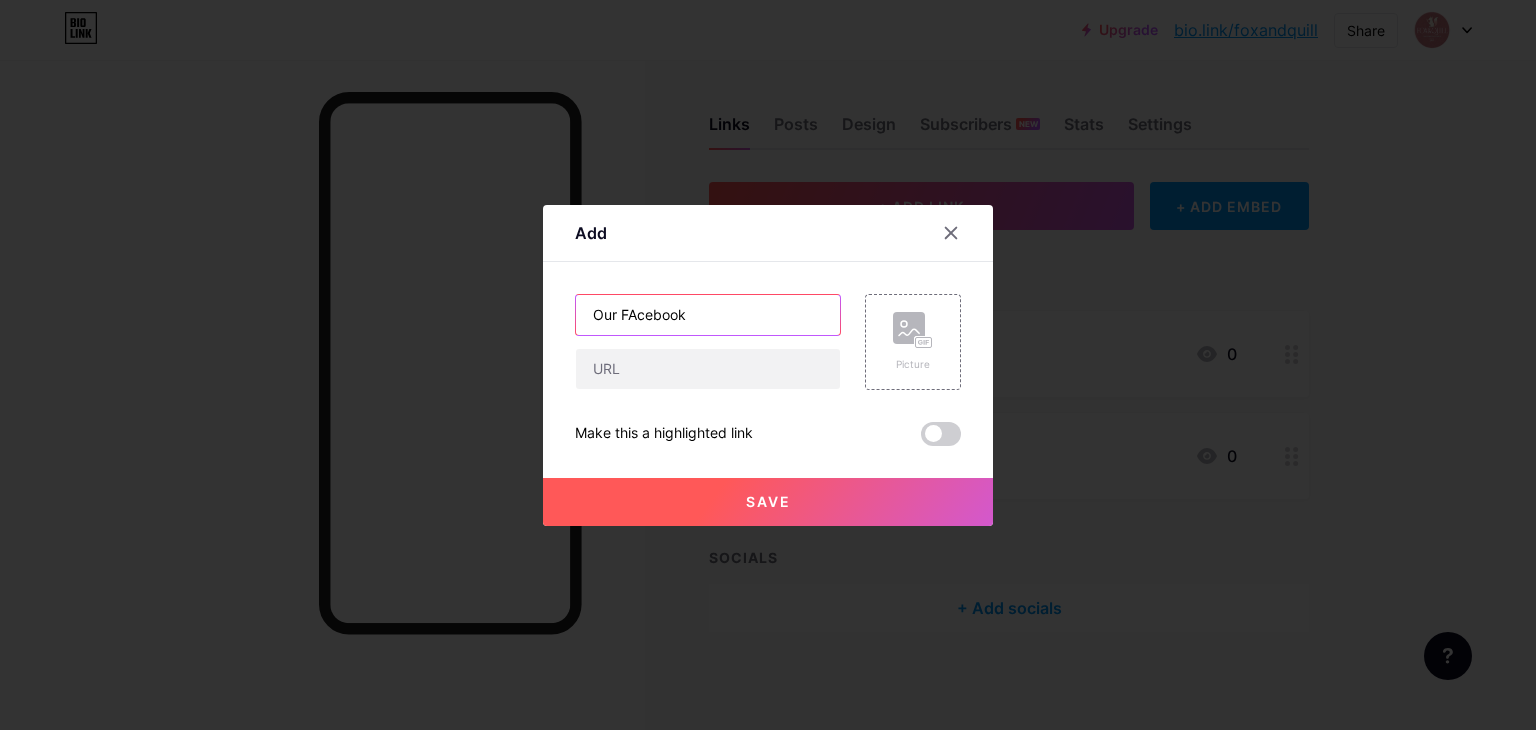 click on "Our FAcebook" at bounding box center (708, 315) 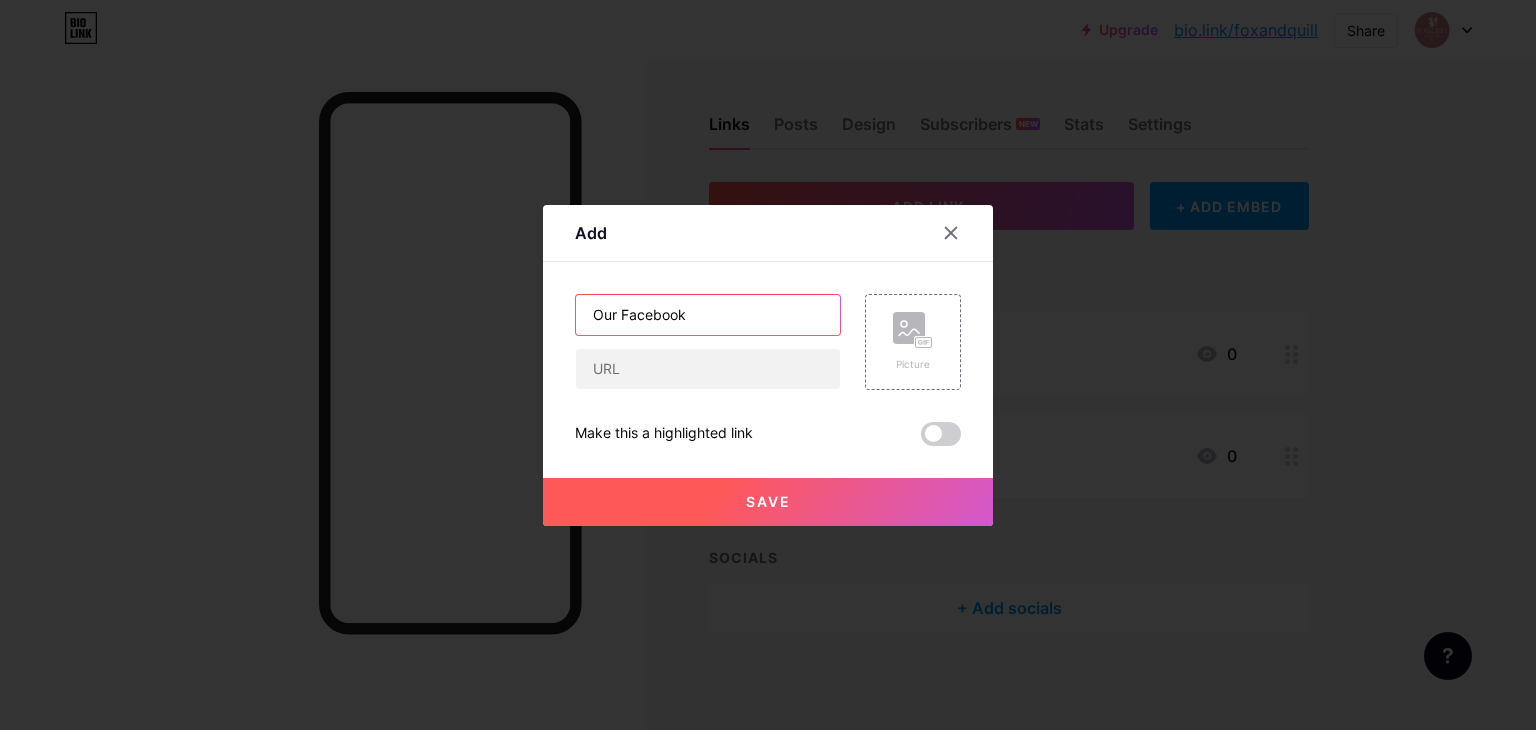 type on "Our Facebook" 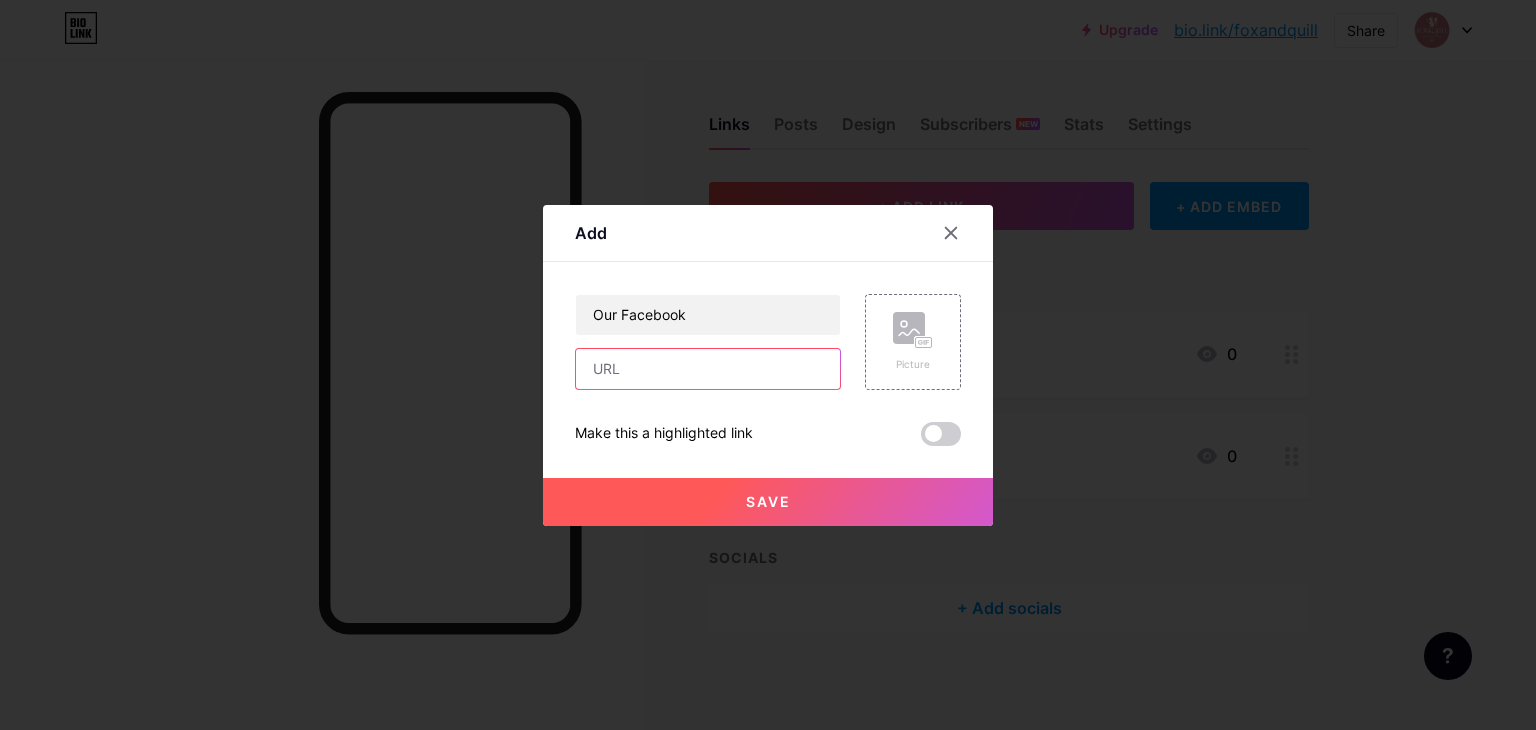 click at bounding box center (708, 369) 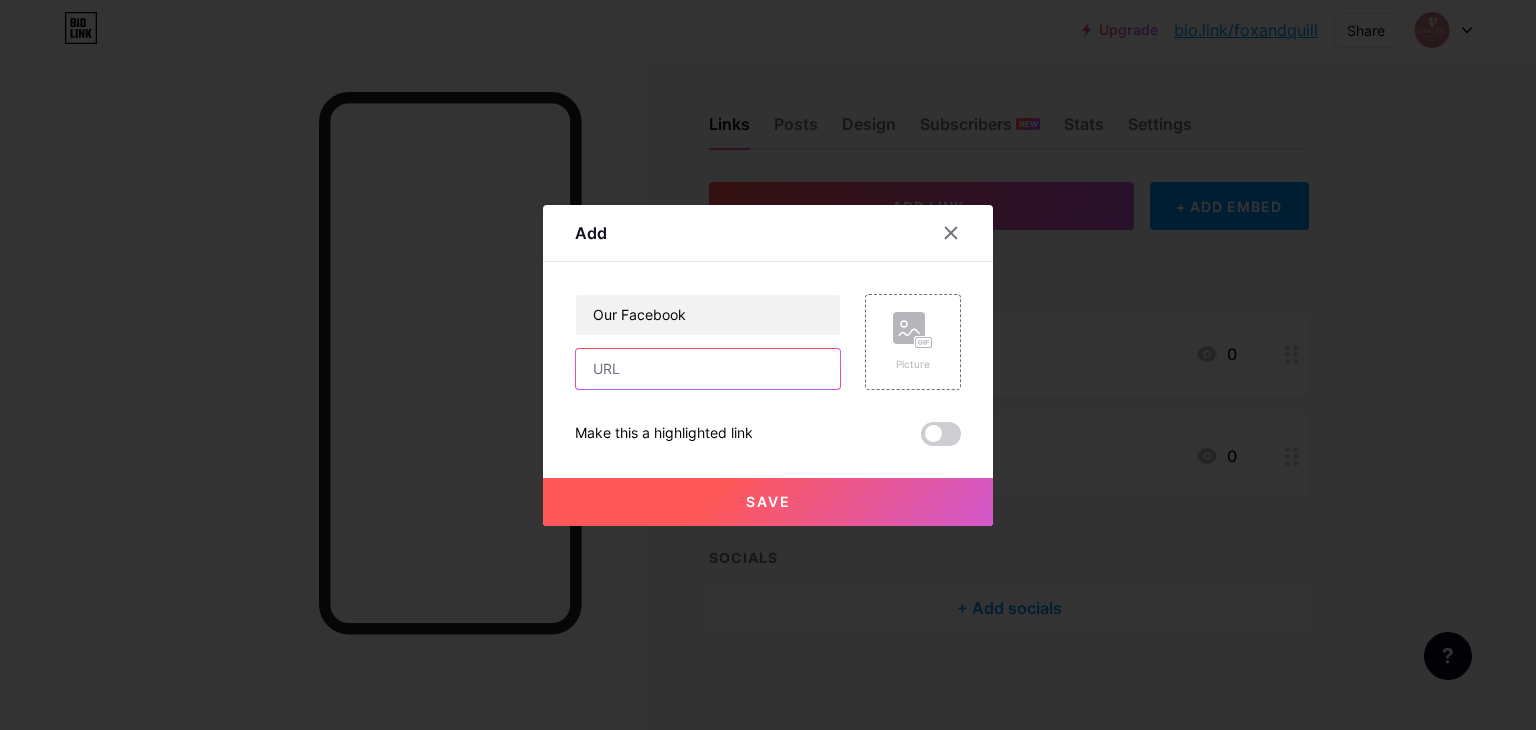 paste on "https://www.facebook.com/profile.php?id=[ID]" 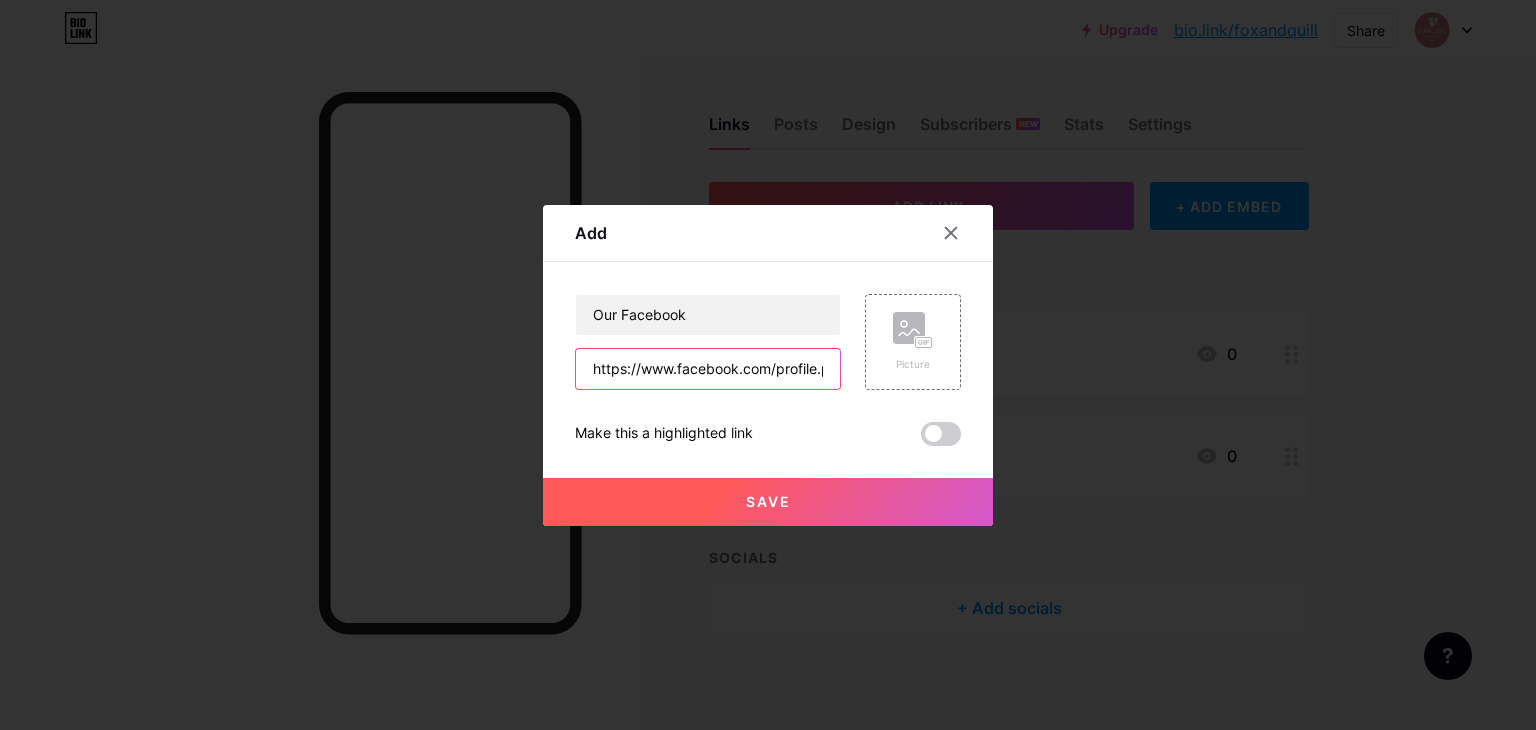 scroll, scrollTop: 0, scrollLeft: 165, axis: horizontal 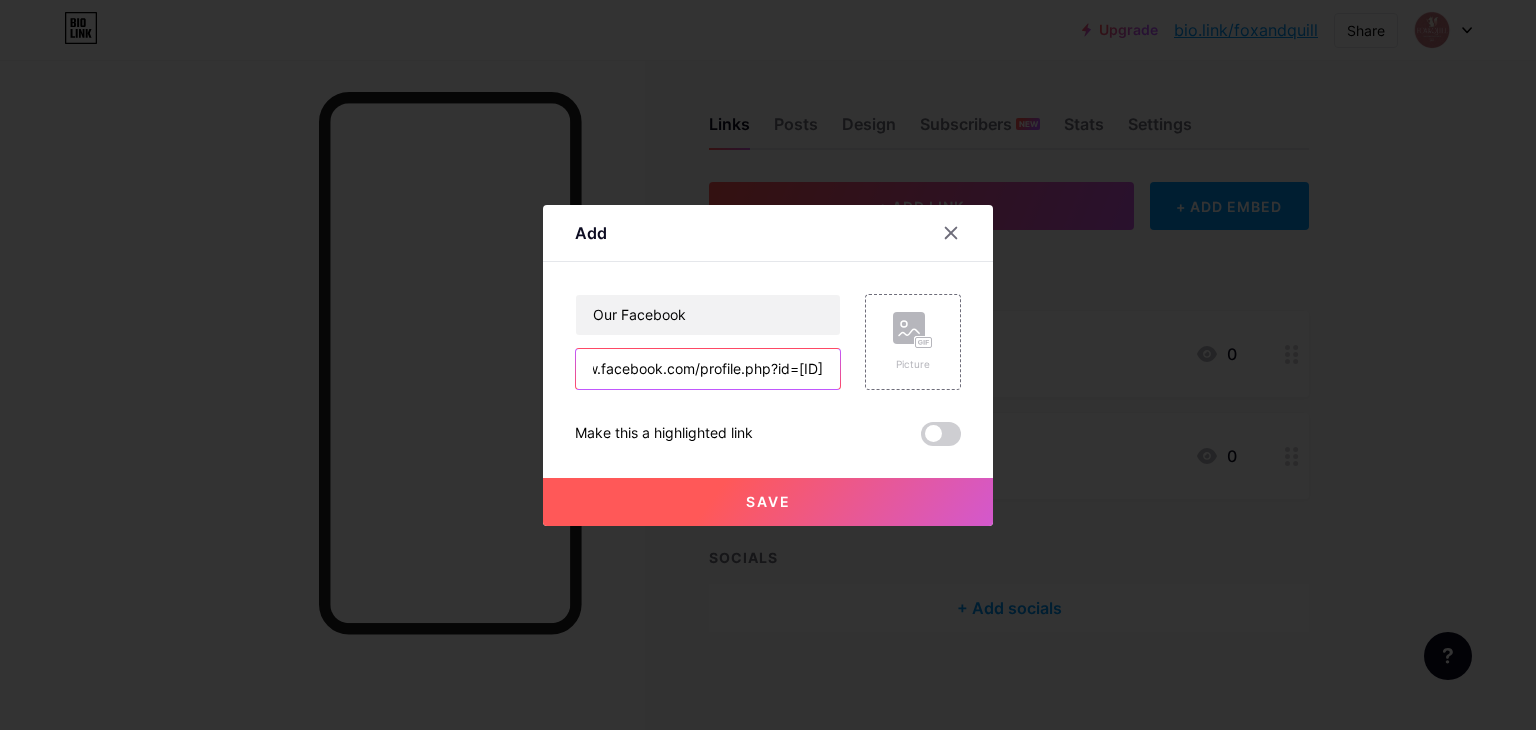 type on "https://www.facebook.com/profile.php?id=[ID]" 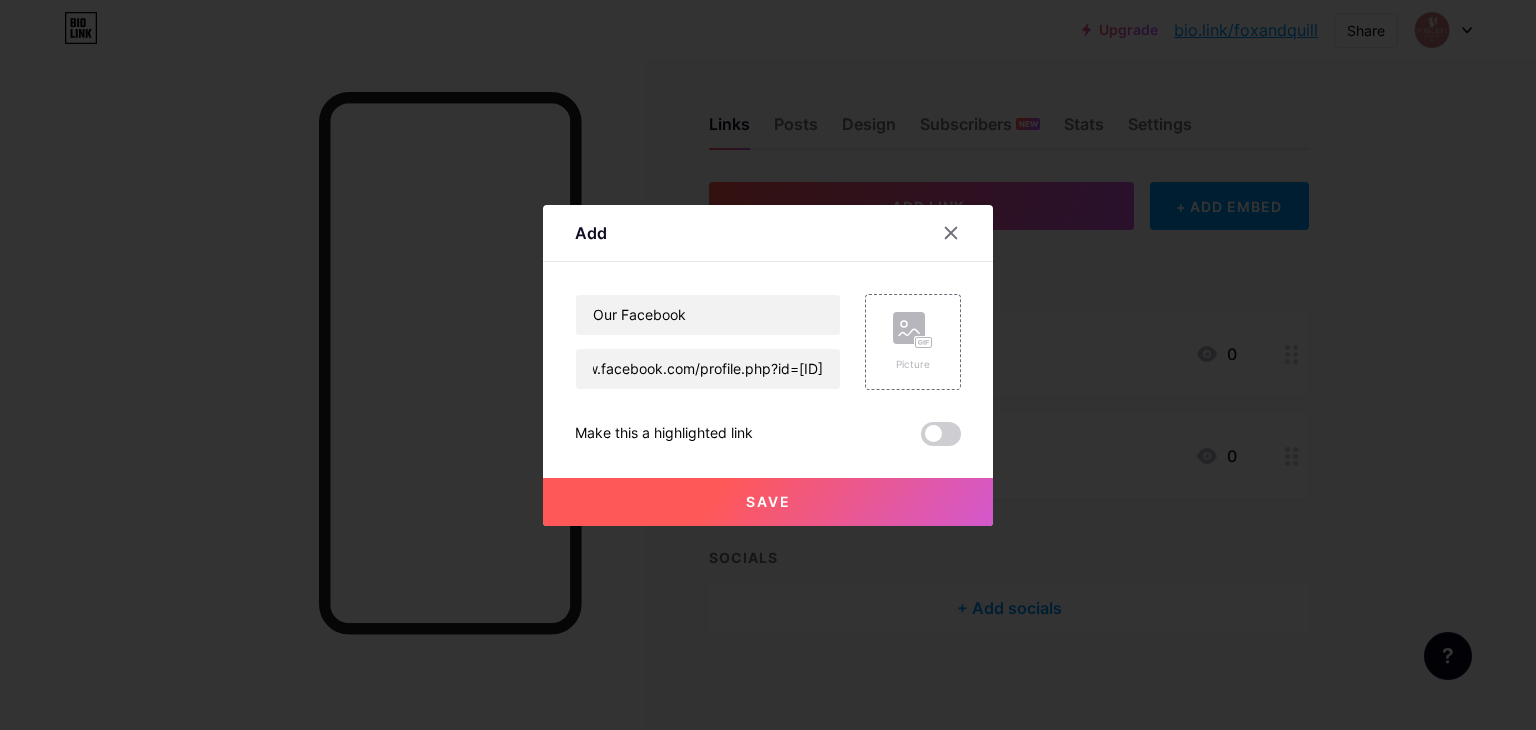 click on "Save" at bounding box center [768, 501] 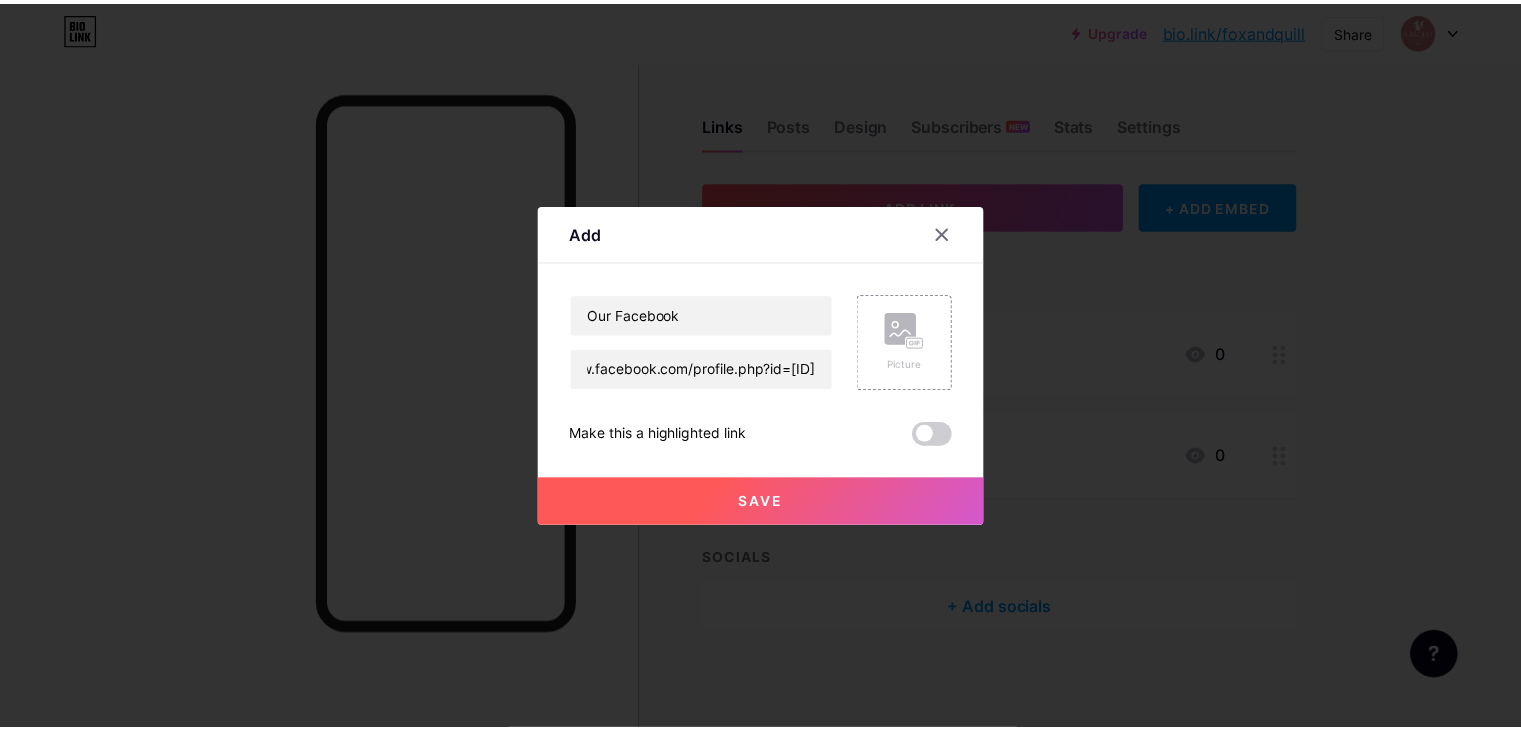scroll, scrollTop: 0, scrollLeft: 0, axis: both 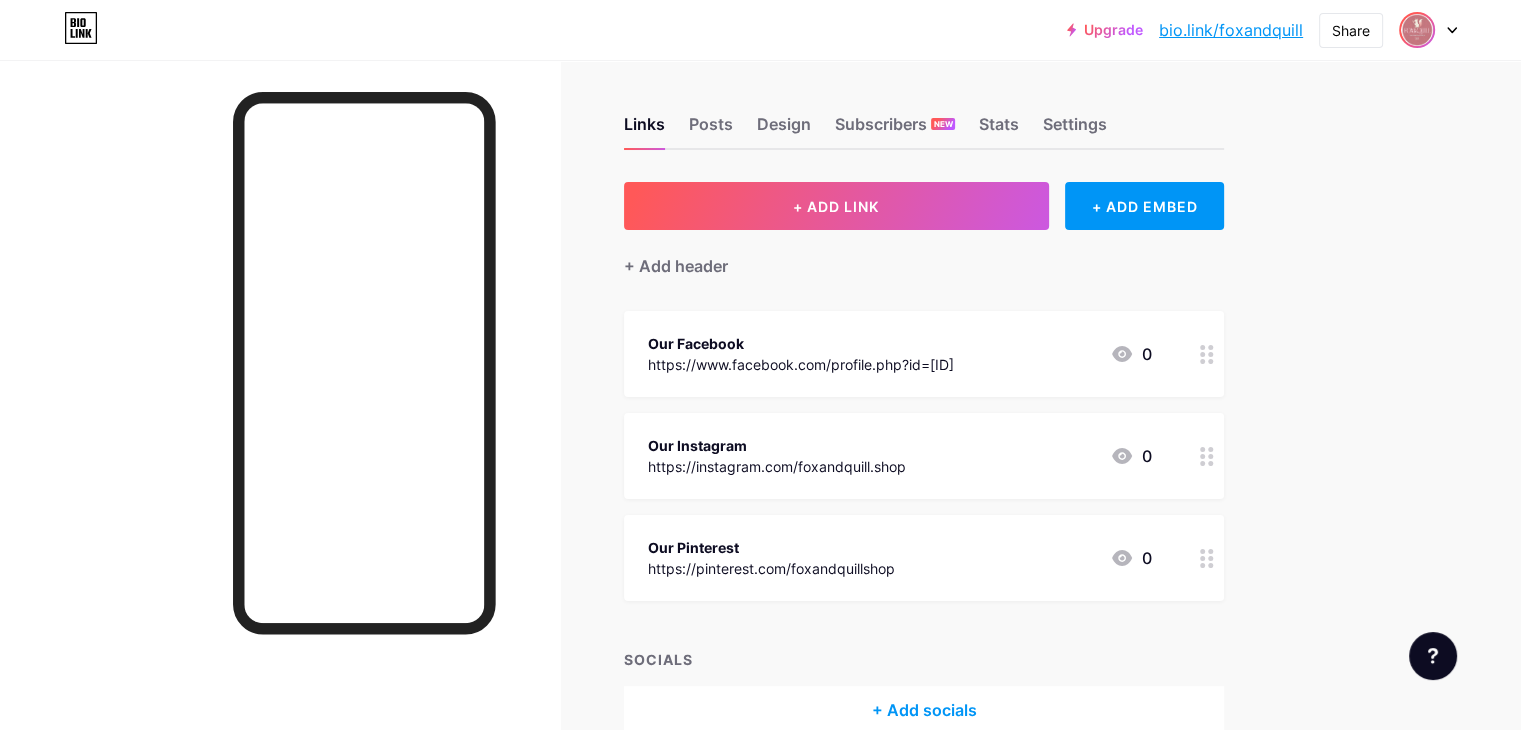 click at bounding box center (1417, 30) 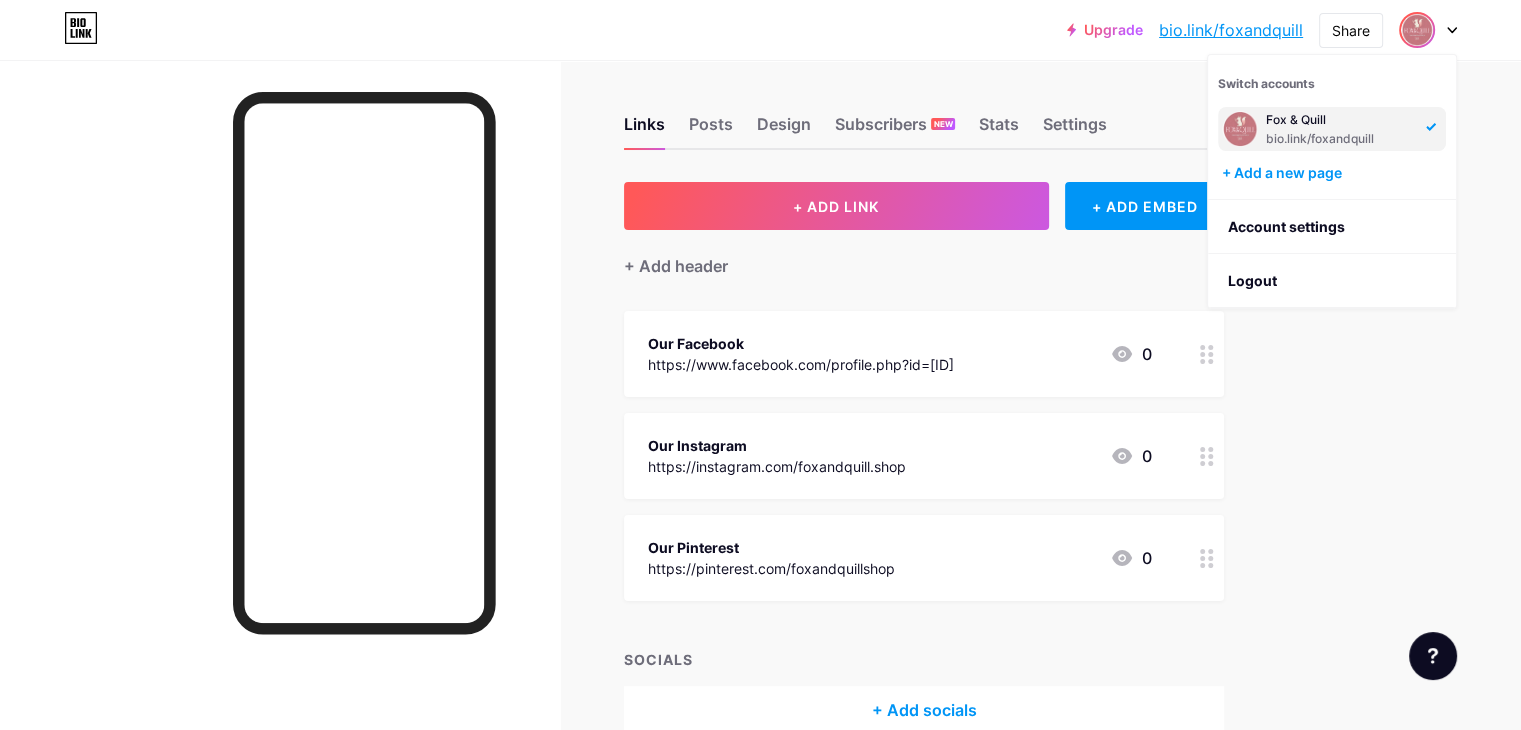 click on "bio.link/foxandquill" at bounding box center [1340, 139] 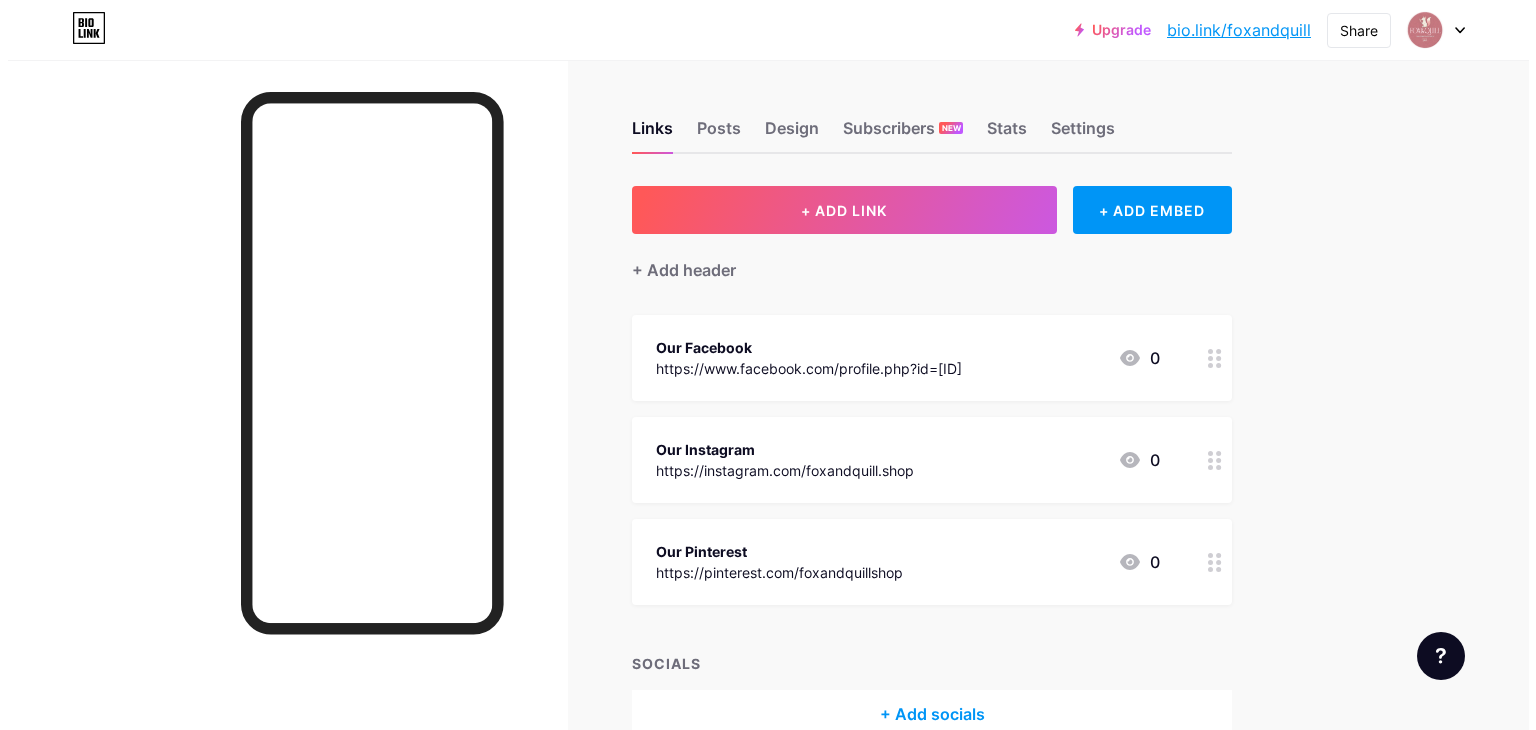 scroll, scrollTop: 0, scrollLeft: 0, axis: both 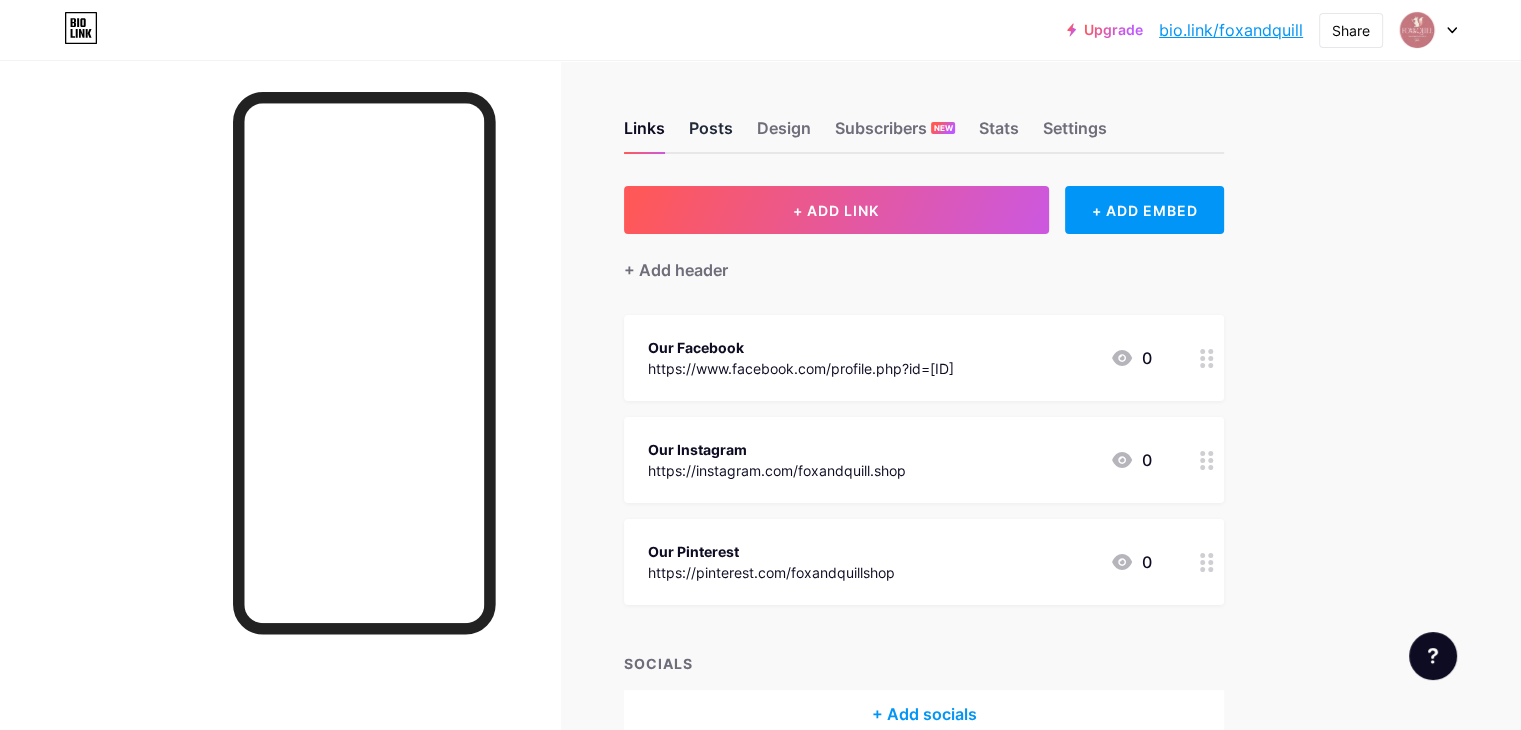 click on "Posts" at bounding box center (711, 134) 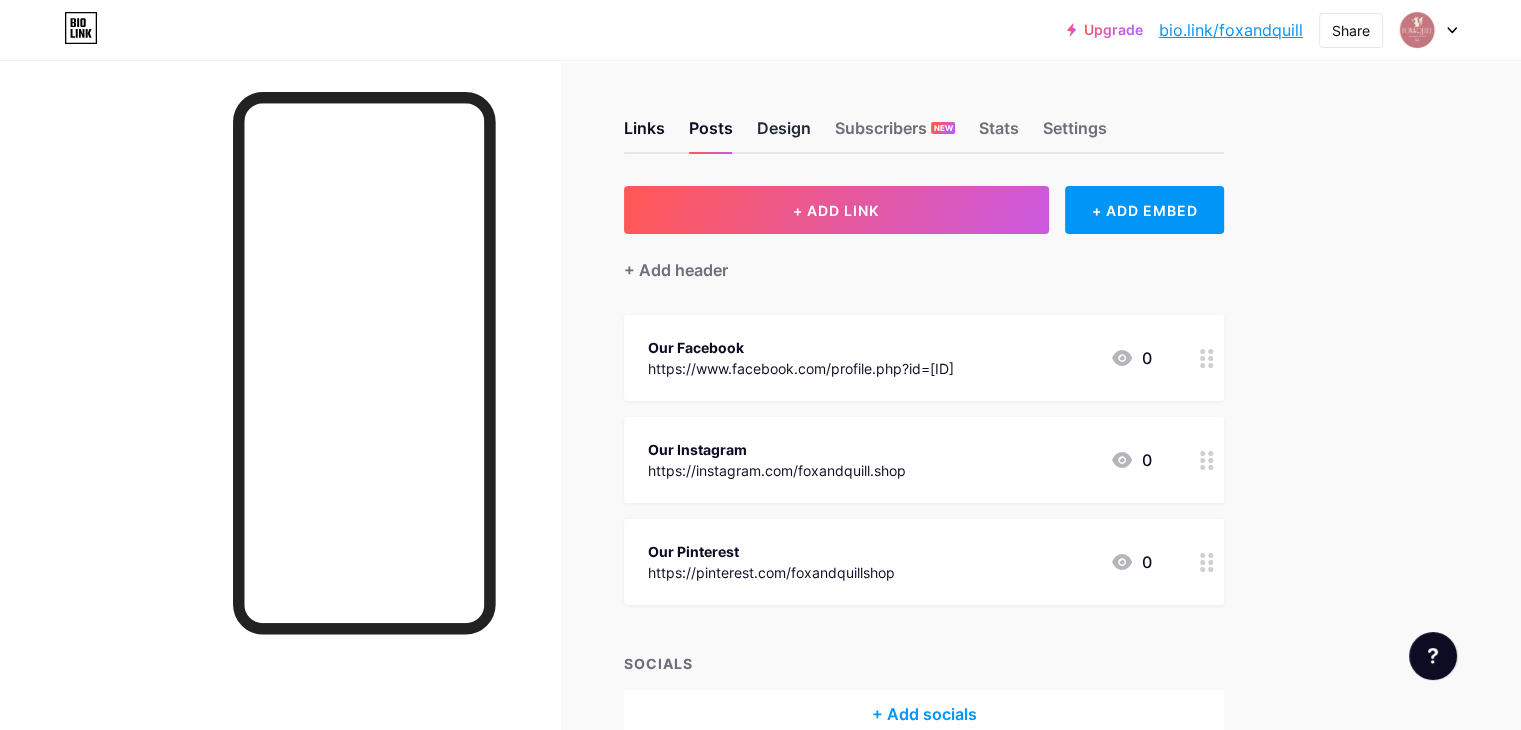 click on "Design" at bounding box center [784, 134] 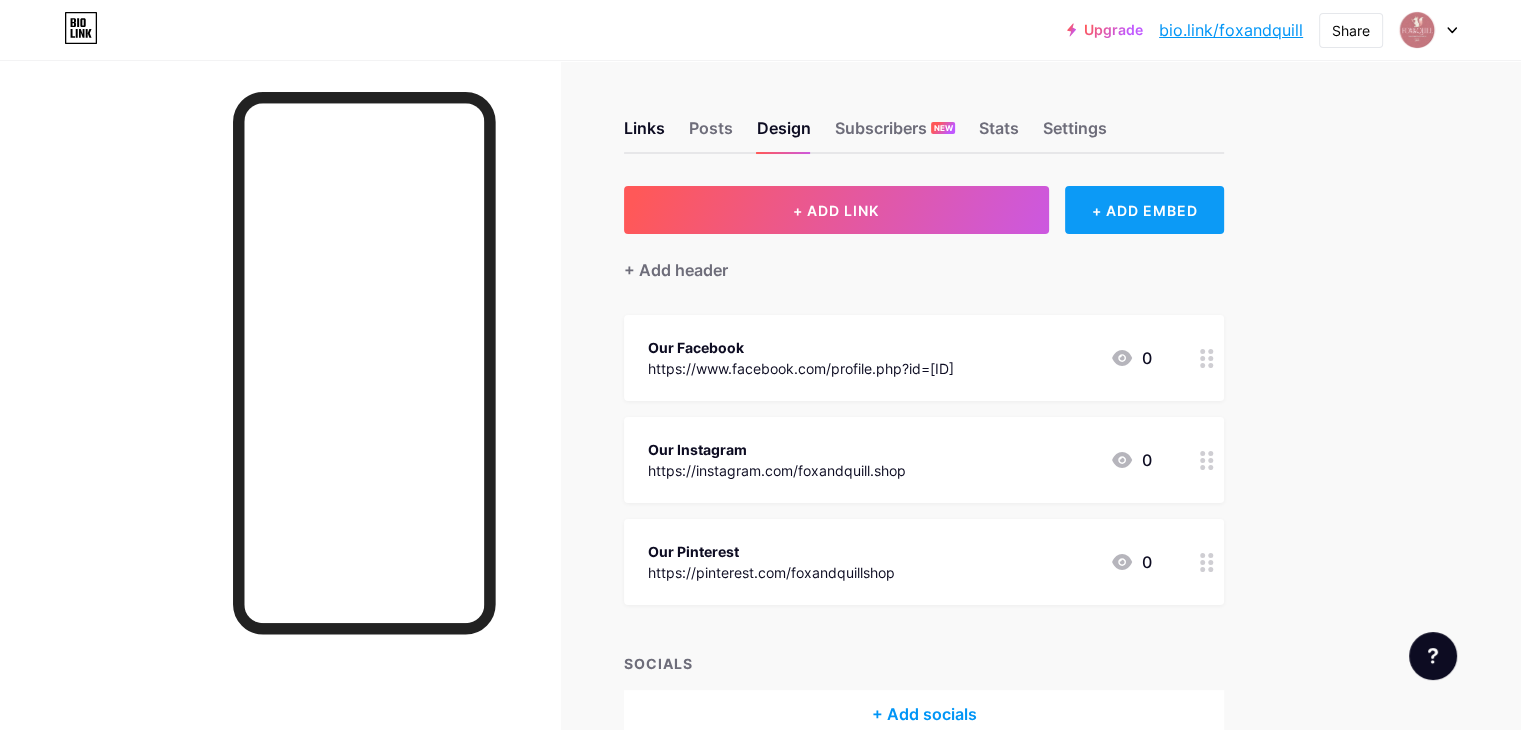click on "+ ADD EMBED" at bounding box center (1144, 210) 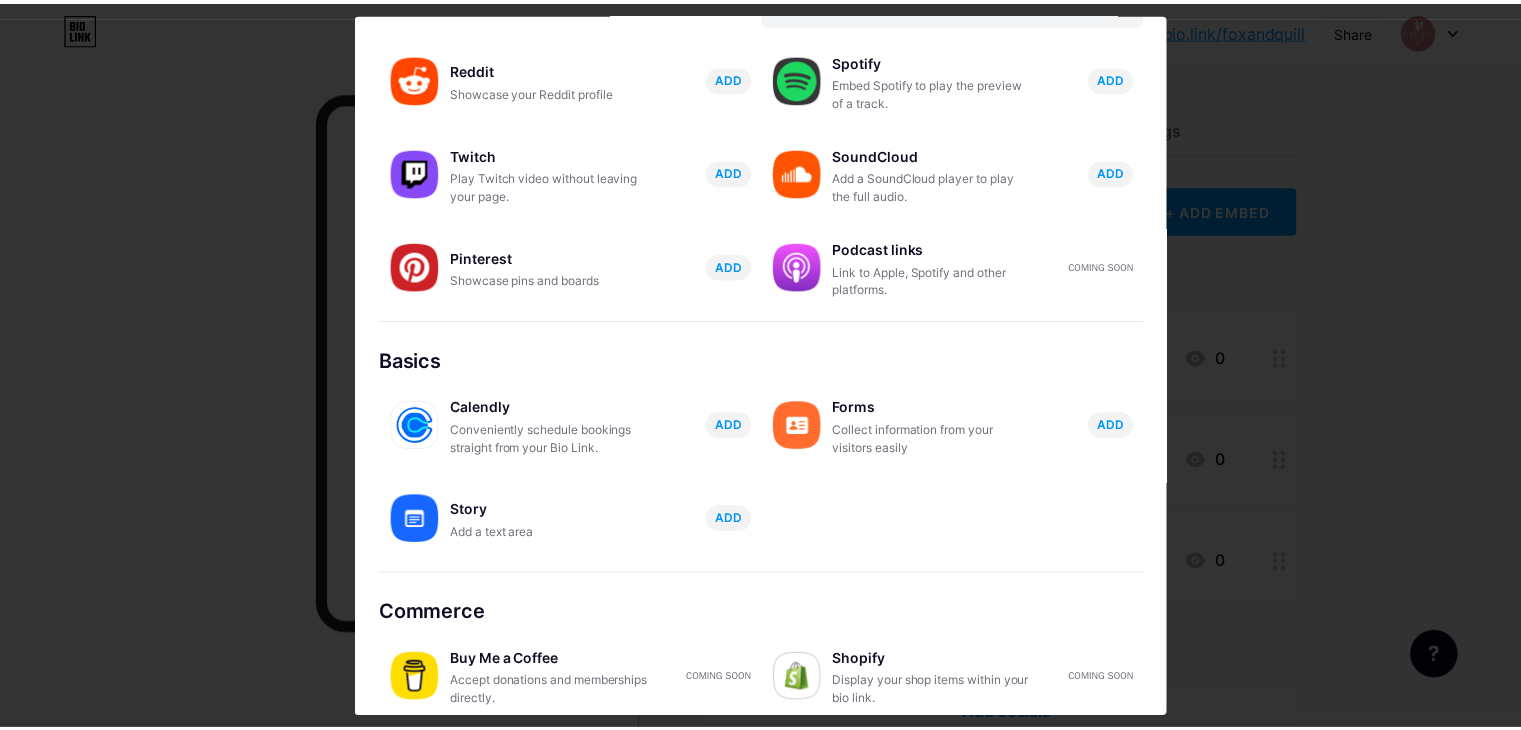 scroll, scrollTop: 313, scrollLeft: 0, axis: vertical 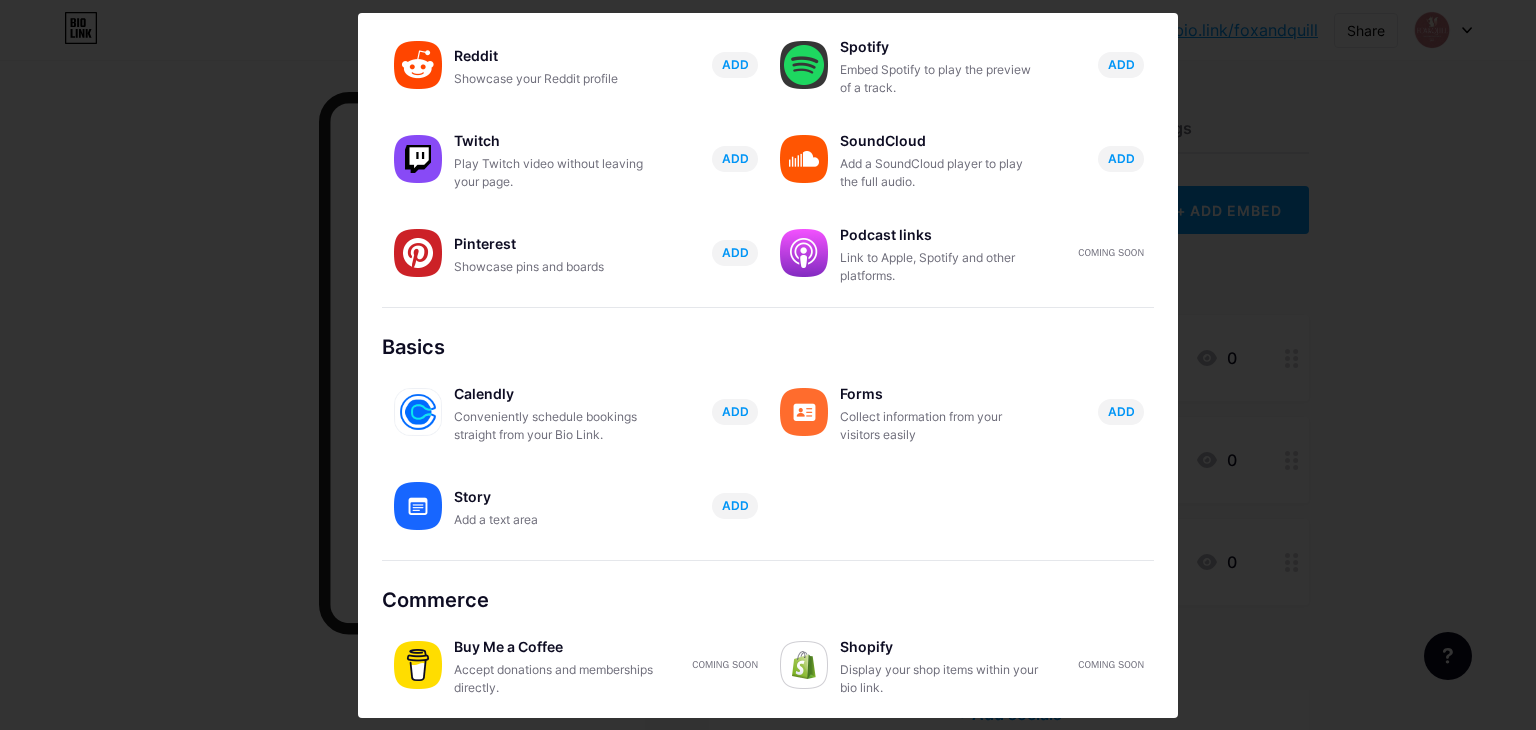click at bounding box center [768, 365] 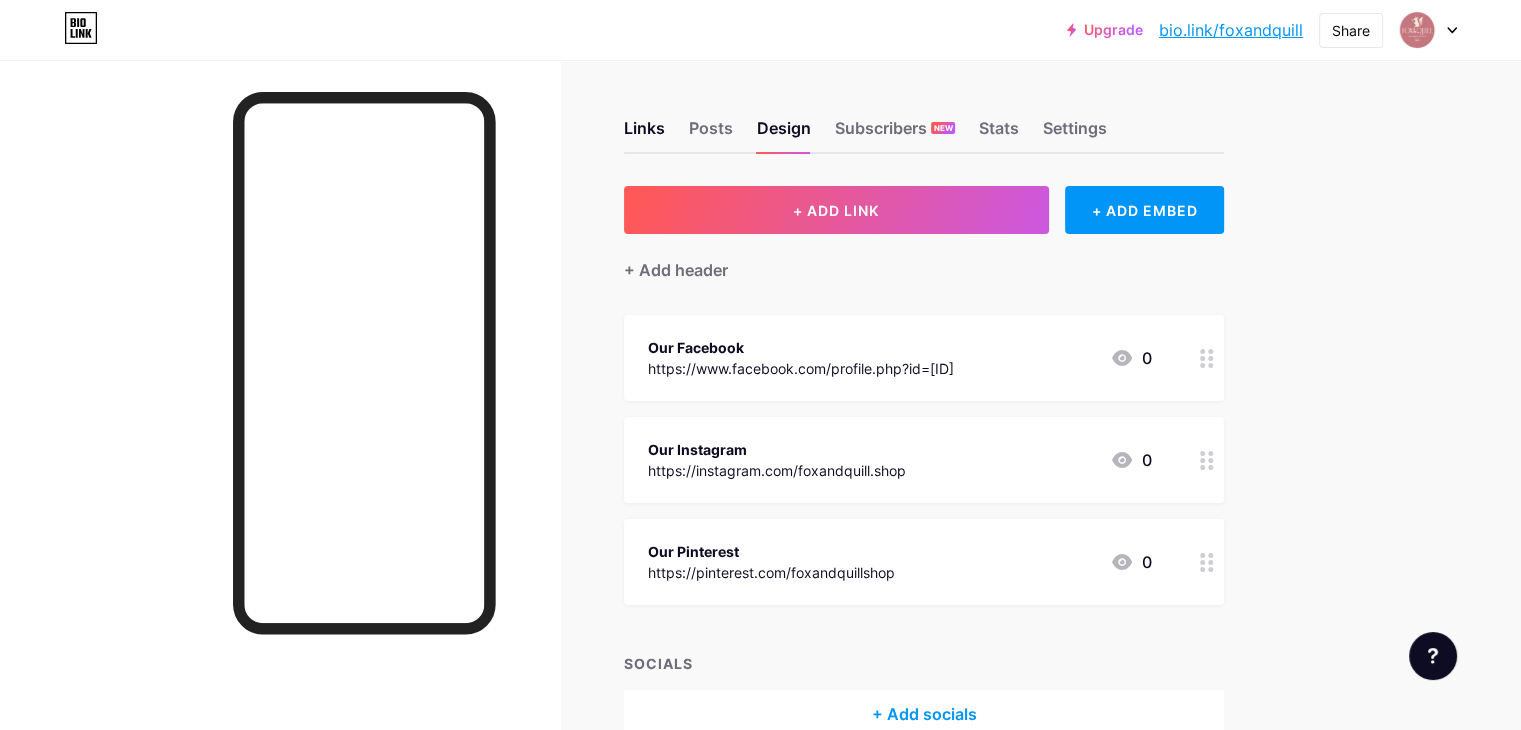 click on "Links
Posts
Design
Subscribers
NEW
Stats
Settings" at bounding box center (924, 119) 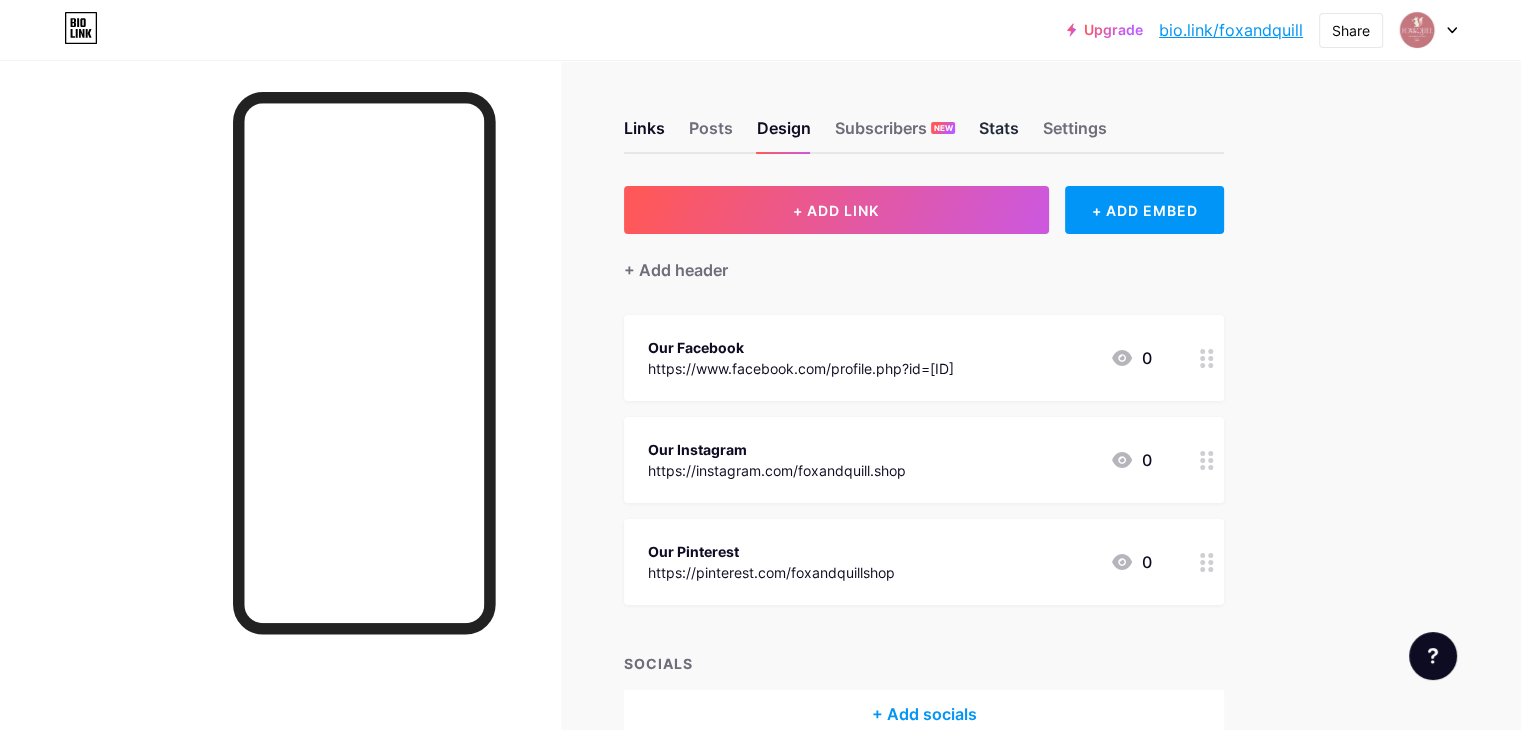 click on "Stats" at bounding box center (999, 134) 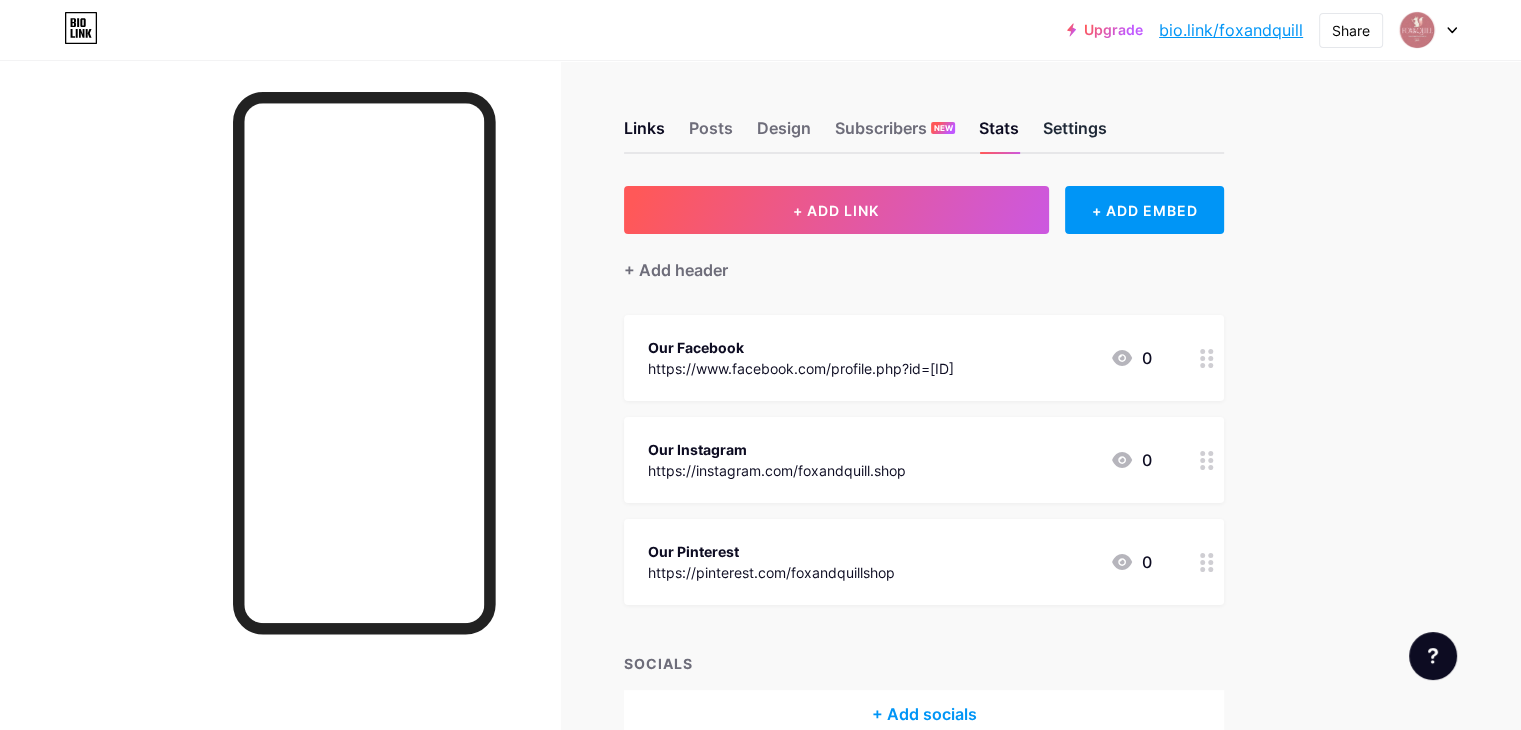 click on "Settings" at bounding box center [1075, 134] 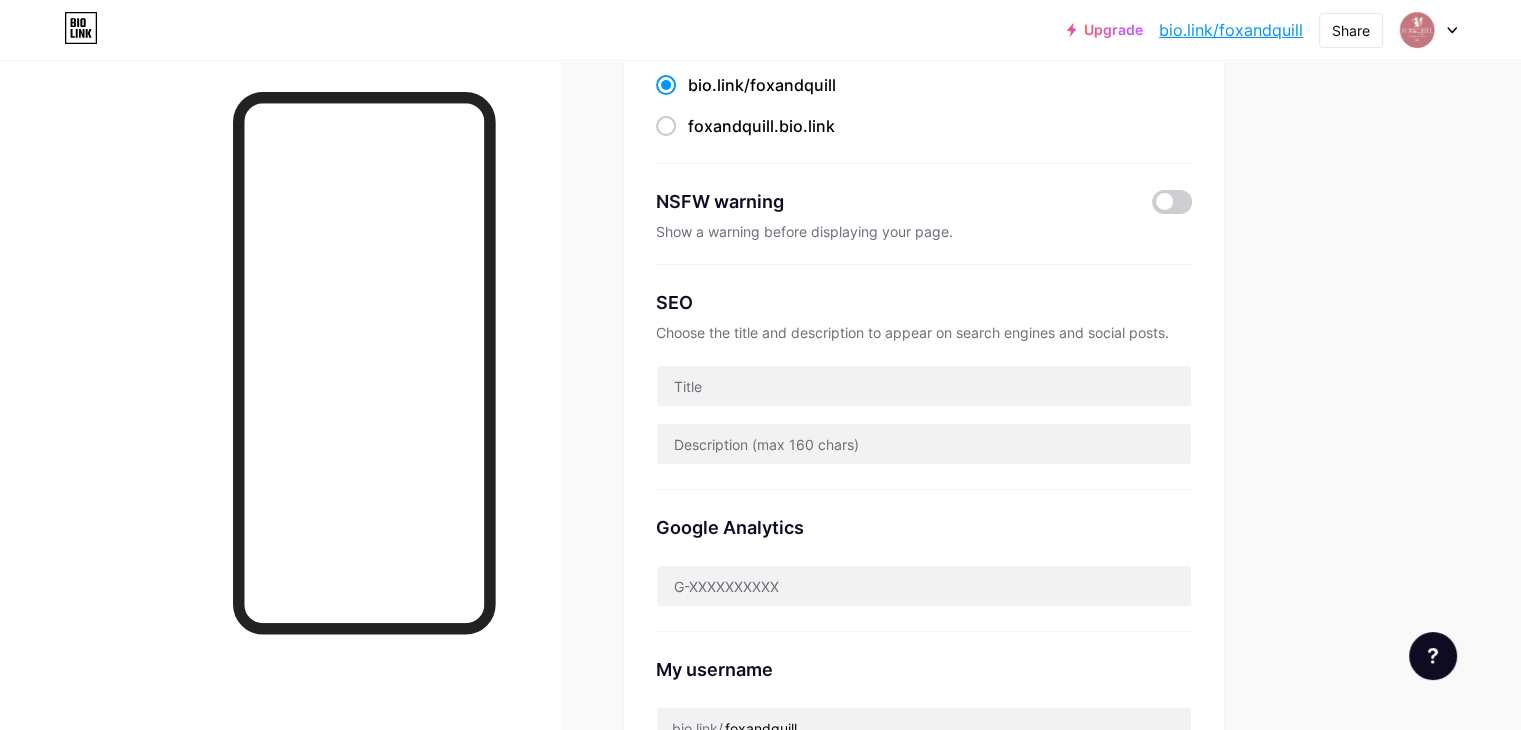 scroll, scrollTop: 0, scrollLeft: 0, axis: both 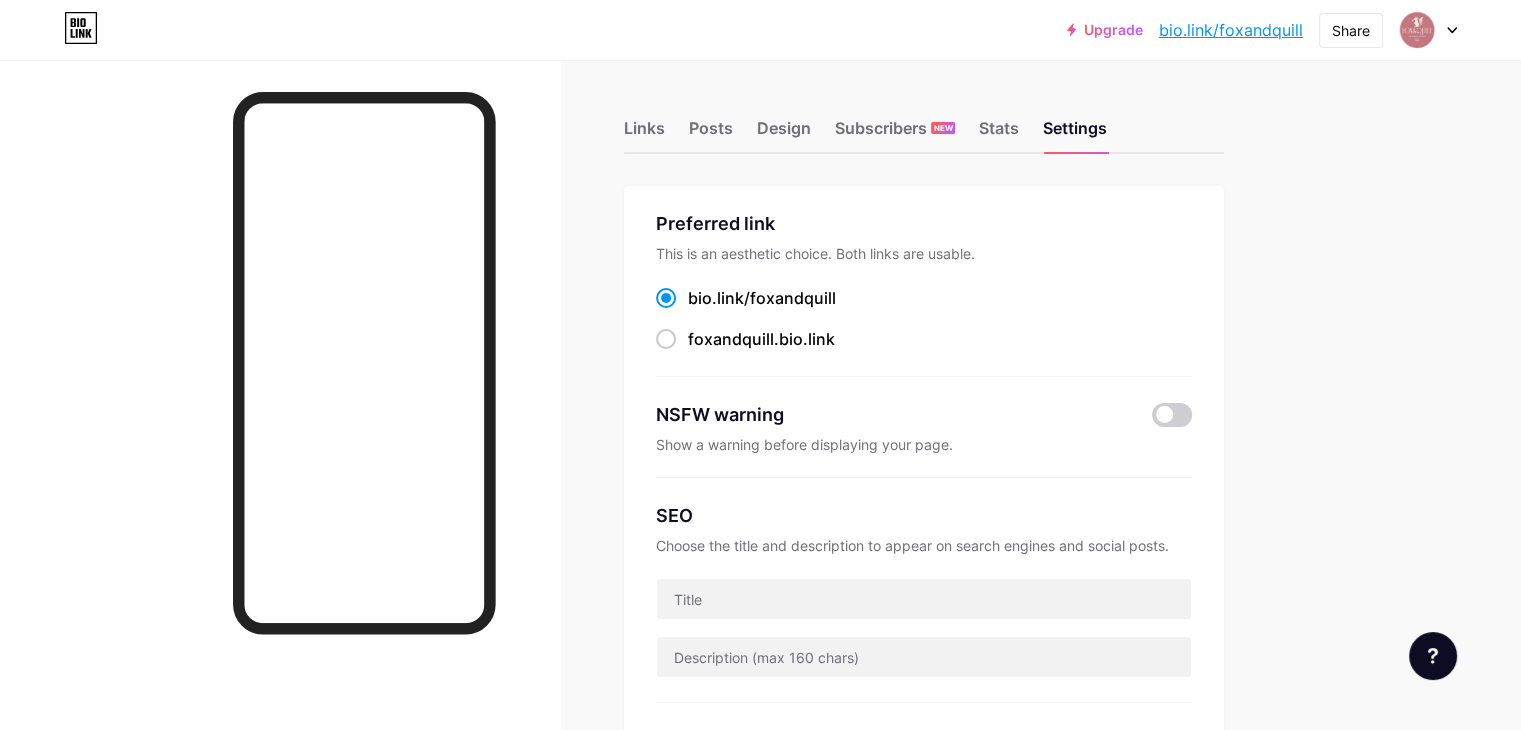 click 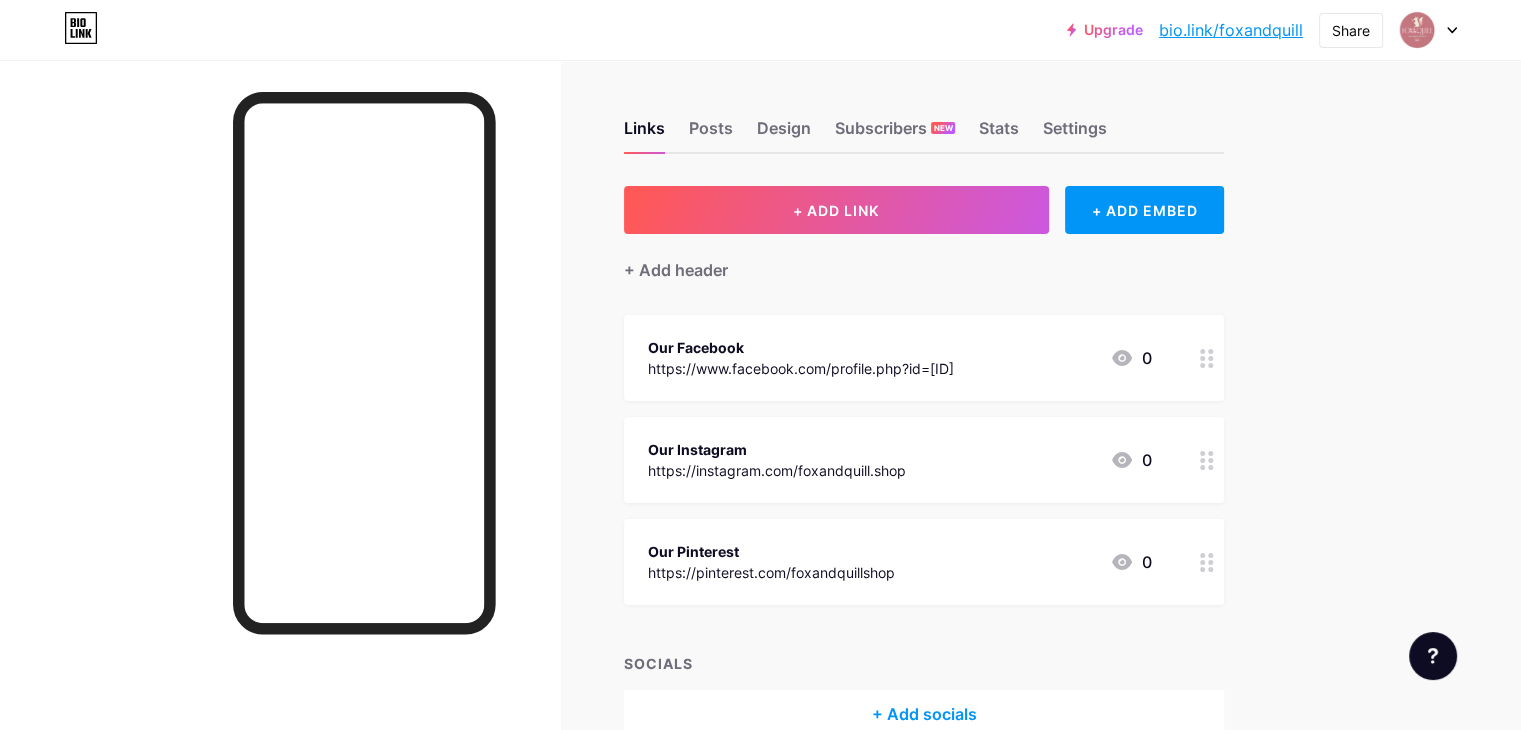 click 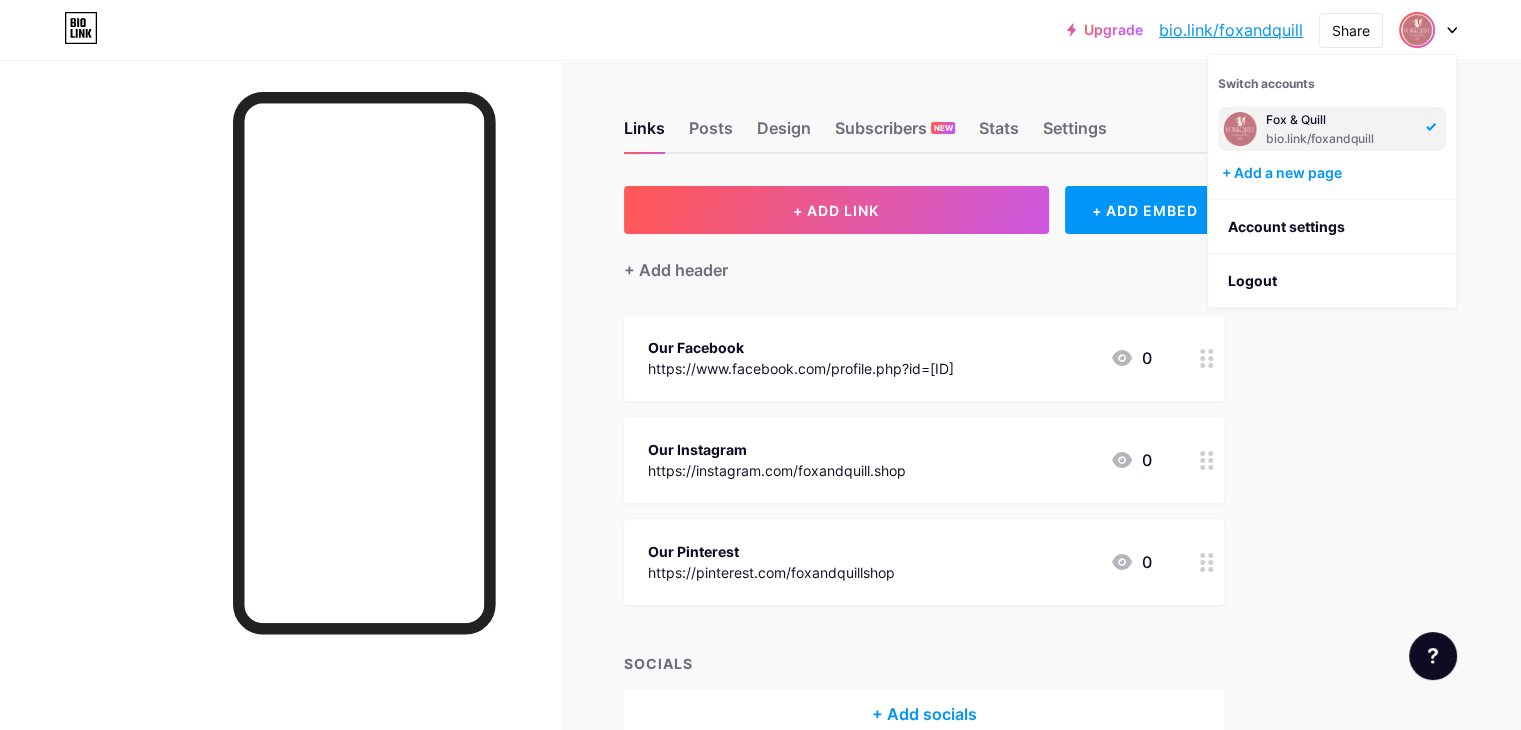 click on "bio.link/foxandquill" at bounding box center [1340, 139] 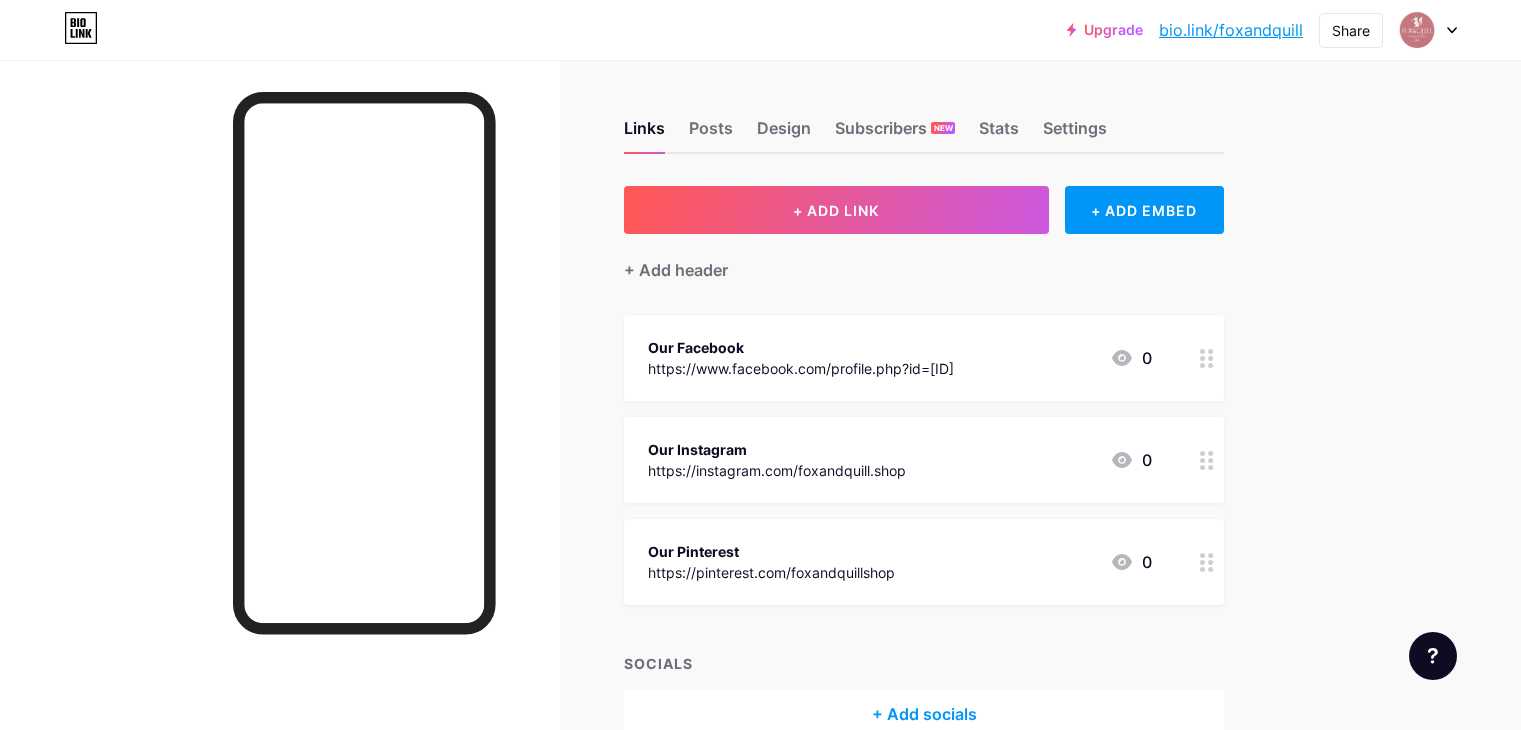 scroll, scrollTop: 0, scrollLeft: 0, axis: both 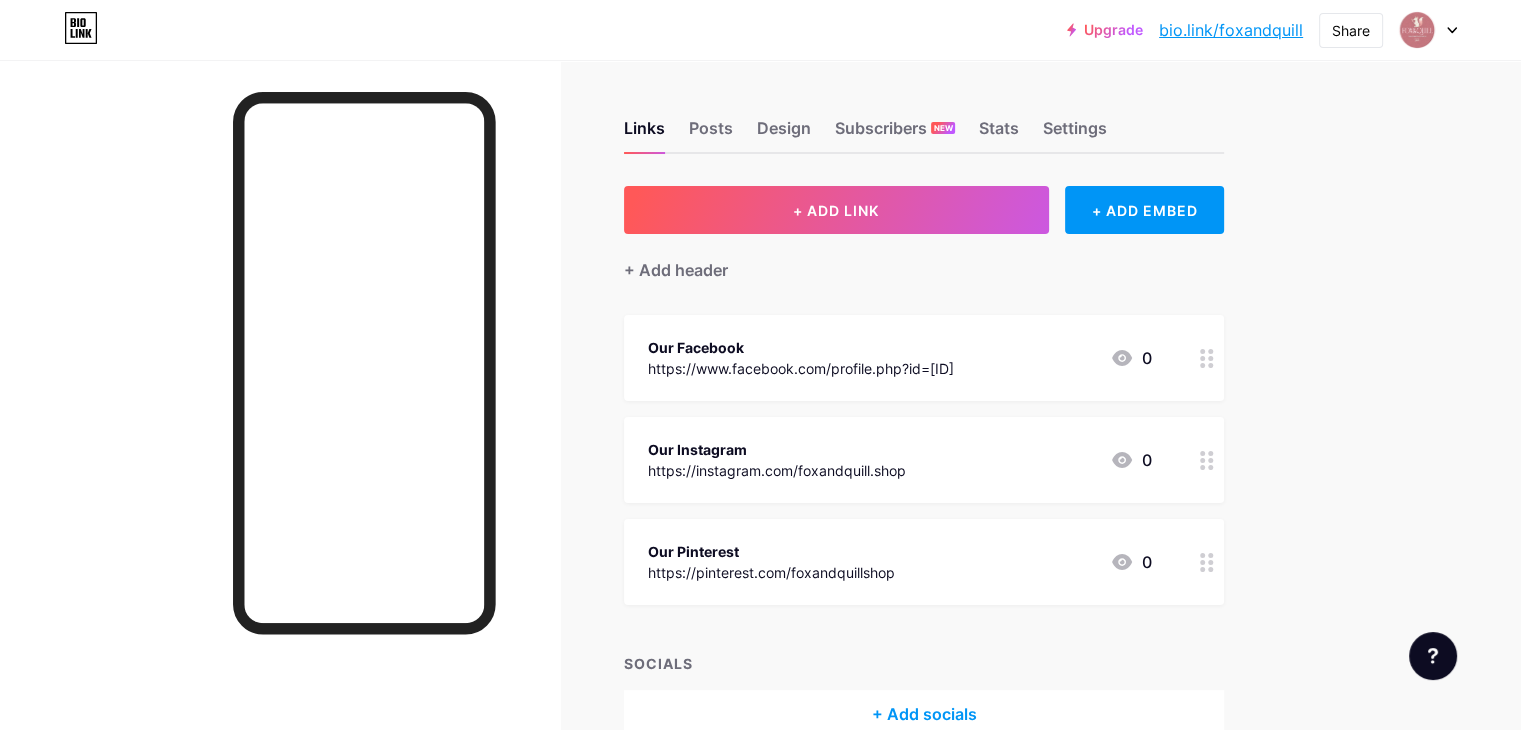 click on "bio.link/foxandquill" at bounding box center [1231, 30] 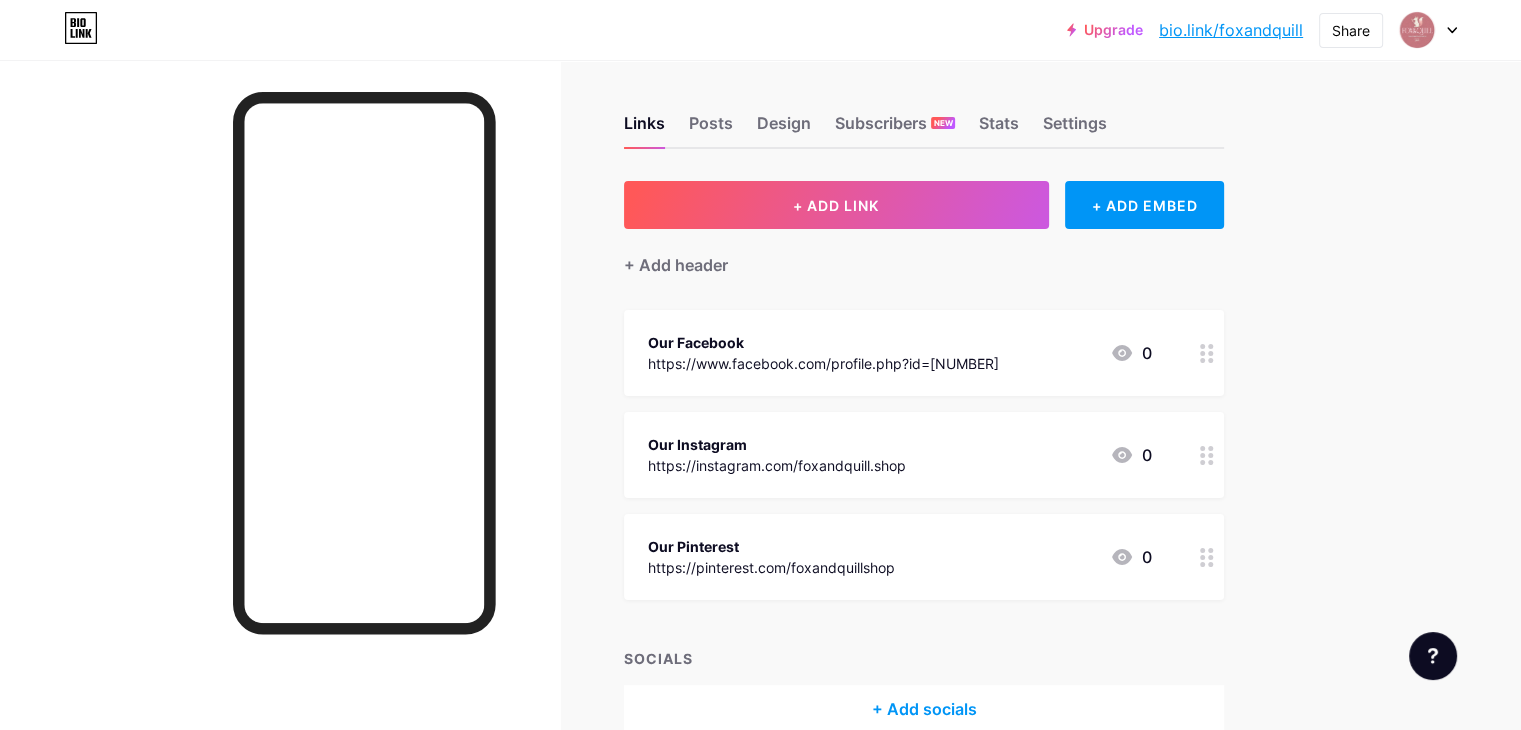 scroll, scrollTop: 0, scrollLeft: 0, axis: both 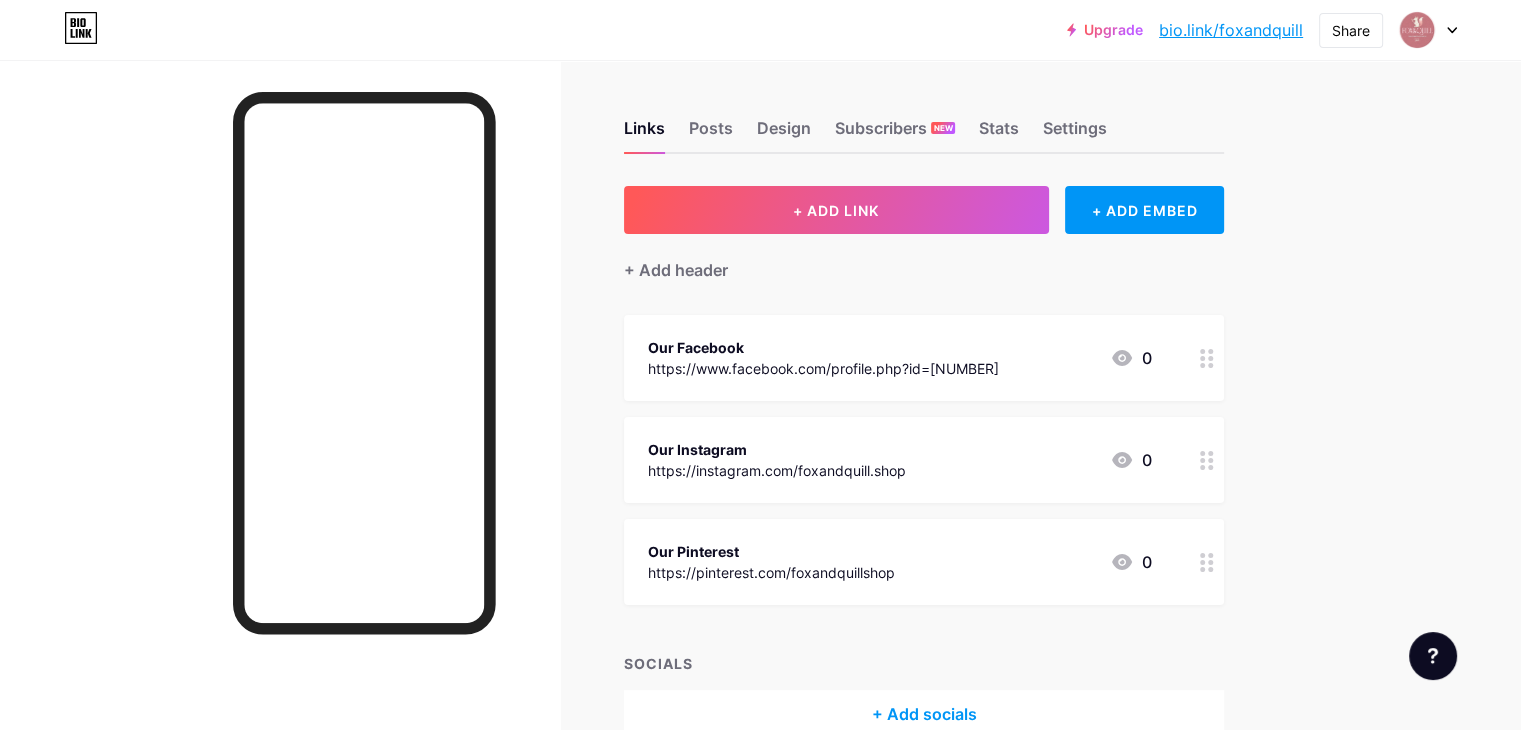 click on "bio.link/foxandquill" at bounding box center [1231, 30] 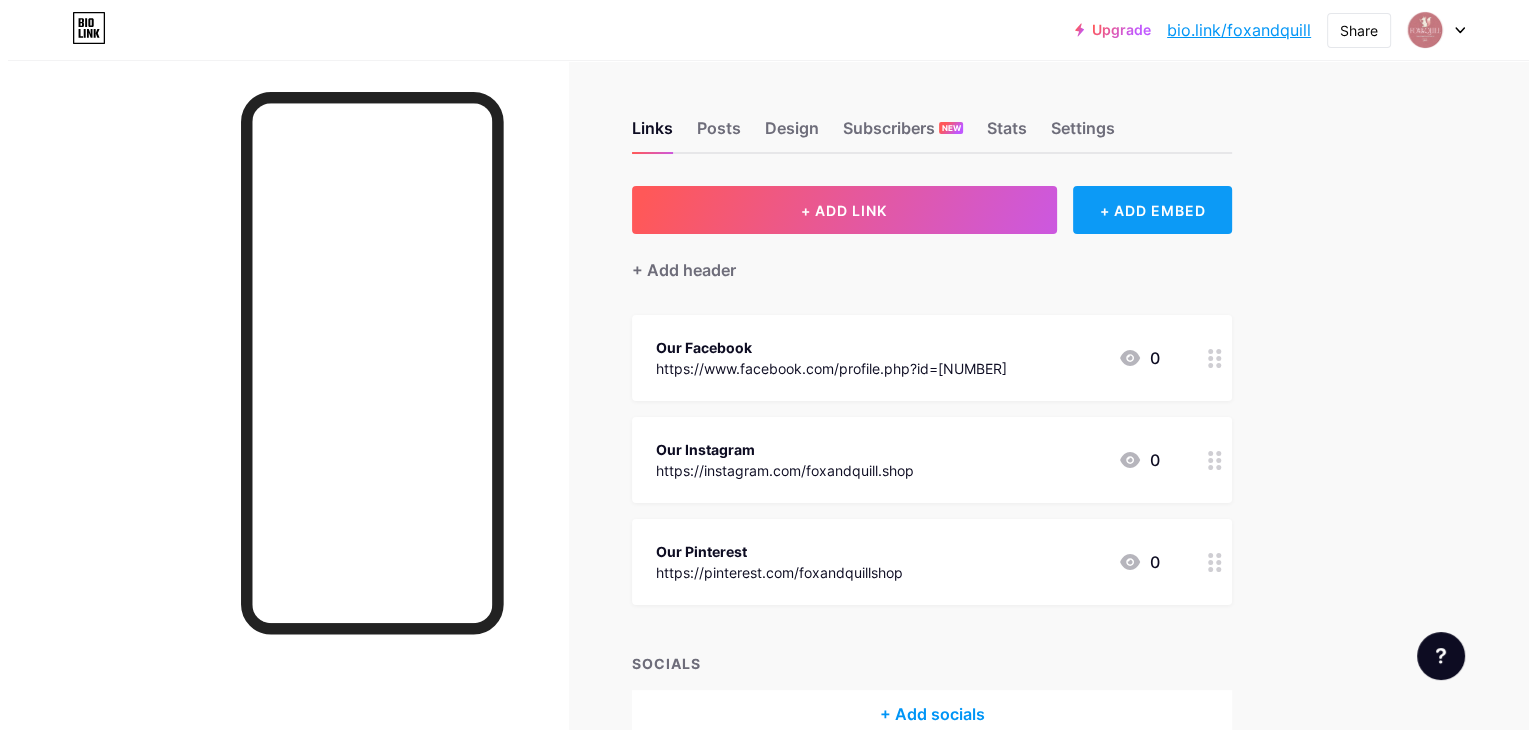 scroll, scrollTop: 0, scrollLeft: 0, axis: both 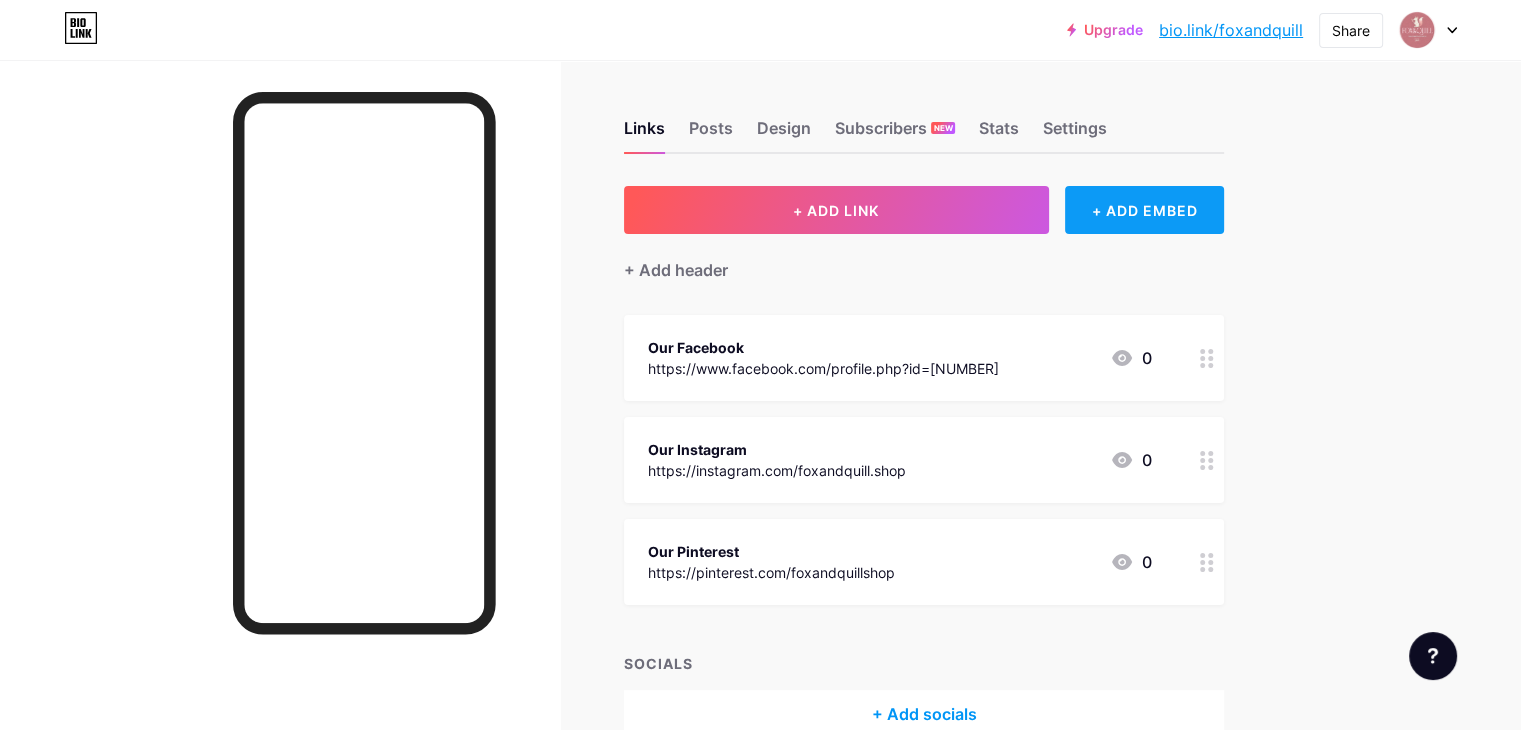 click on "+ ADD EMBED" at bounding box center (1144, 210) 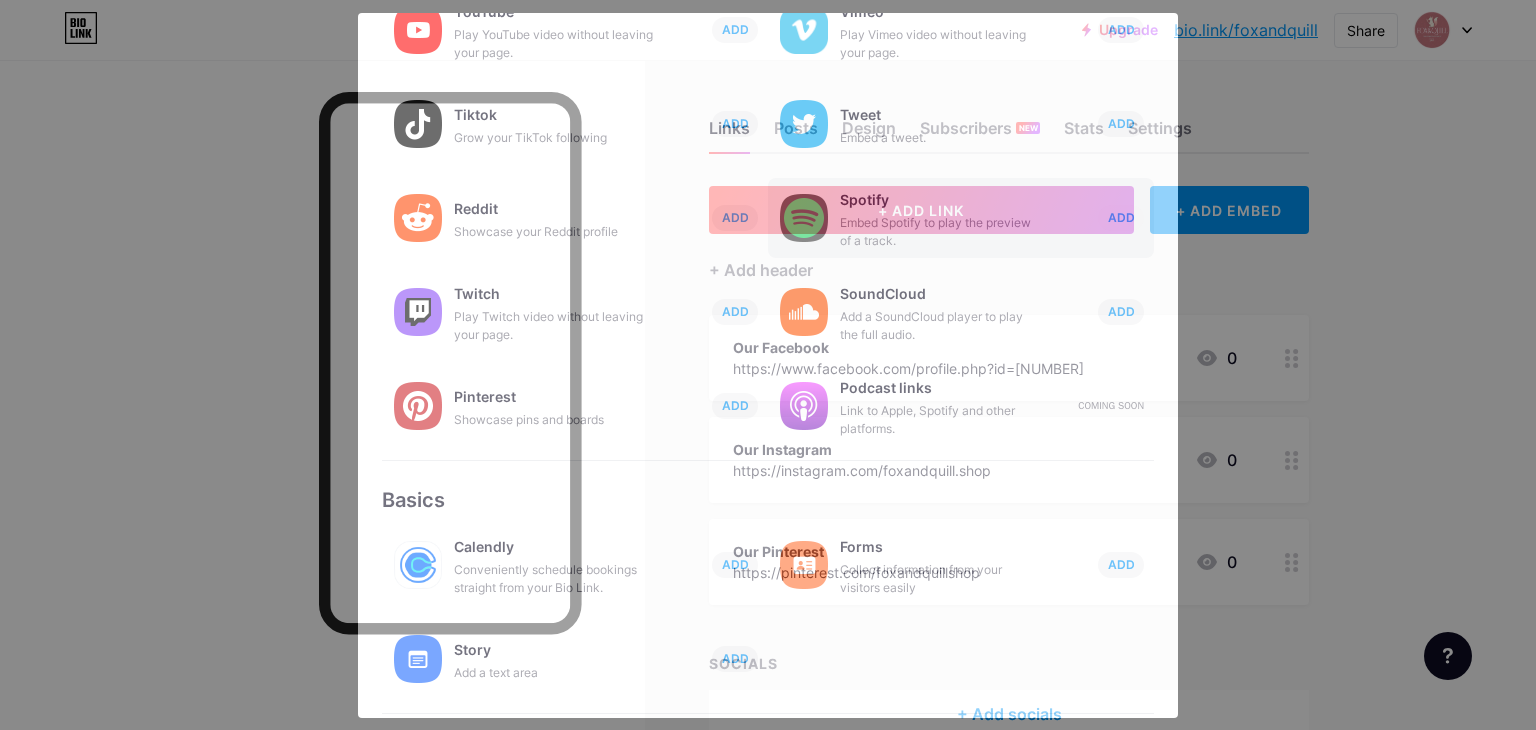 scroll, scrollTop: 313, scrollLeft: 0, axis: vertical 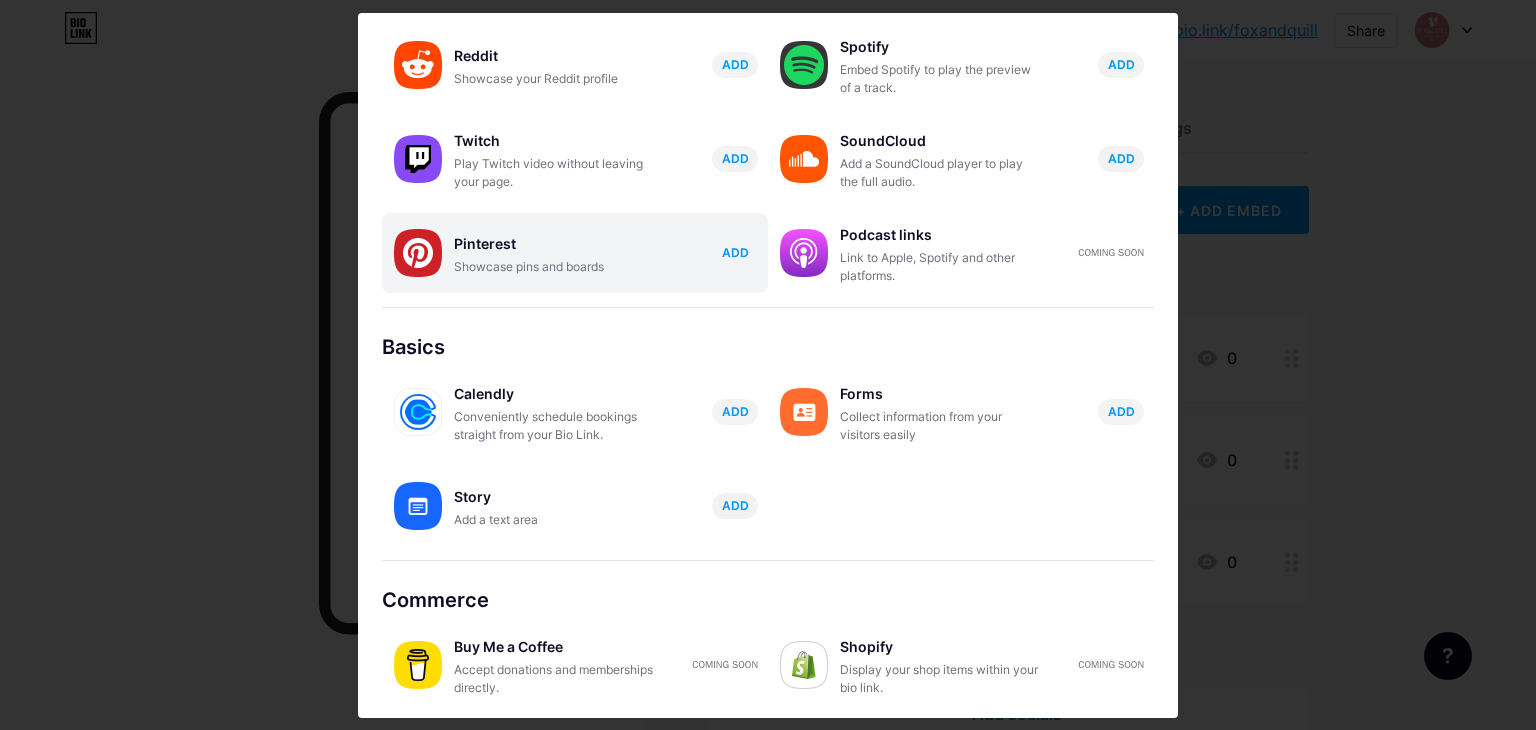 click on "ADD" at bounding box center [735, 253] 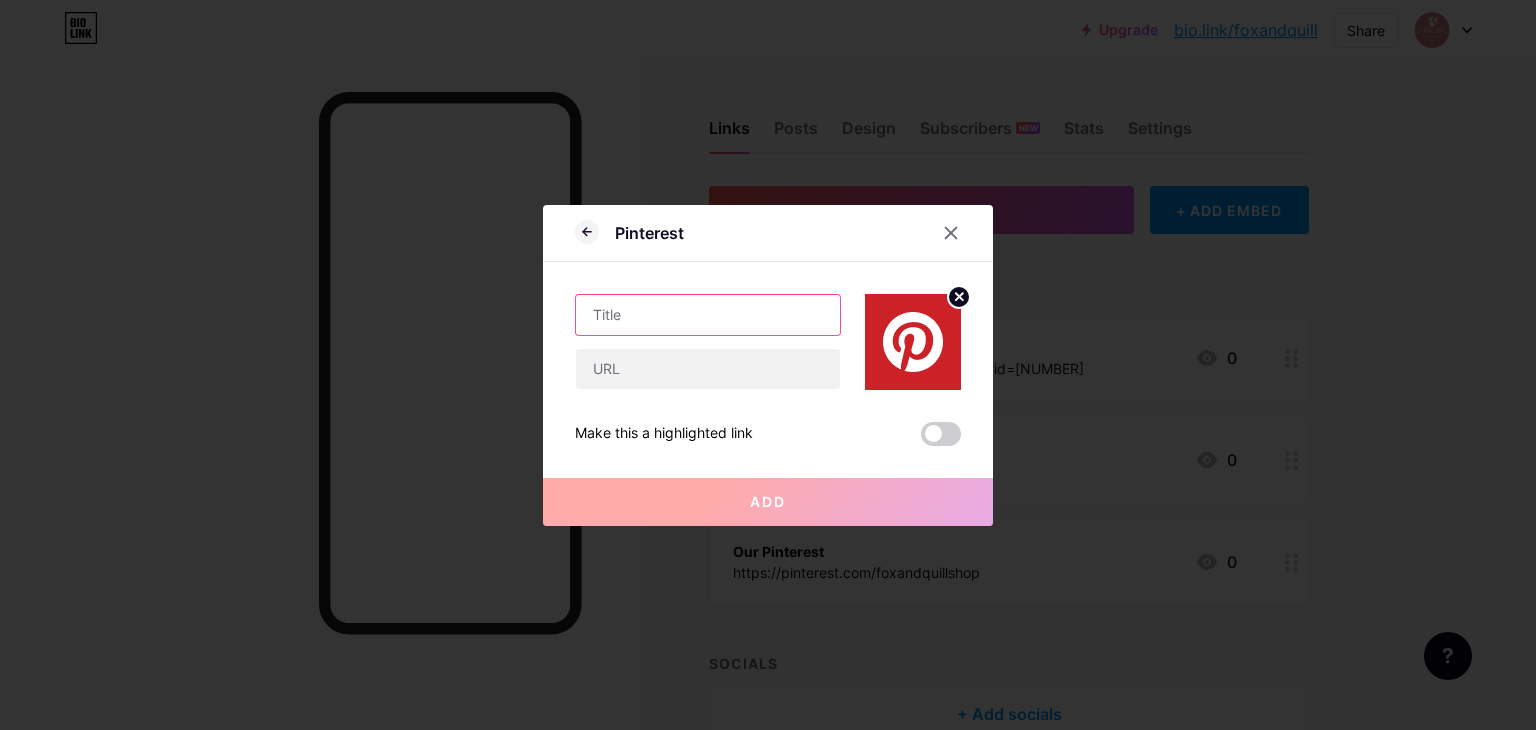 click at bounding box center (708, 315) 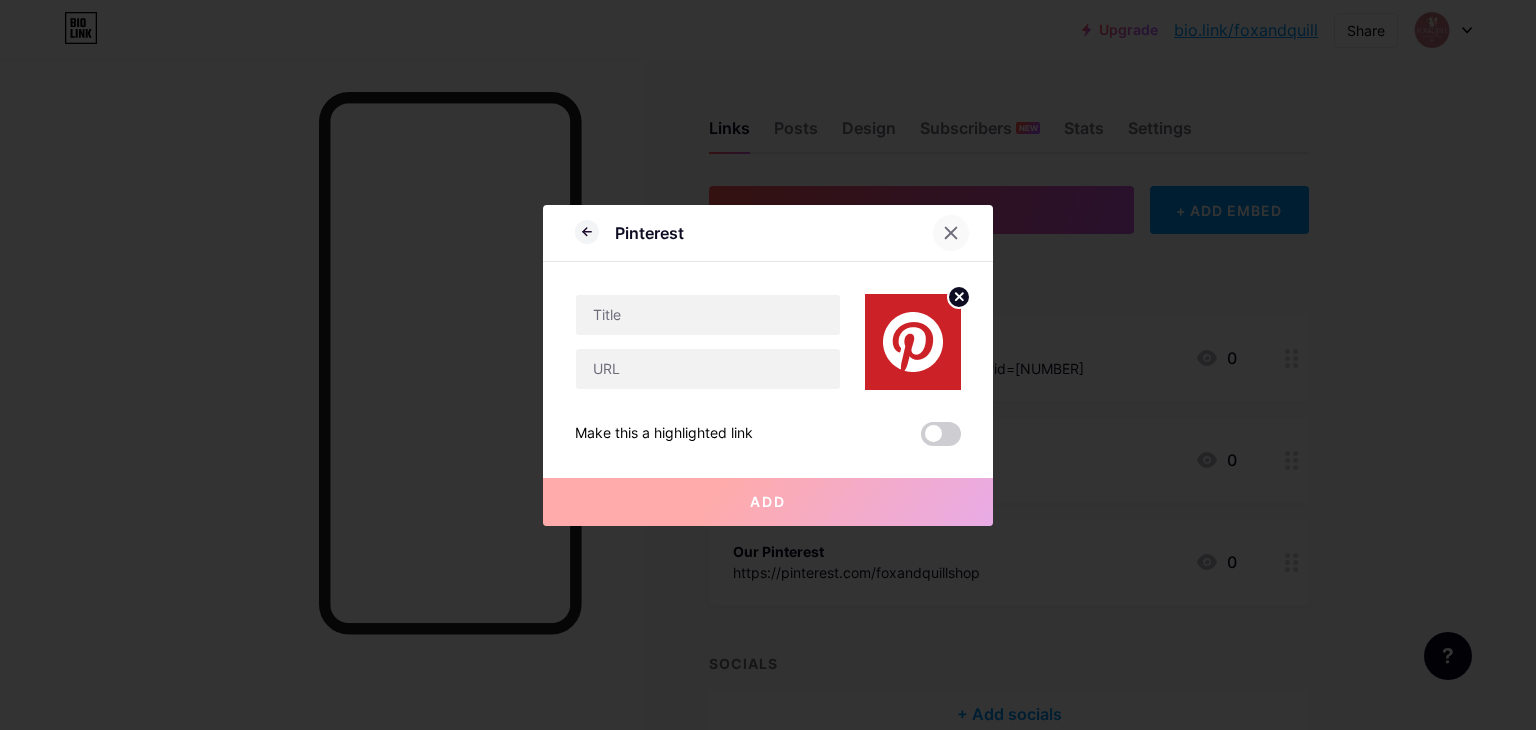 click 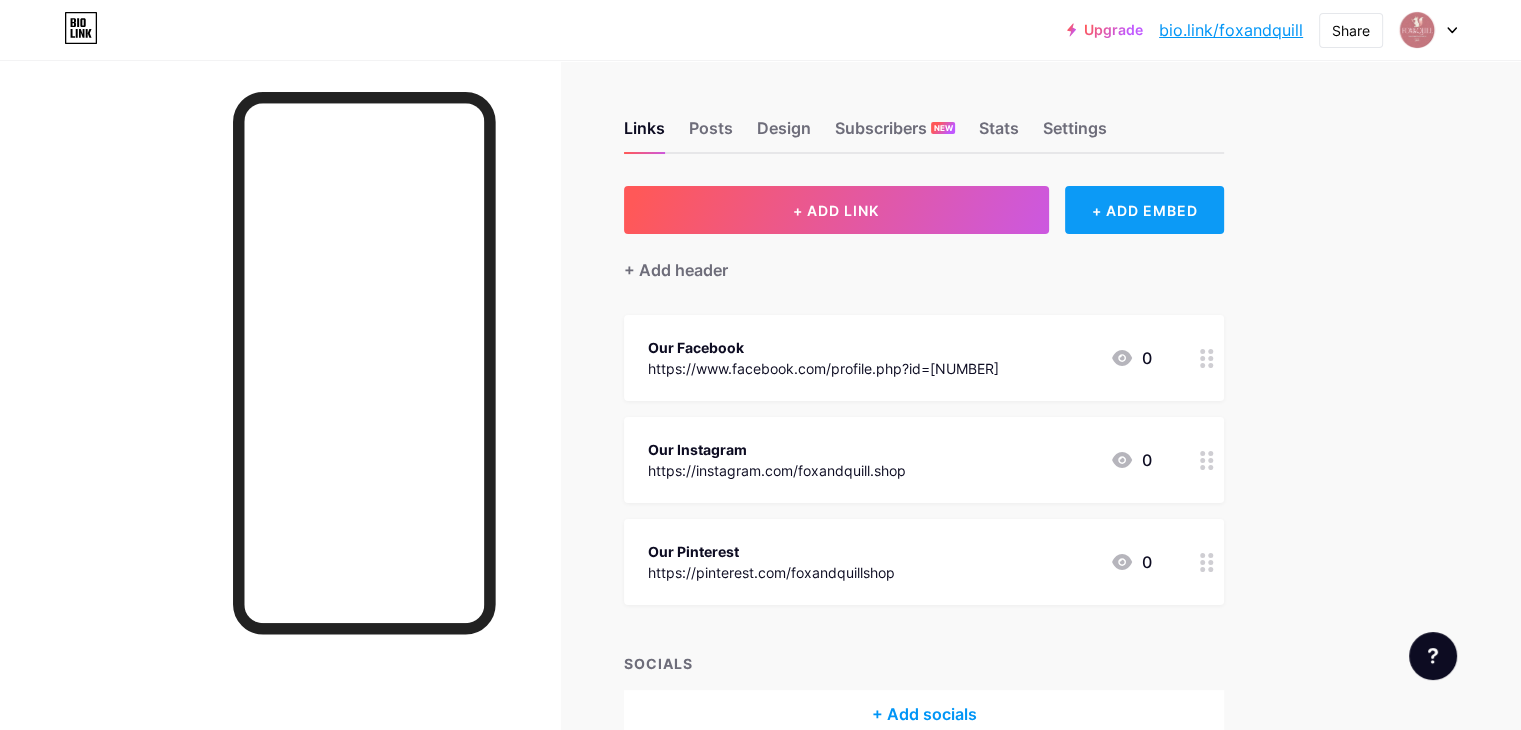 click on "+ ADD EMBED" at bounding box center (1144, 210) 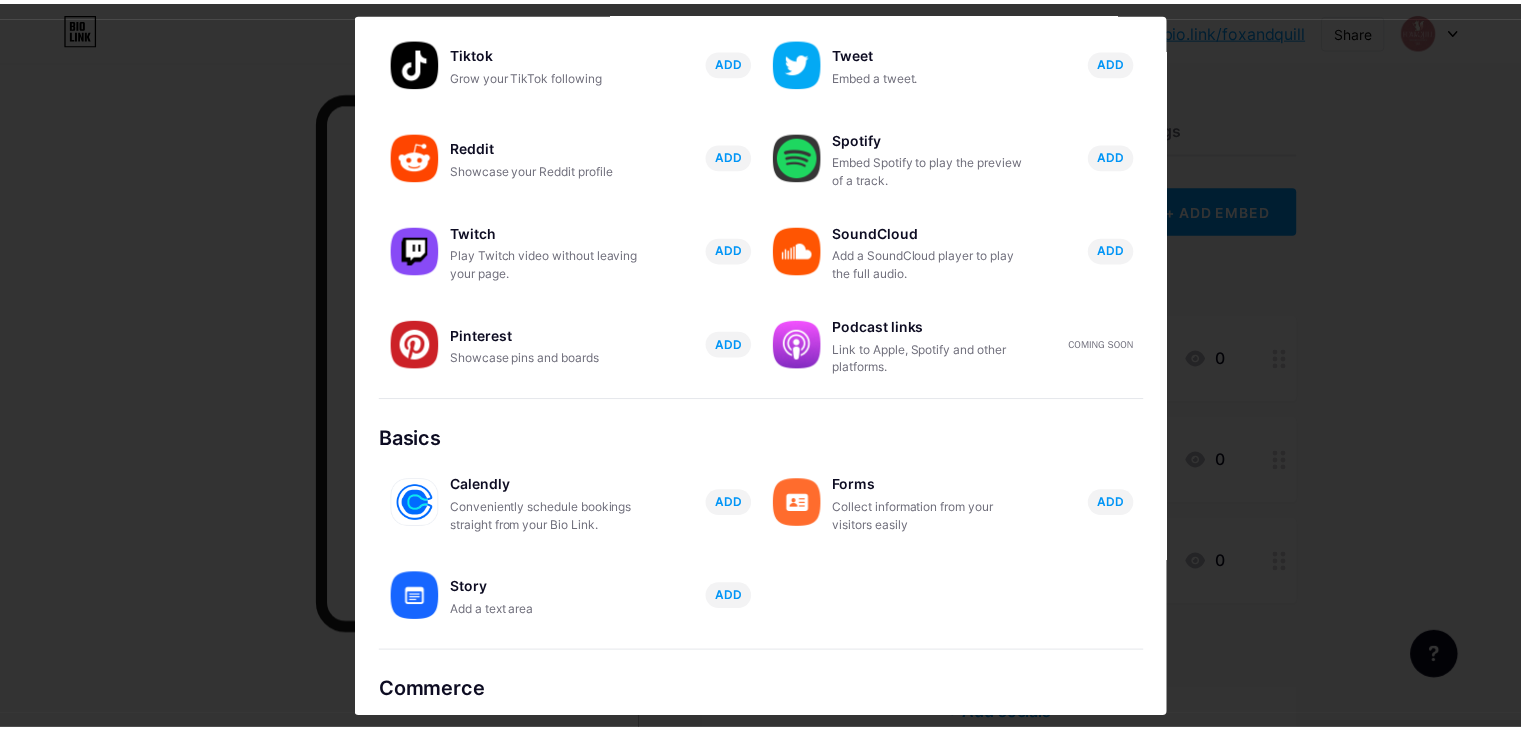 scroll, scrollTop: 313, scrollLeft: 0, axis: vertical 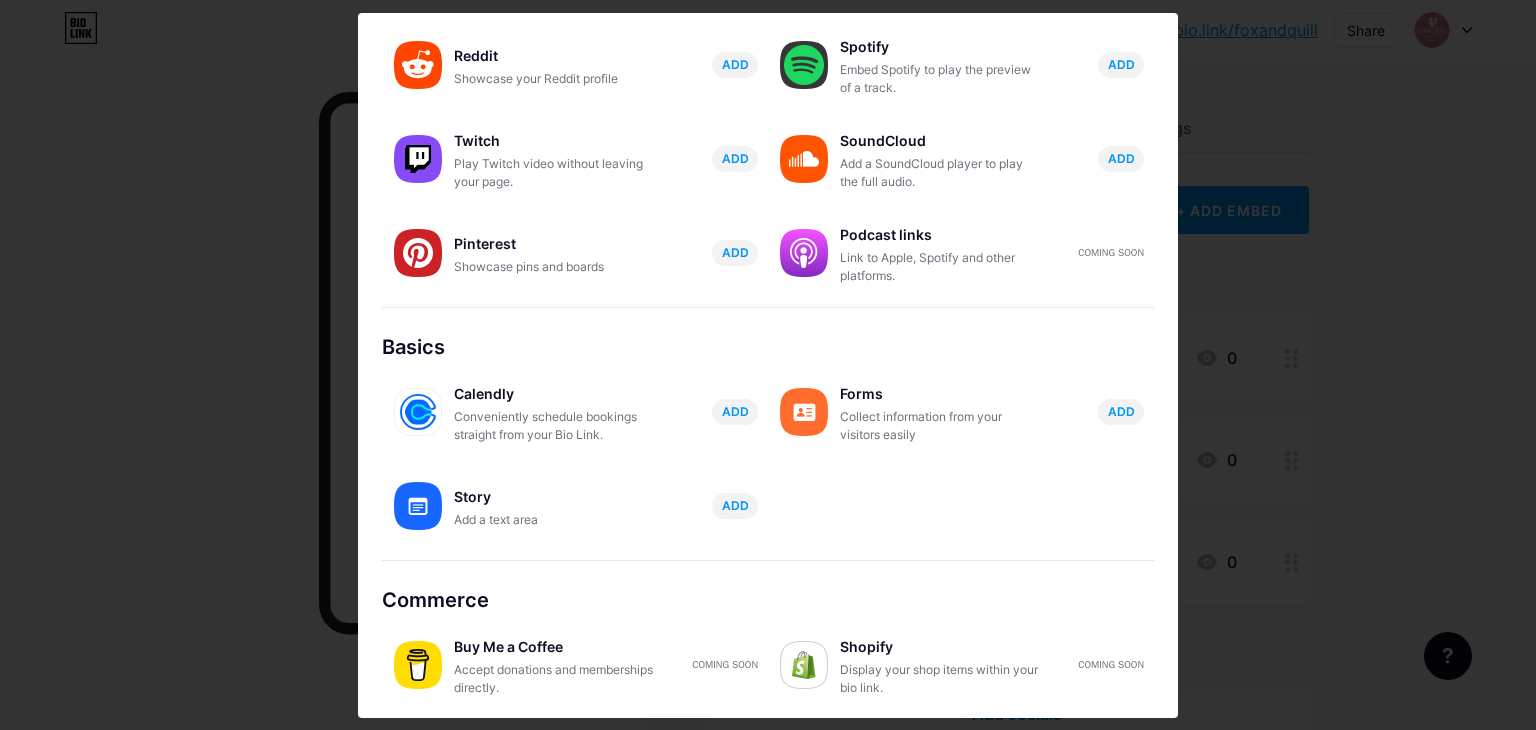 click at bounding box center [768, 365] 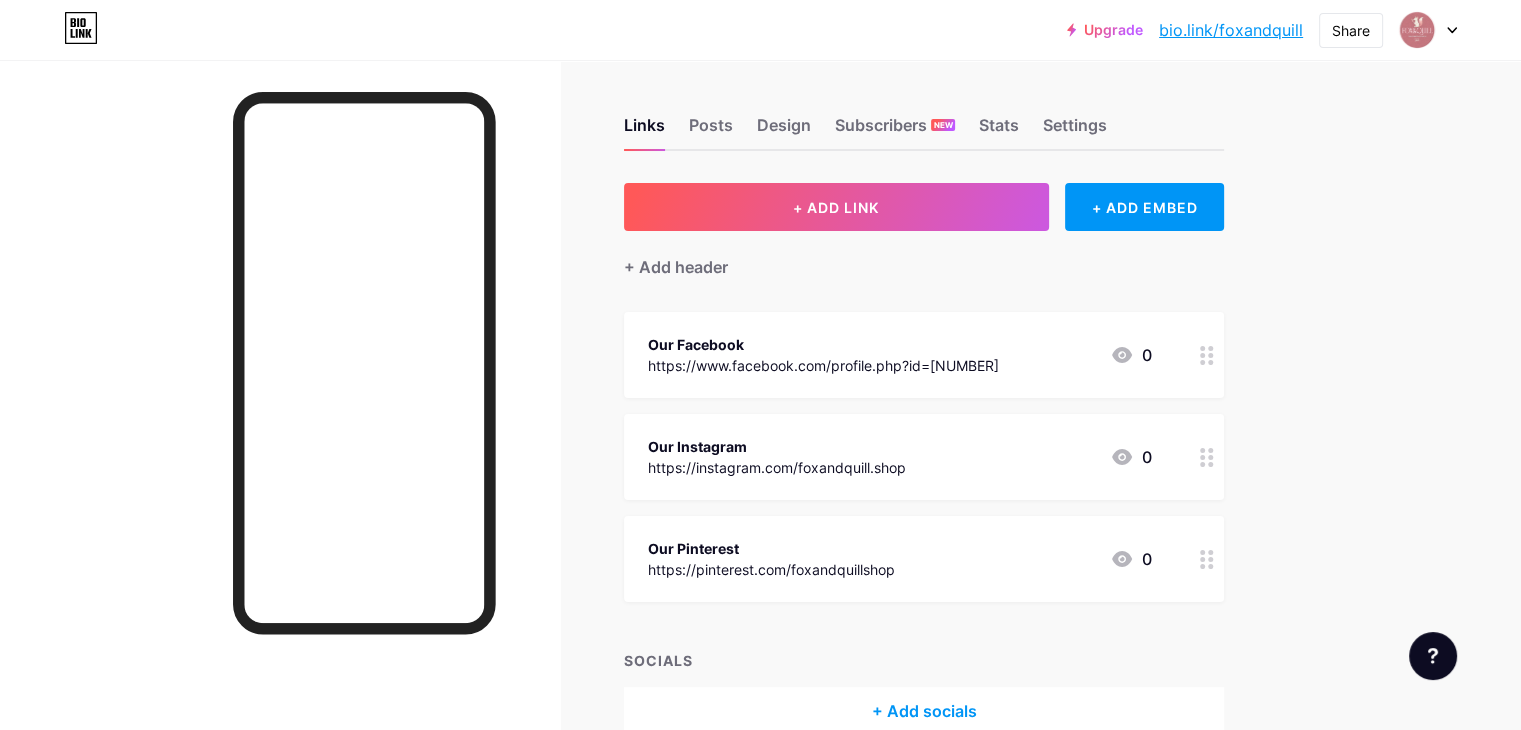 scroll, scrollTop: 0, scrollLeft: 0, axis: both 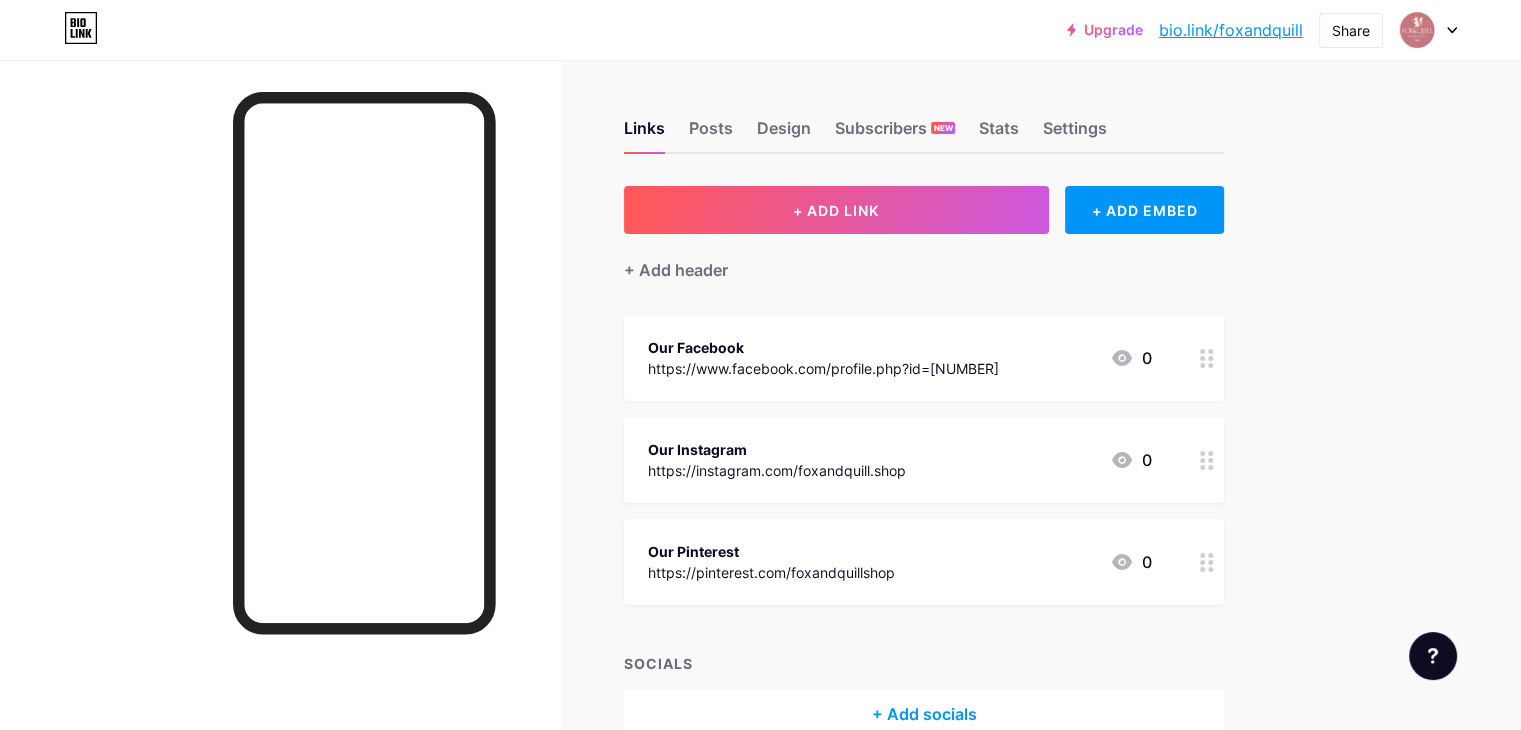 click on "Upgrade   bio.link/[NAME]" at bounding box center (1185, 30) 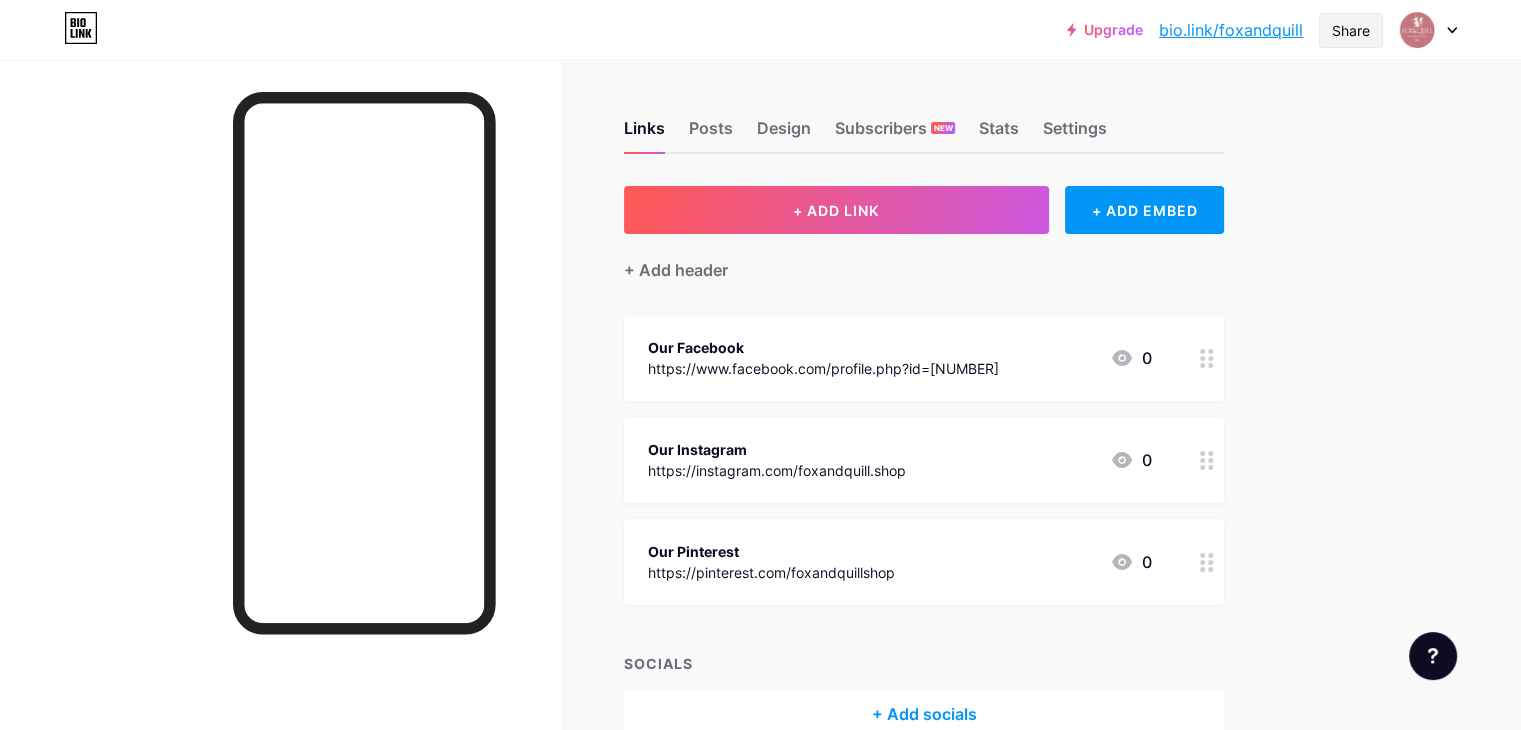 click on "Share" at bounding box center (1351, 30) 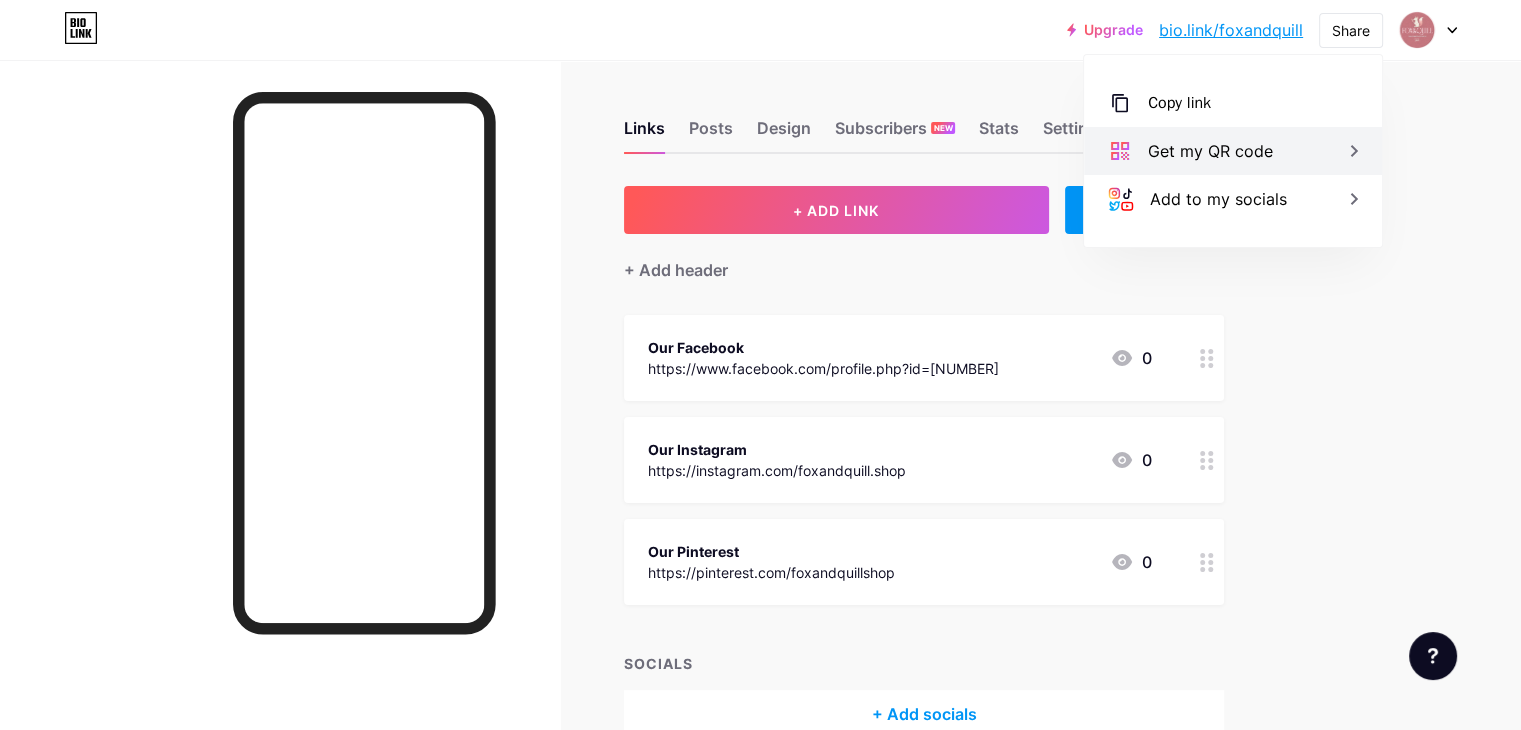click on "Get my QR code" at bounding box center [1233, 151] 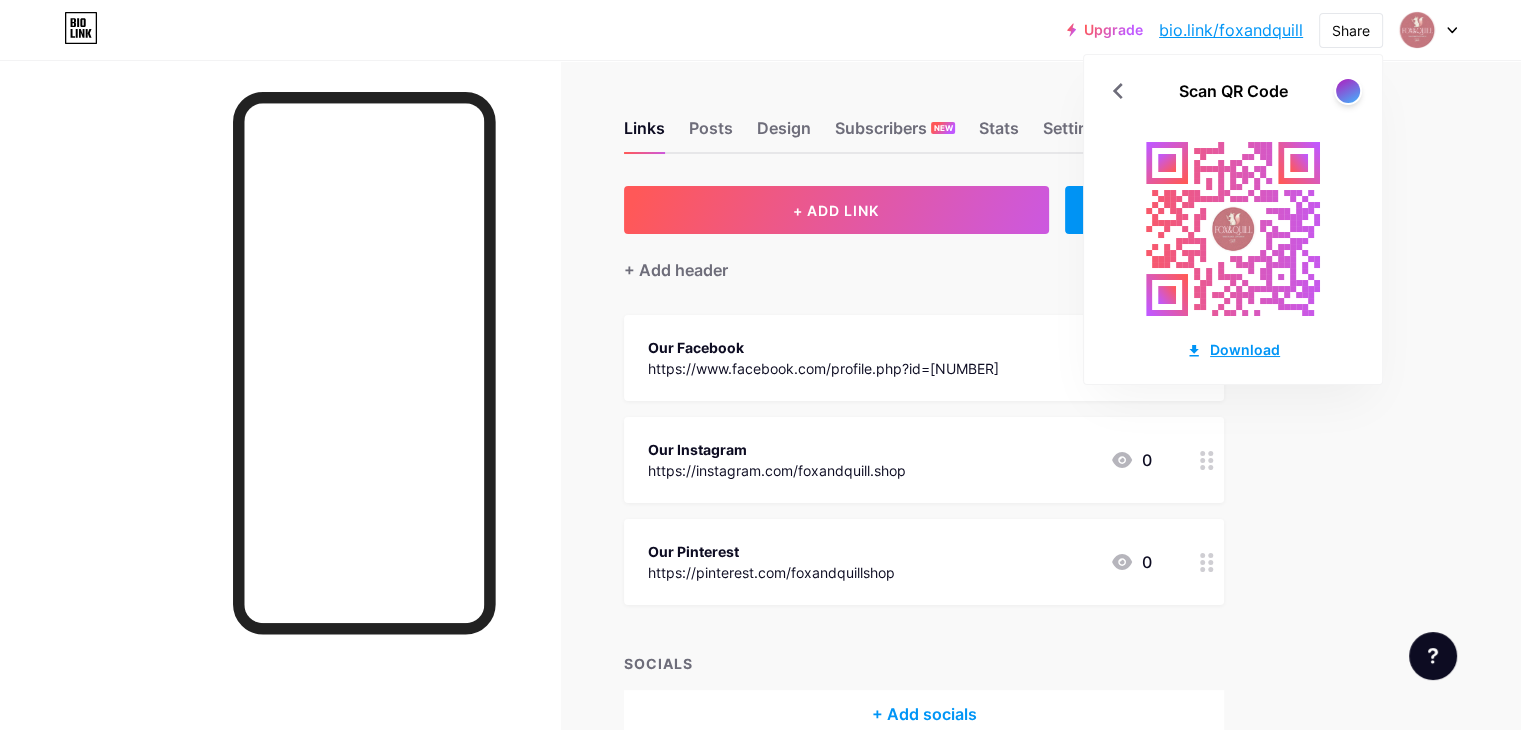 click on "Download" at bounding box center [1233, 349] 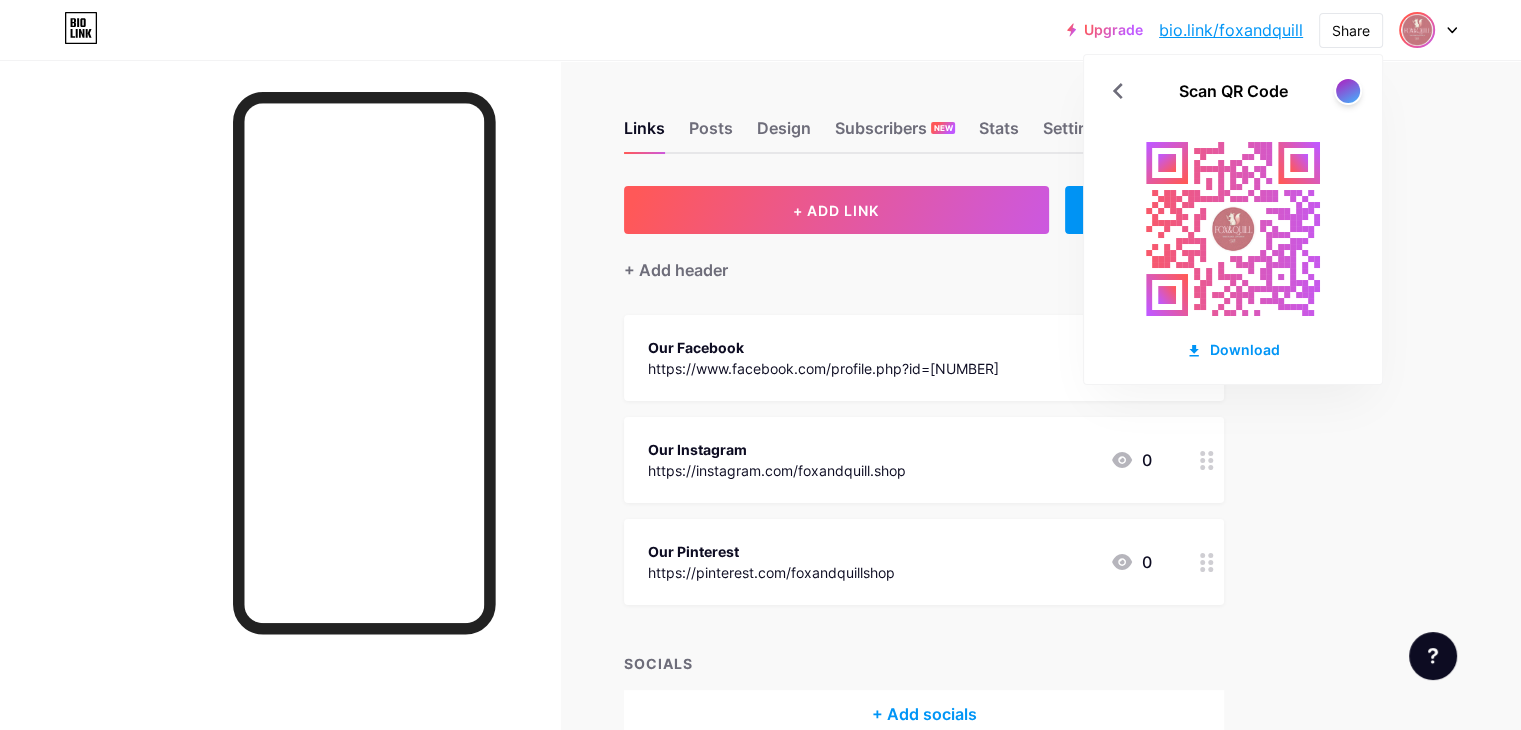 click at bounding box center [1417, 30] 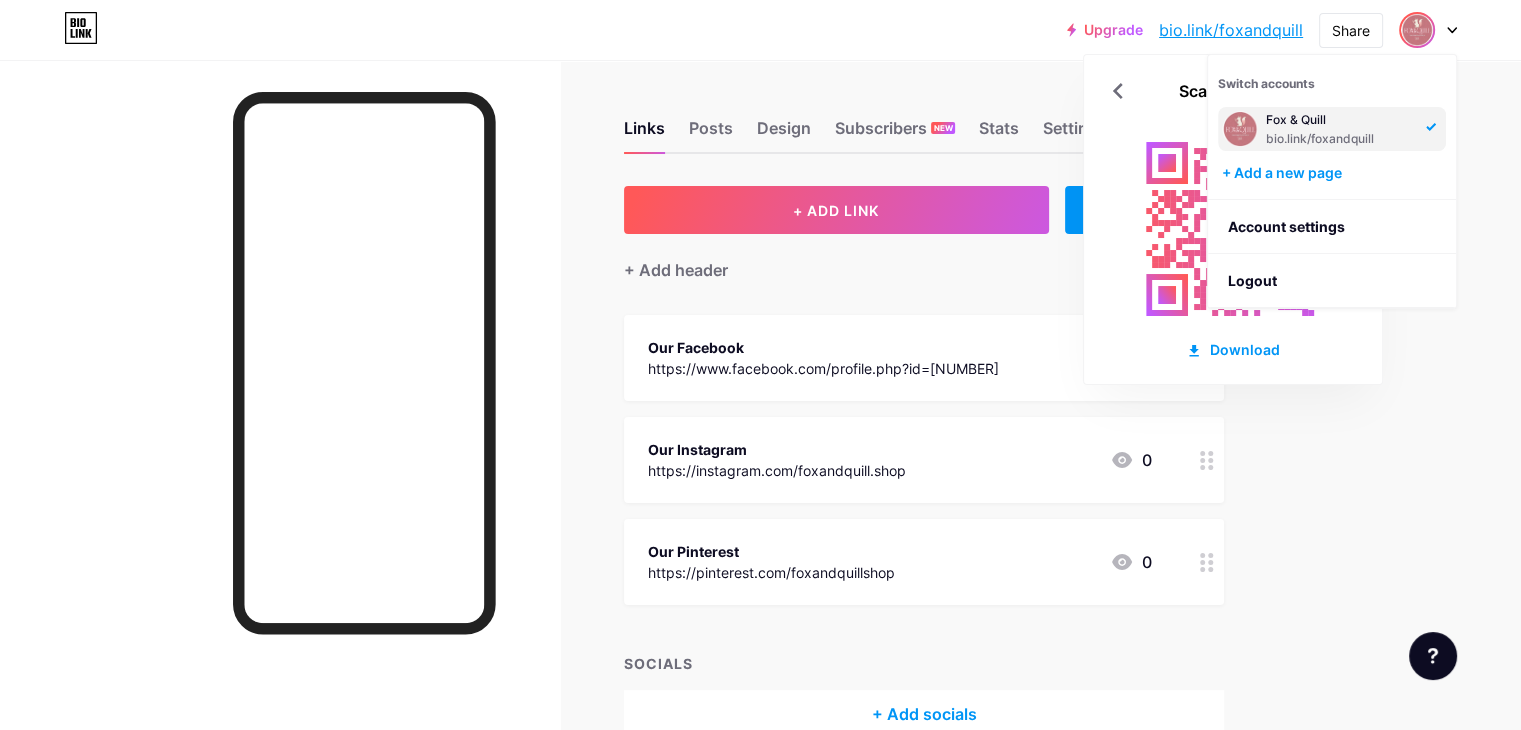 click on "Links
Posts
Design
Subscribers
NEW
Stats
Settings       + ADD LINK     + ADD EMBED
+ Add header
Our Facebook
https://www.facebook.com/profile.php?id=[NUMBER]
0
Our Instagram
https://instagram.com/[NAME]
0
Our Pinterest
https://pinterest.com/[NAME]
0
SOCIALS     + Add socials                       Feature requests             Help center         Contact support" at bounding box center [654, 449] 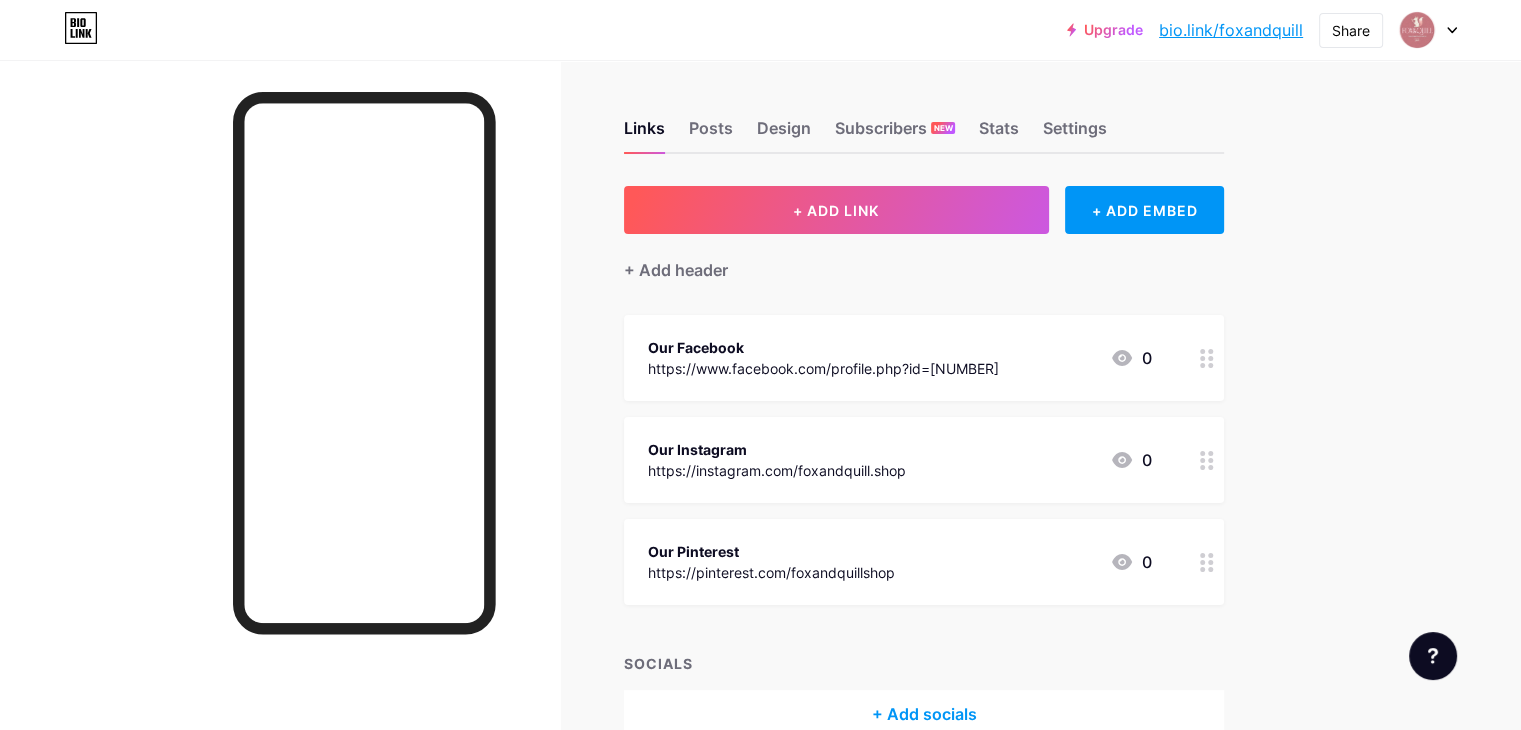 drag, startPoint x: 623, startPoint y: 231, endPoint x: 279, endPoint y: 331, distance: 358.24014 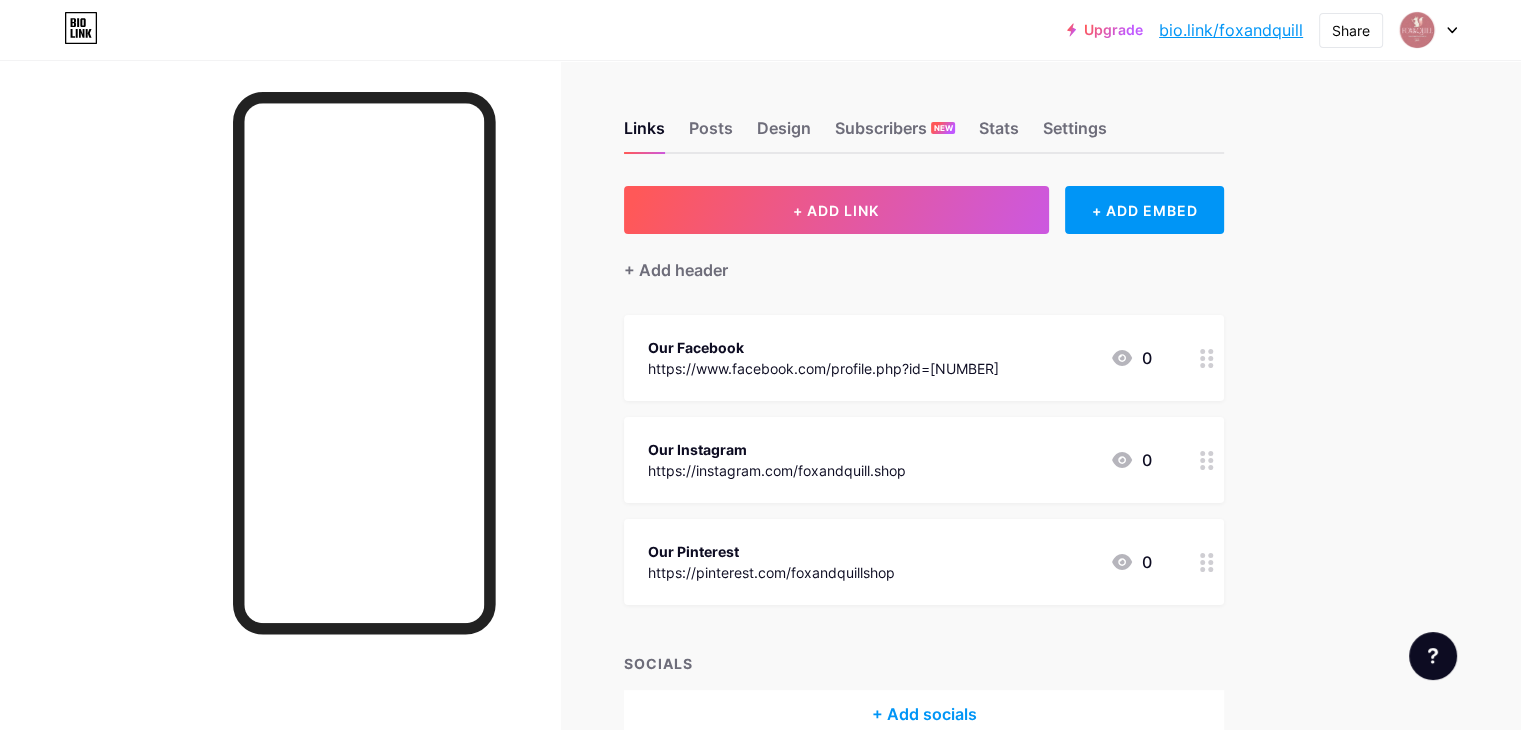 click at bounding box center [280, 425] 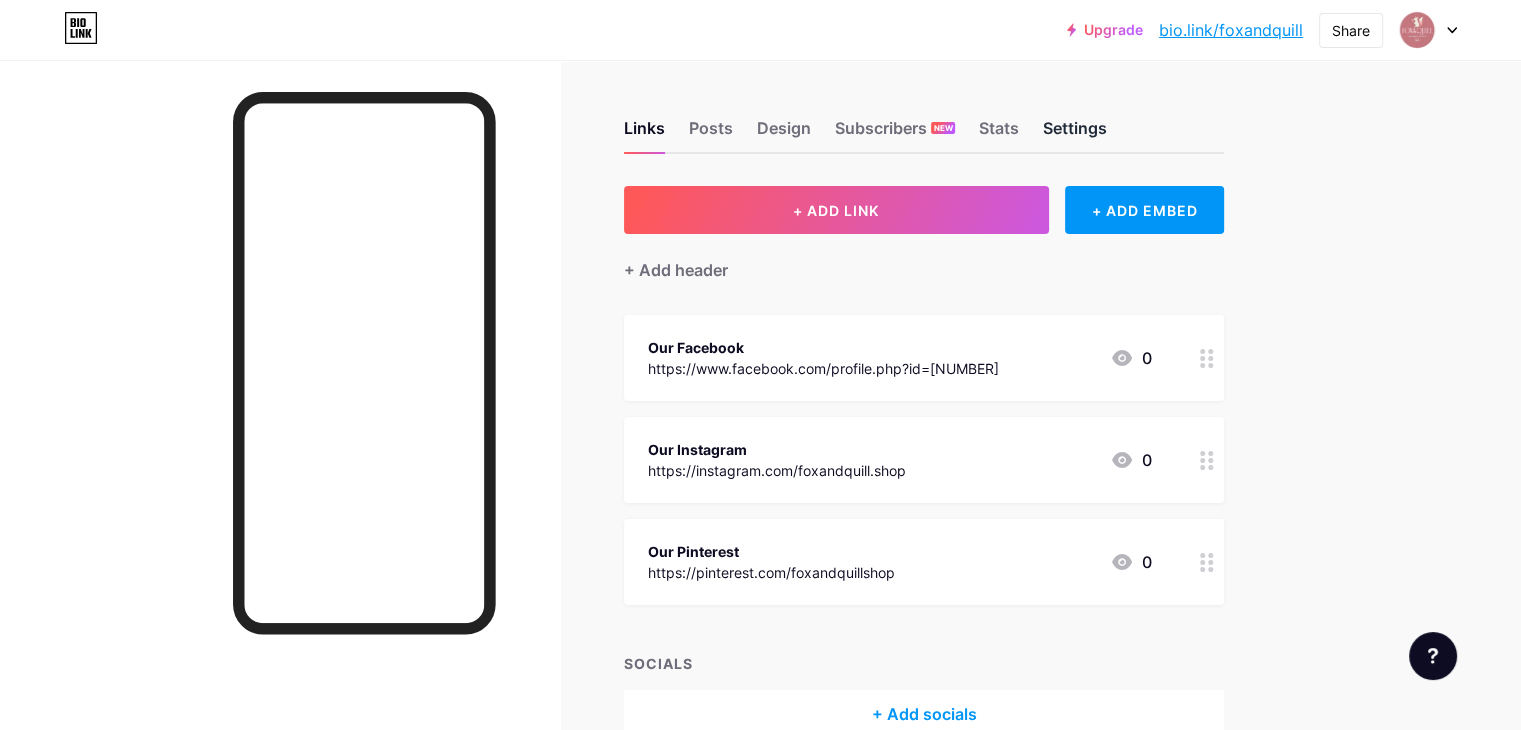 click on "Settings" at bounding box center (1075, 134) 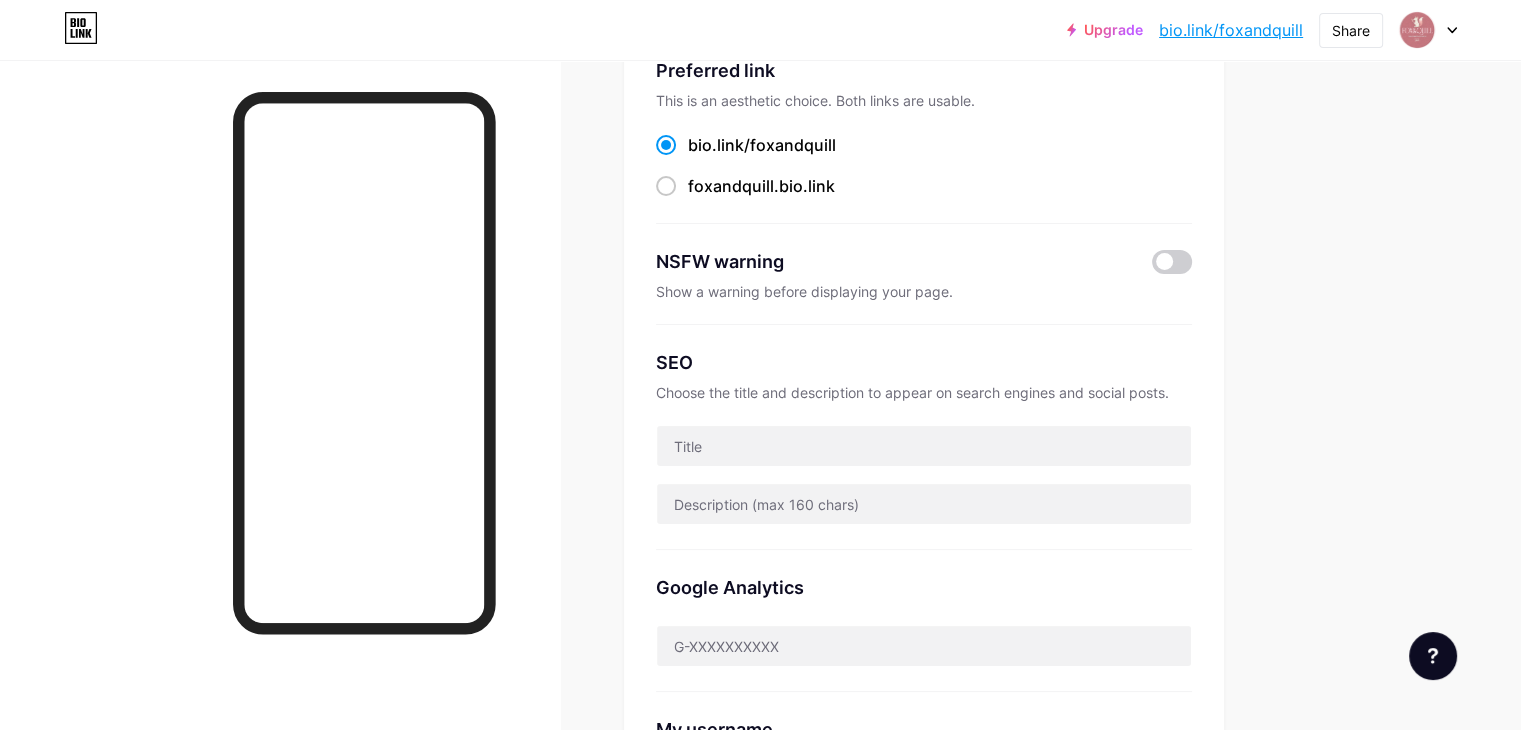 scroll, scrollTop: 0, scrollLeft: 0, axis: both 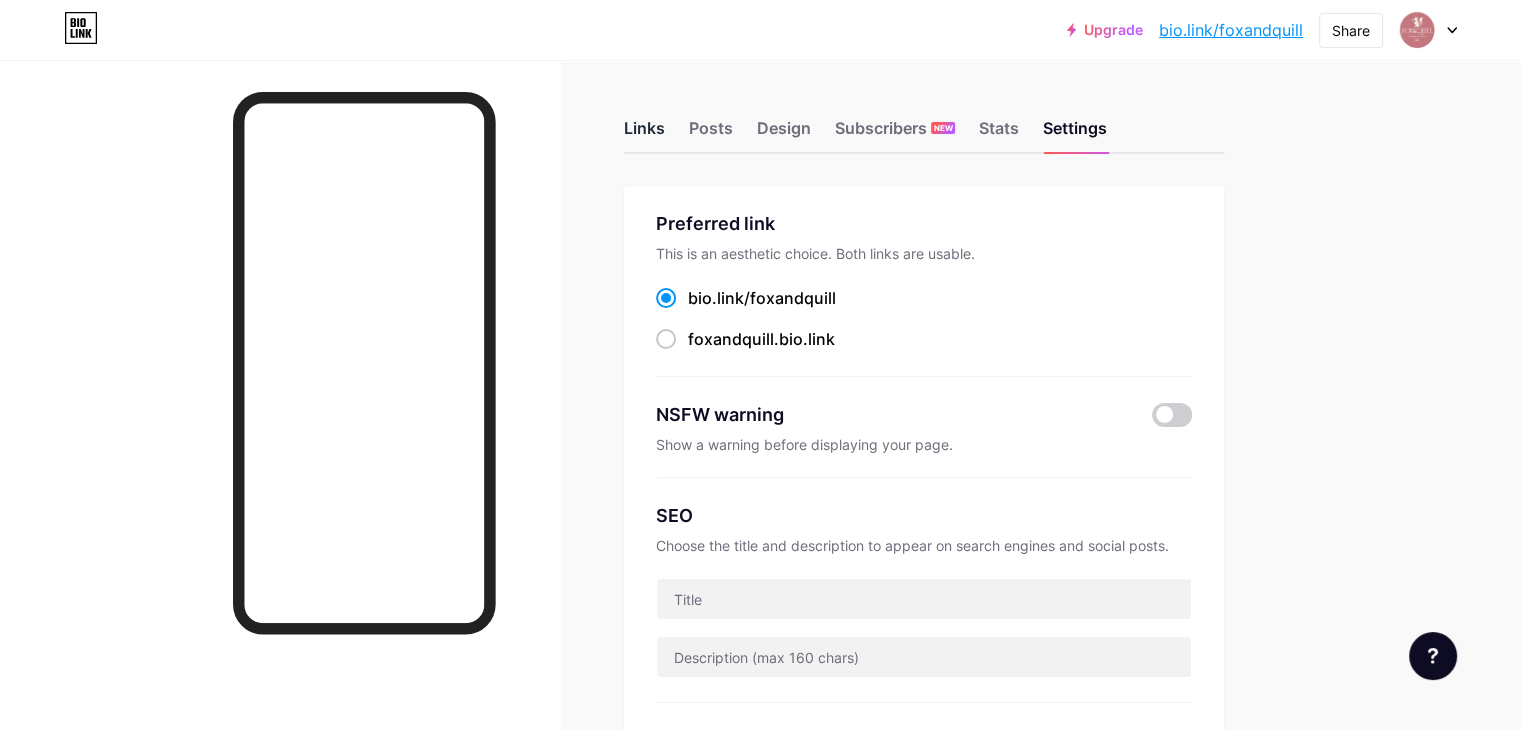 click on "Links" at bounding box center [644, 134] 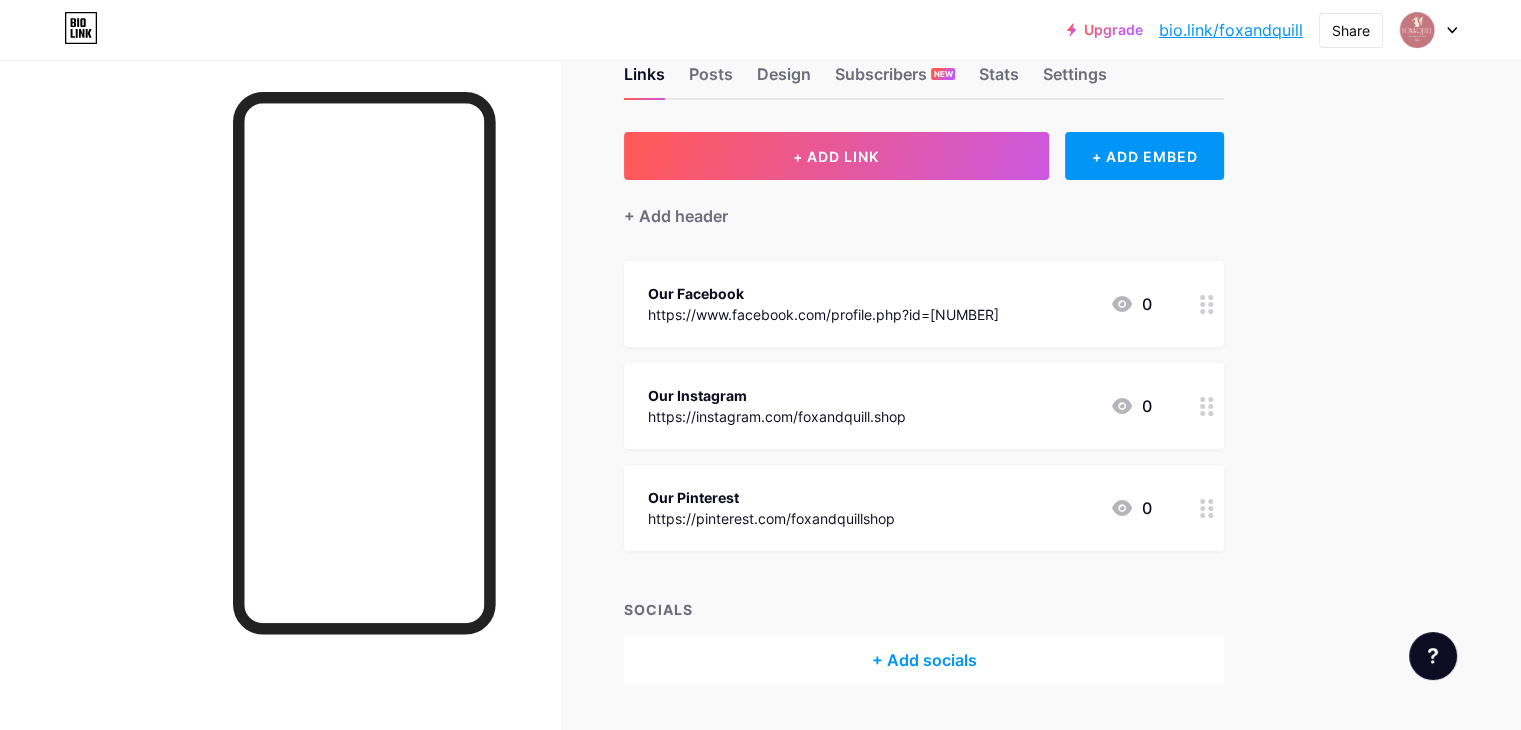 scroll, scrollTop: 107, scrollLeft: 0, axis: vertical 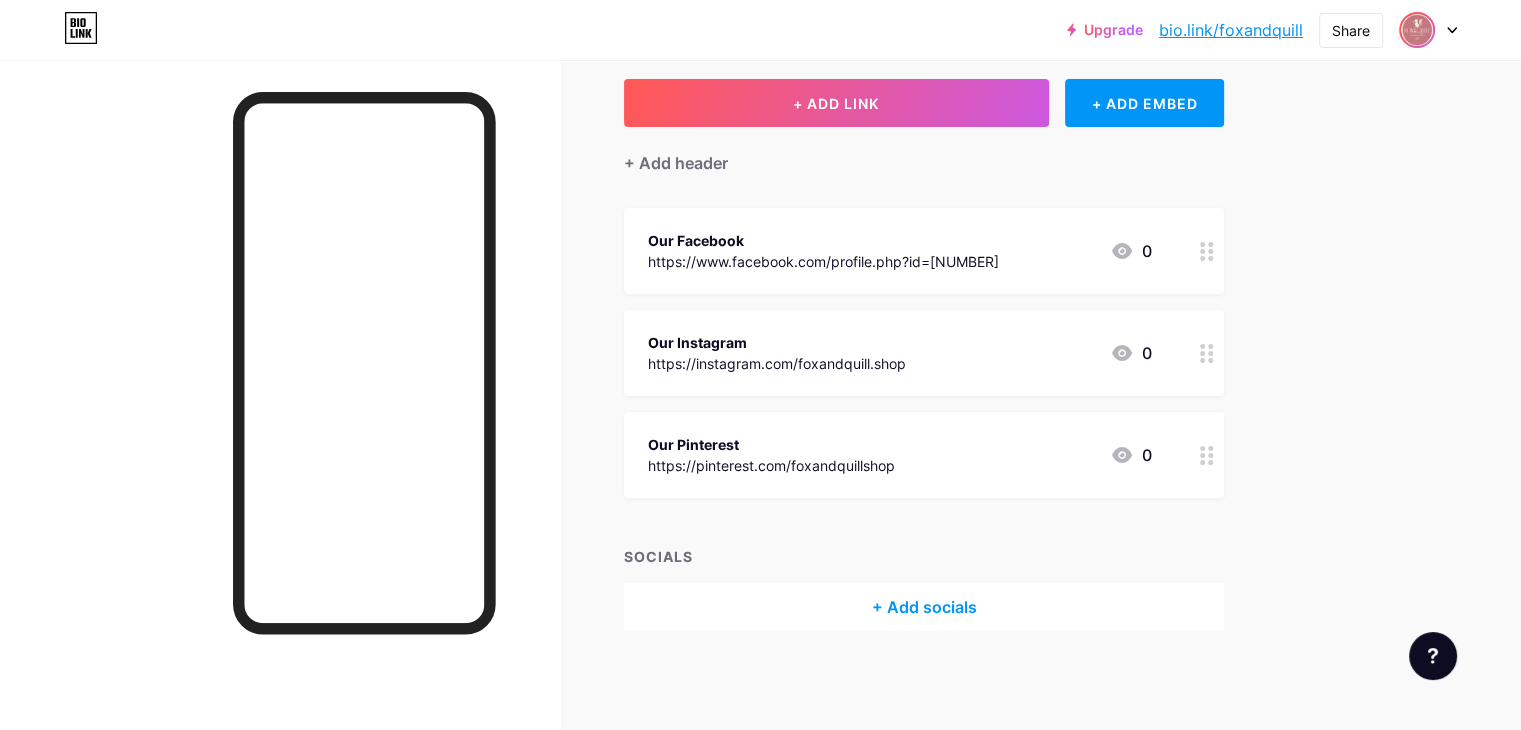 click at bounding box center [1417, 30] 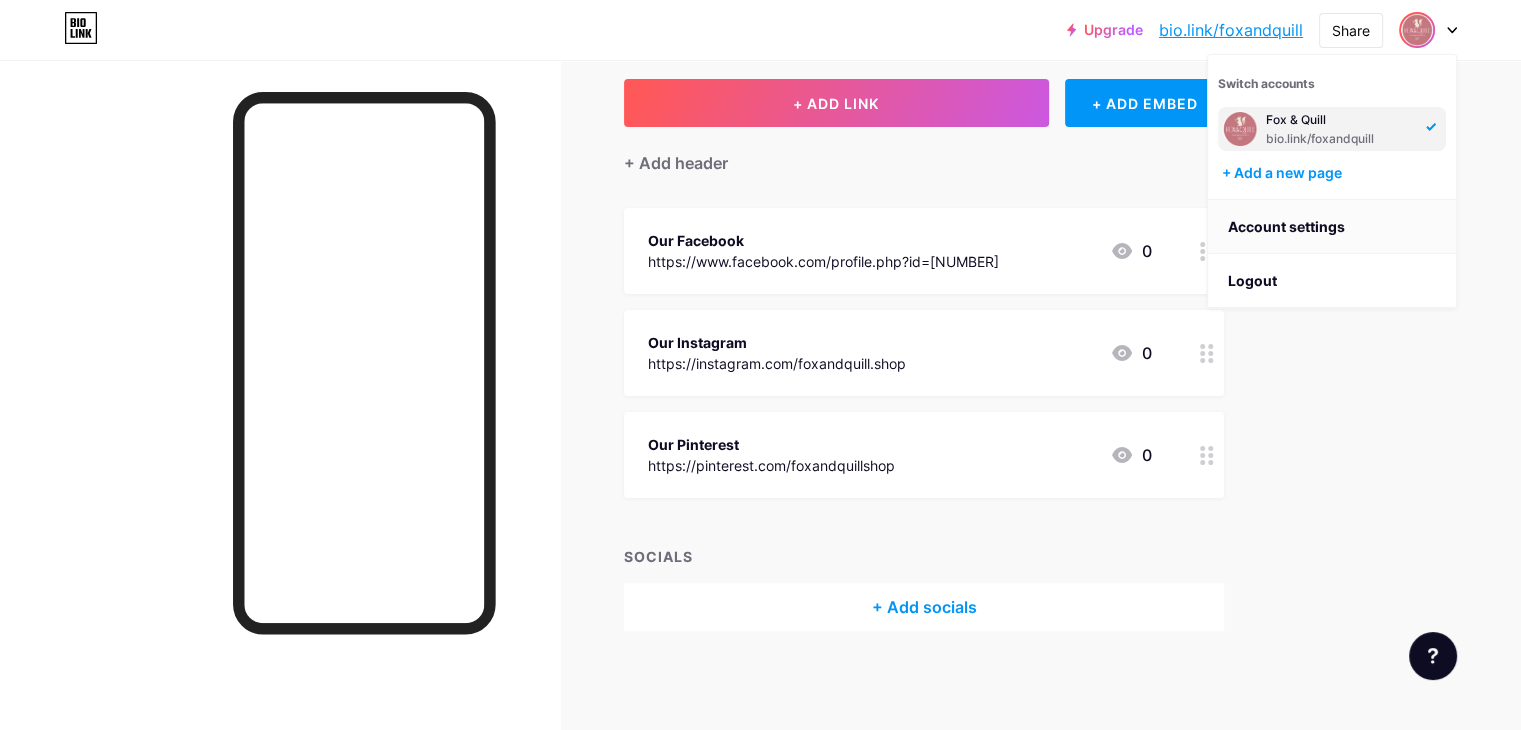 click on "Account settings" at bounding box center [1332, 227] 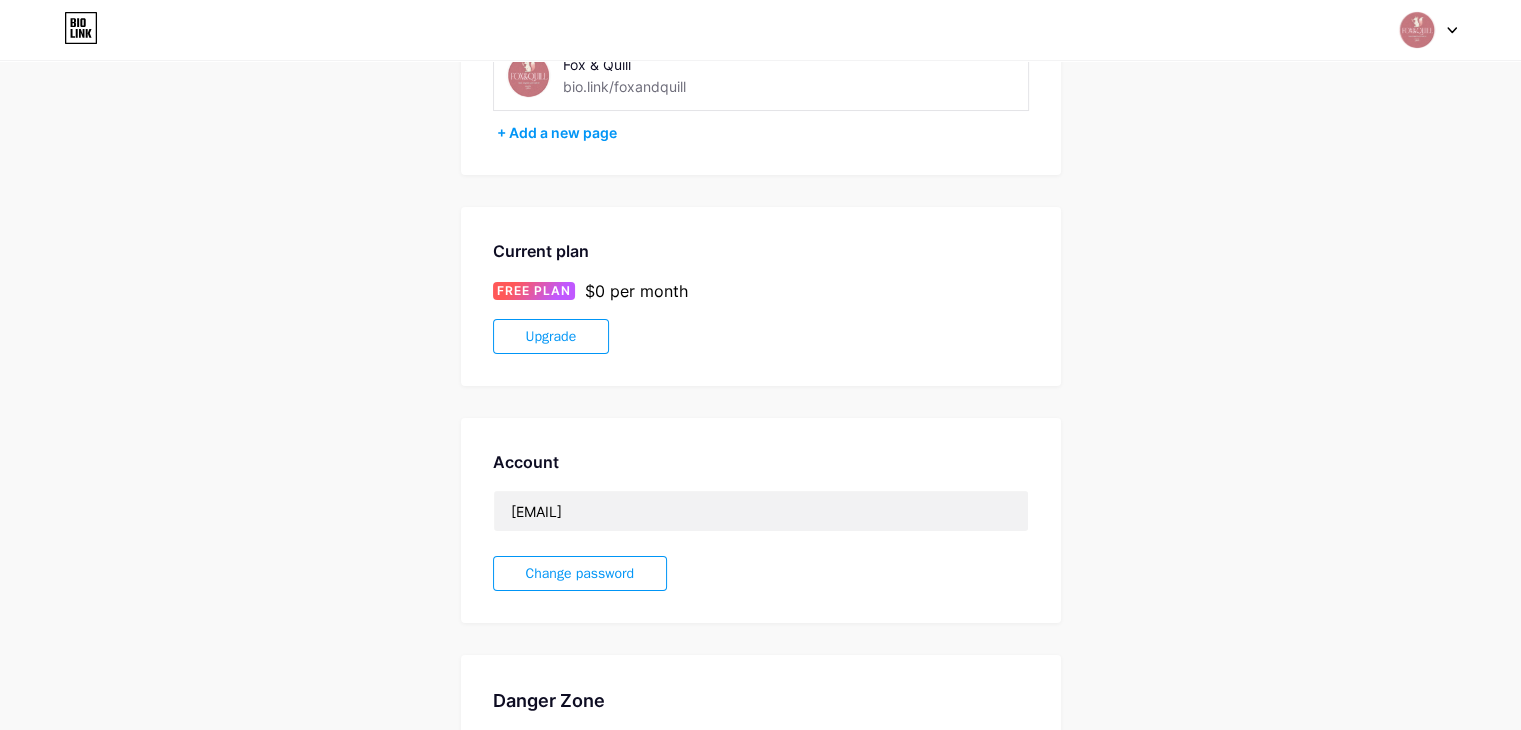 scroll, scrollTop: 0, scrollLeft: 0, axis: both 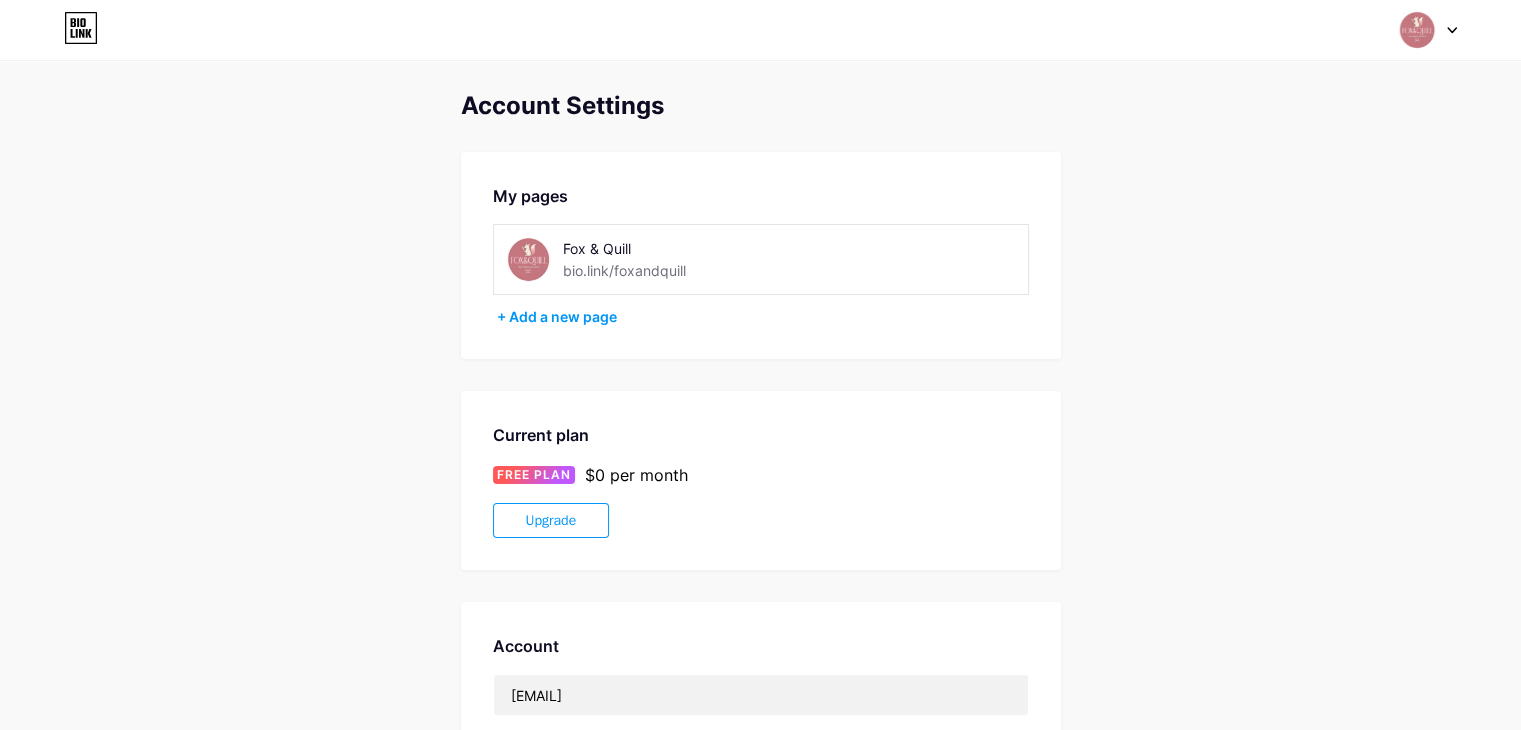 click on "Fox & Quill" at bounding box center [658, 248] 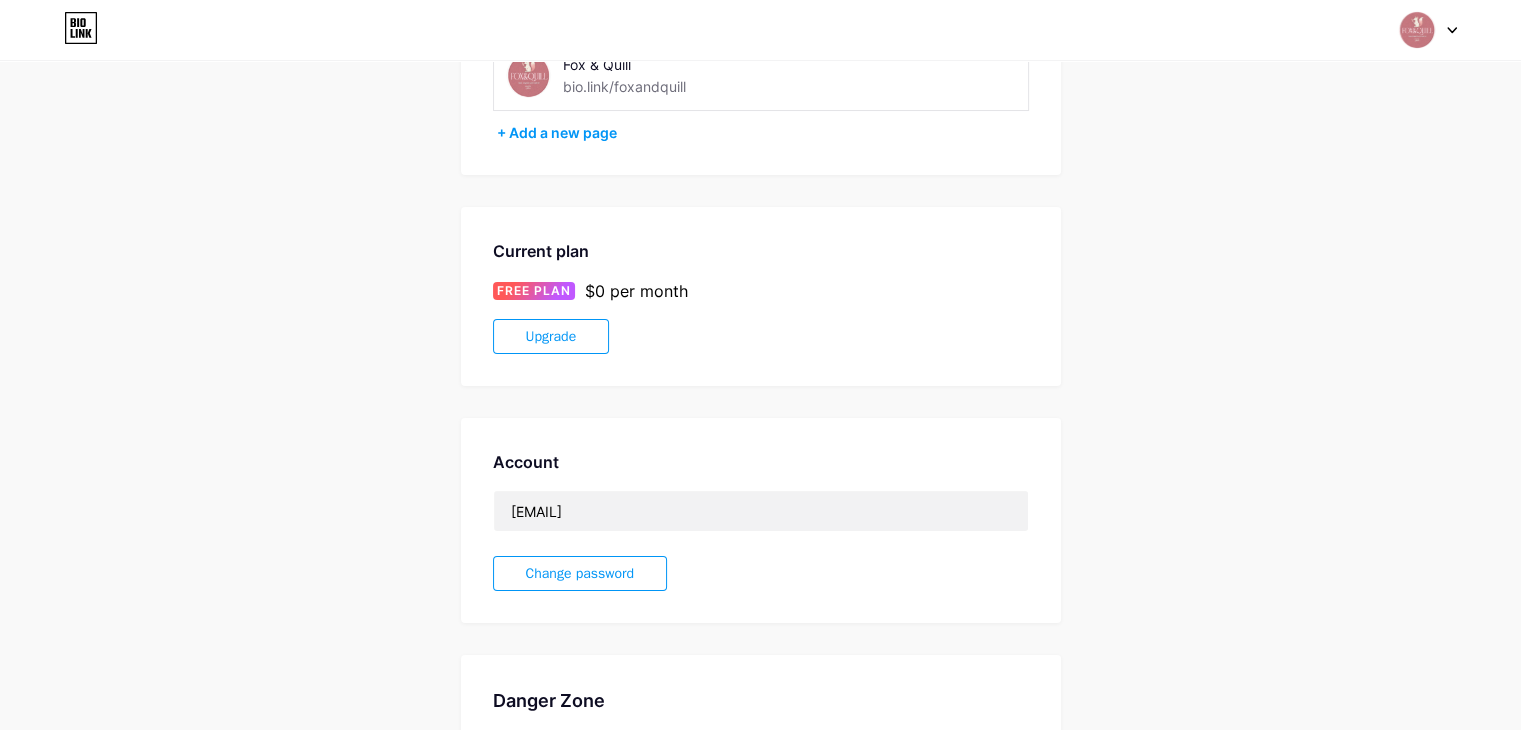 scroll, scrollTop: 0, scrollLeft: 0, axis: both 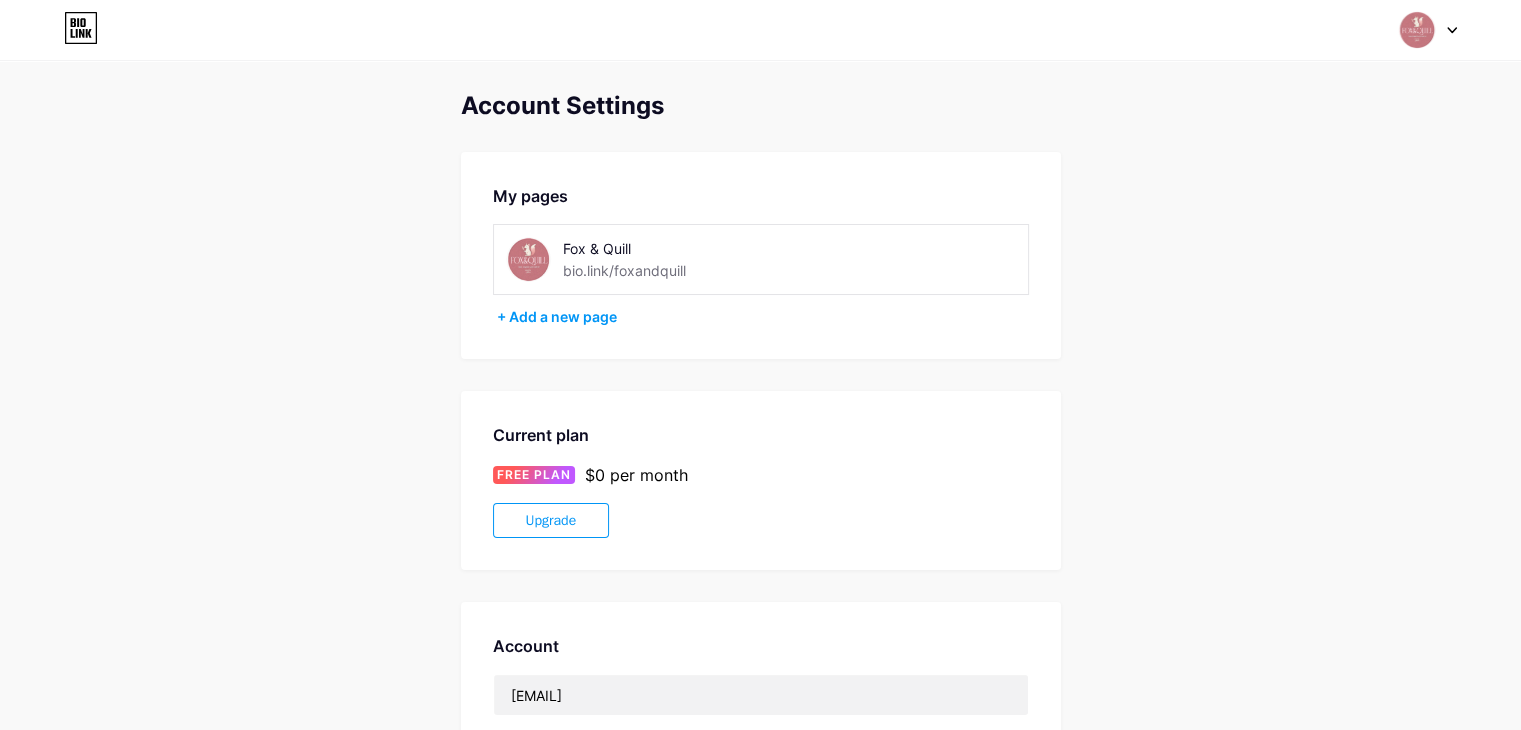 click at bounding box center (1417, 30) 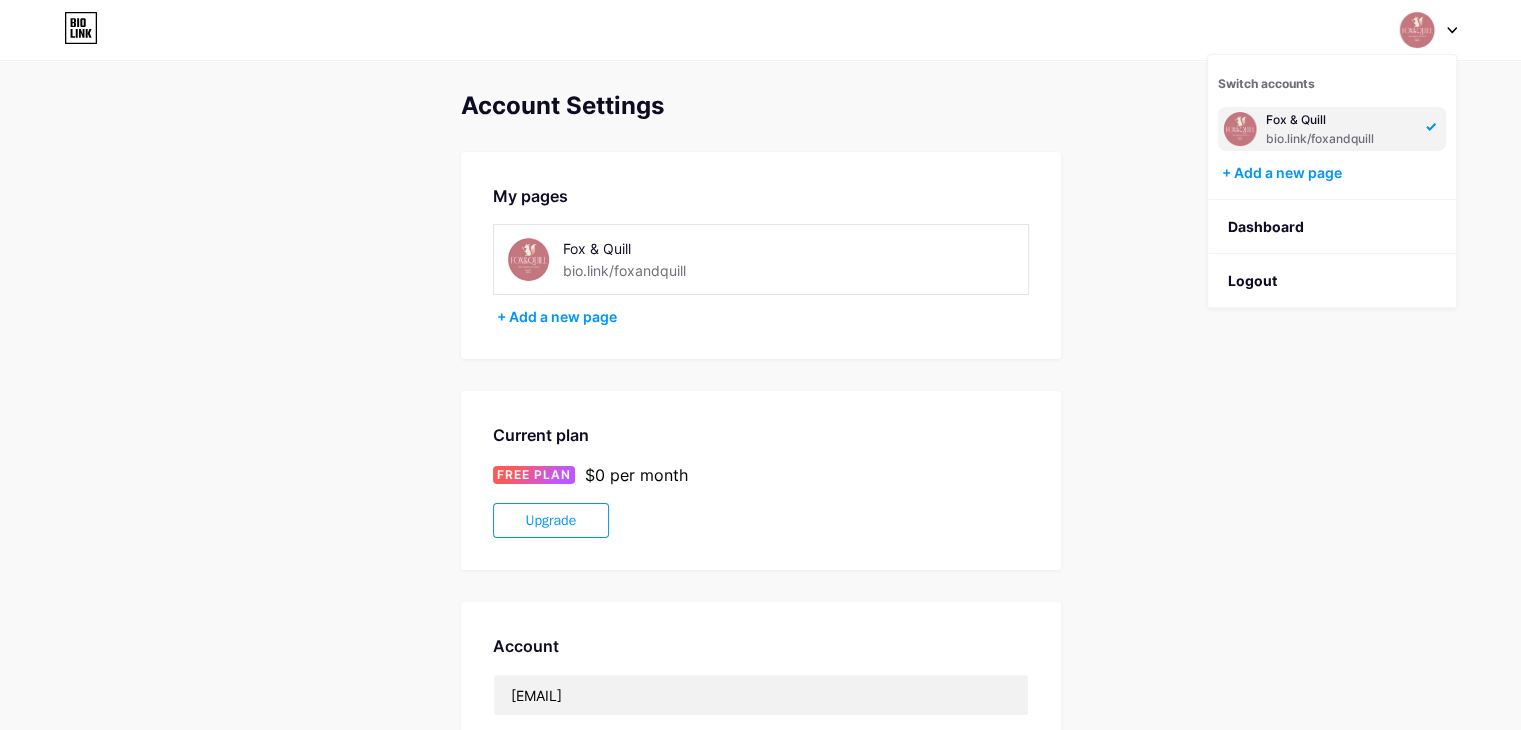 click on "Account Settings   My pages     Fox & Quill   bio.link/[NAME]      + Add a new page            Current plan   FREE PLAN
$0 per month
Upgrade
Account   [EMAIL]
Change password
Danger Zone   Deleting your account permanently deletes your page and all your data.   Delete account" at bounding box center (760, 563) 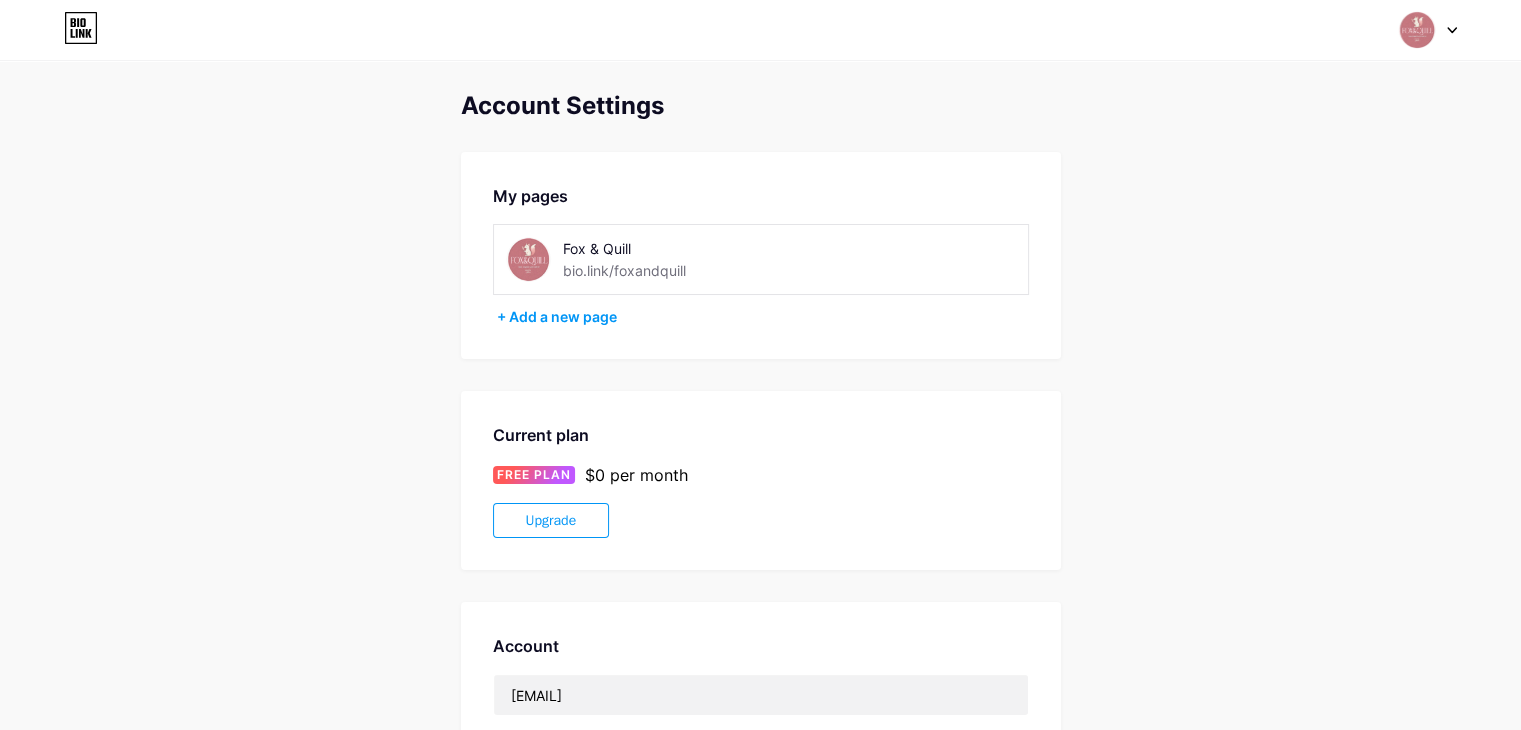 click 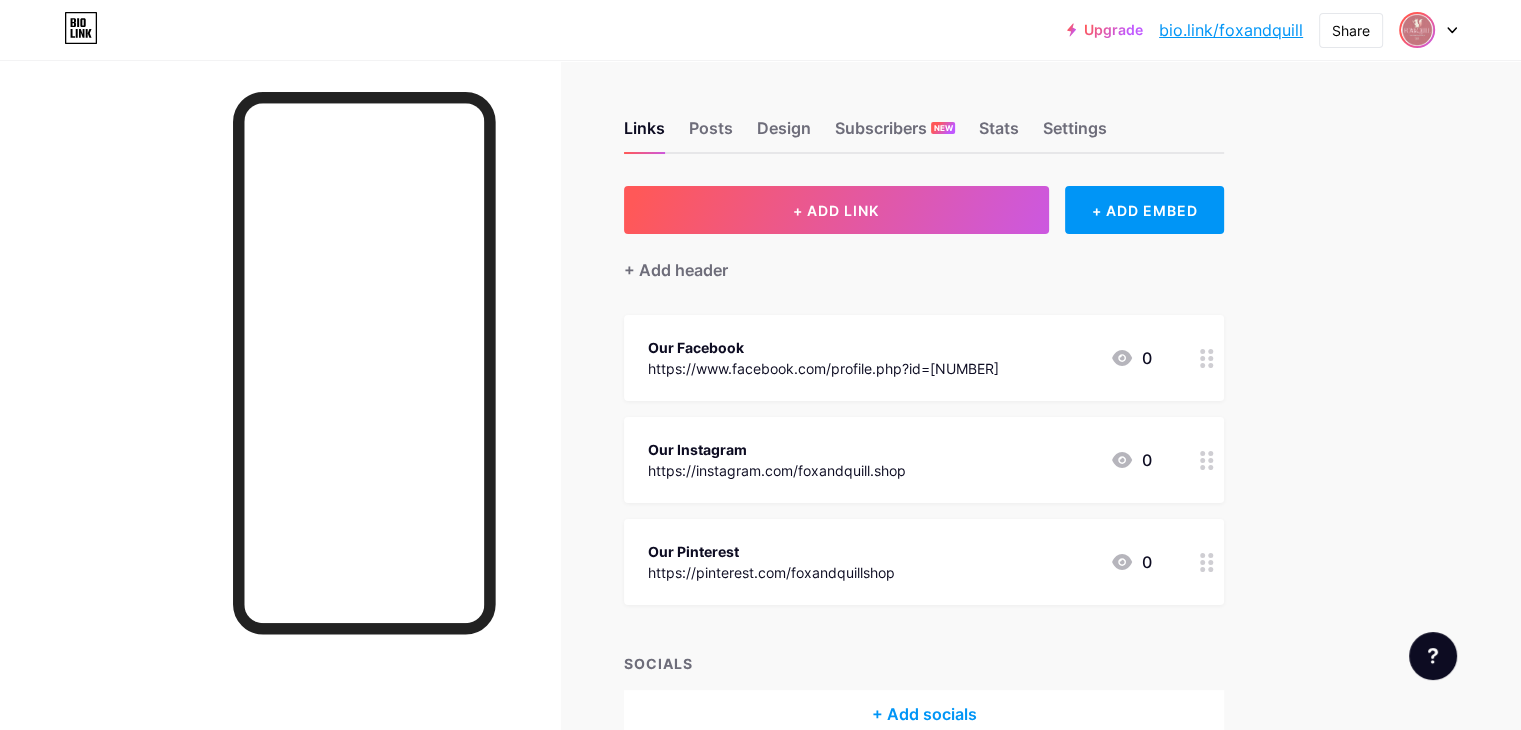 click at bounding box center [1417, 30] 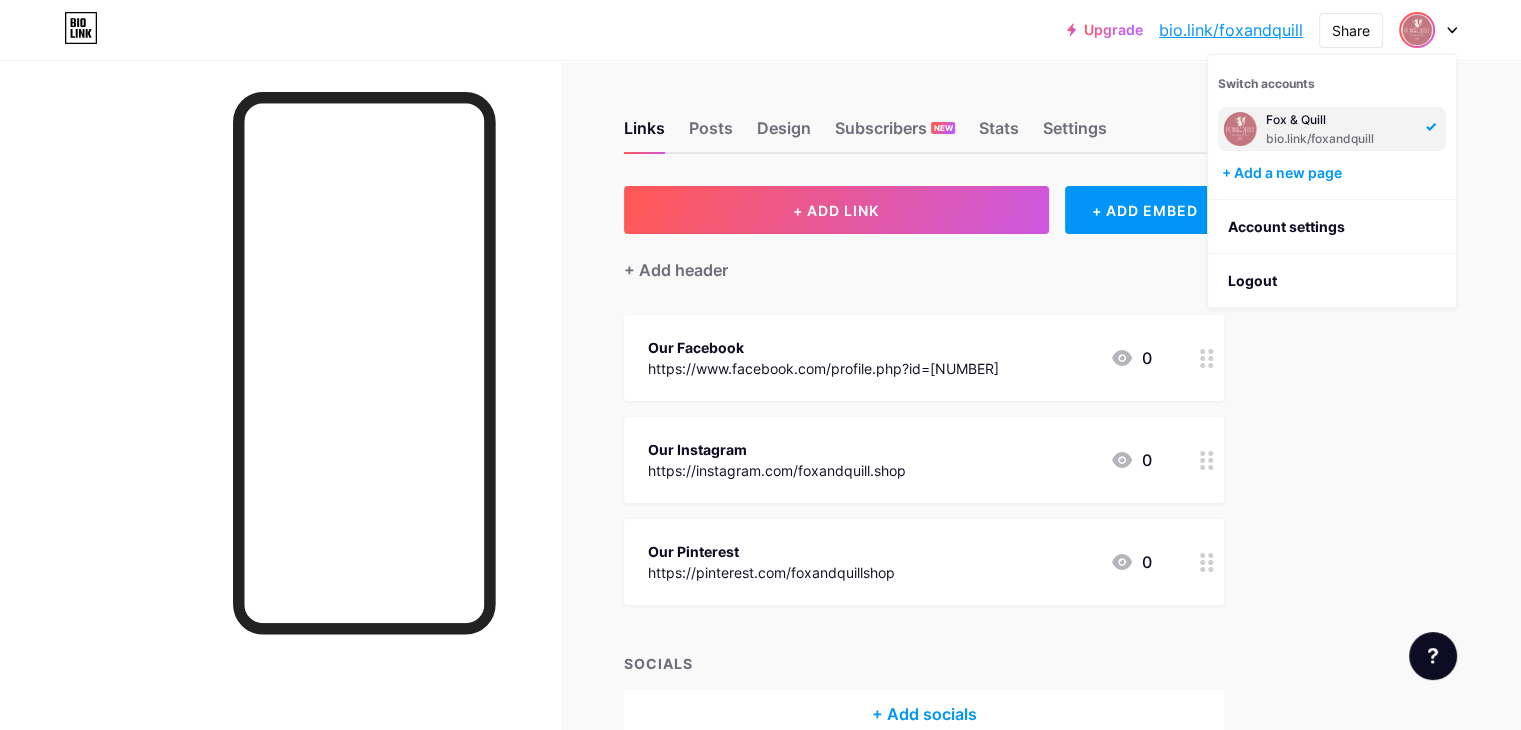 click on "bio.link/foxandquill" at bounding box center [1231, 30] 